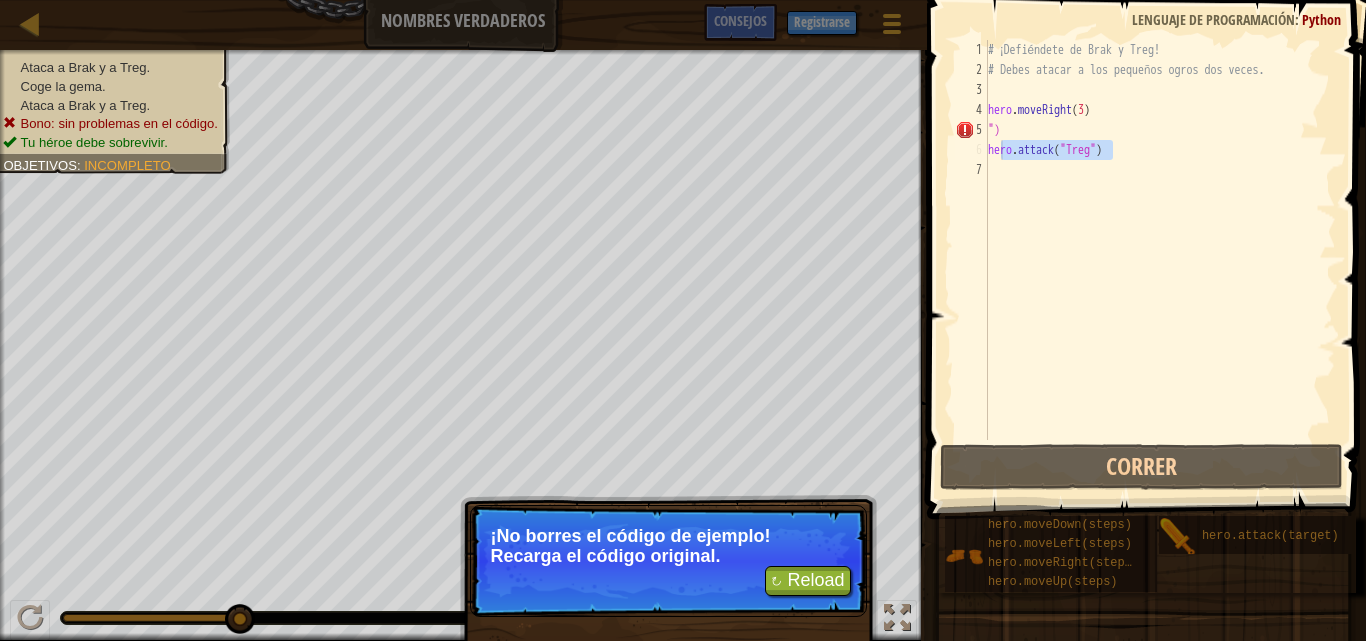 scroll, scrollTop: 0, scrollLeft: 0, axis: both 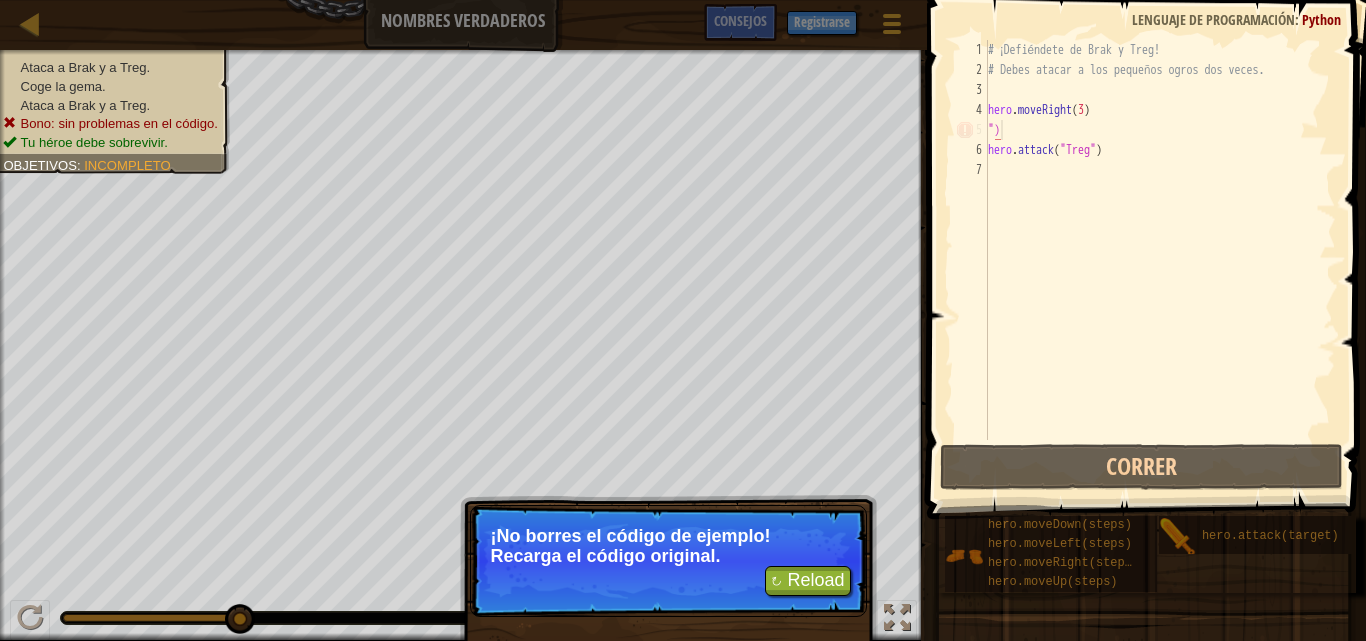 click on "# ¡Defiéndete de Brak y Treg! # Debes atacar a los pequeños ogros dos veces. hero . moveRight ( 3 ) ") hero . attack ( "Treg" )" at bounding box center (1160, 260) 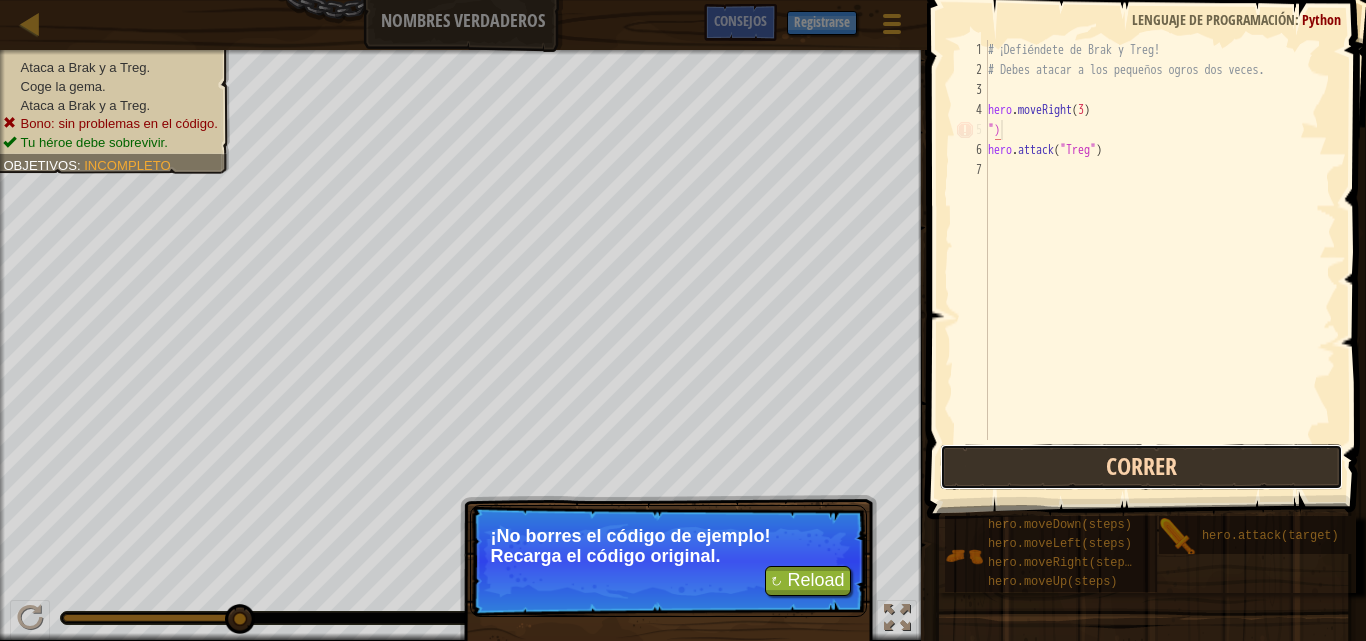 click on "Correr" at bounding box center [1141, 467] 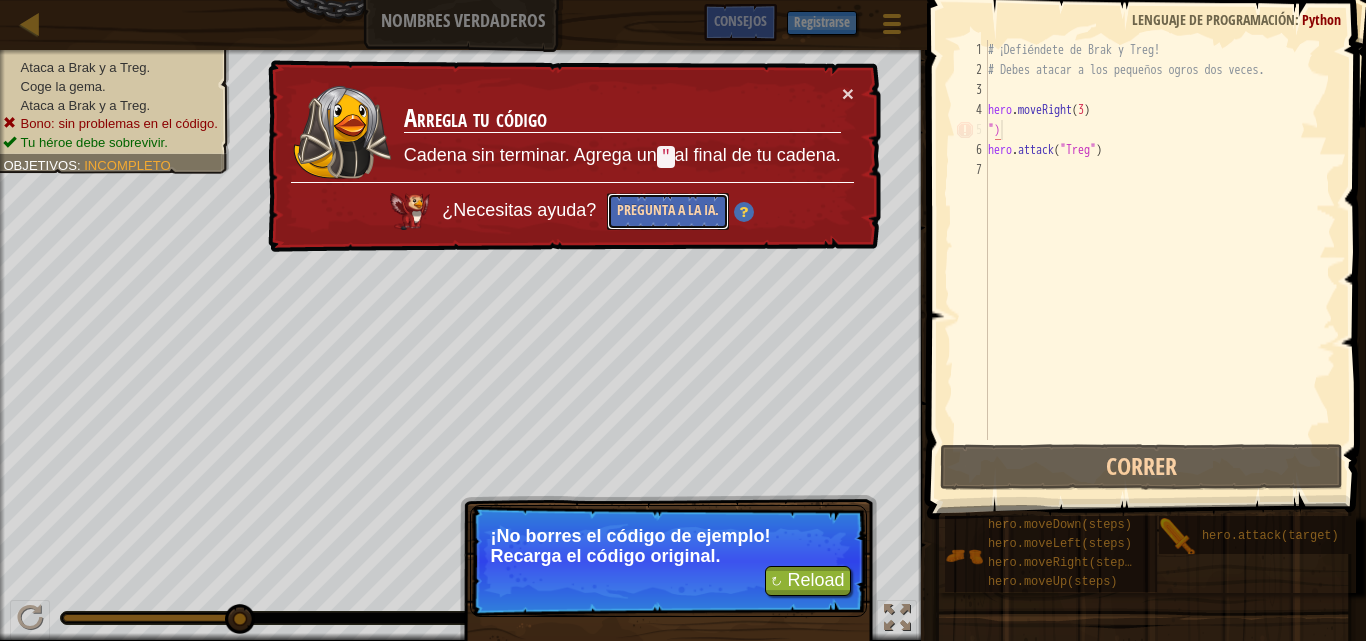click on "Pregunta a la IA." at bounding box center [668, 211] 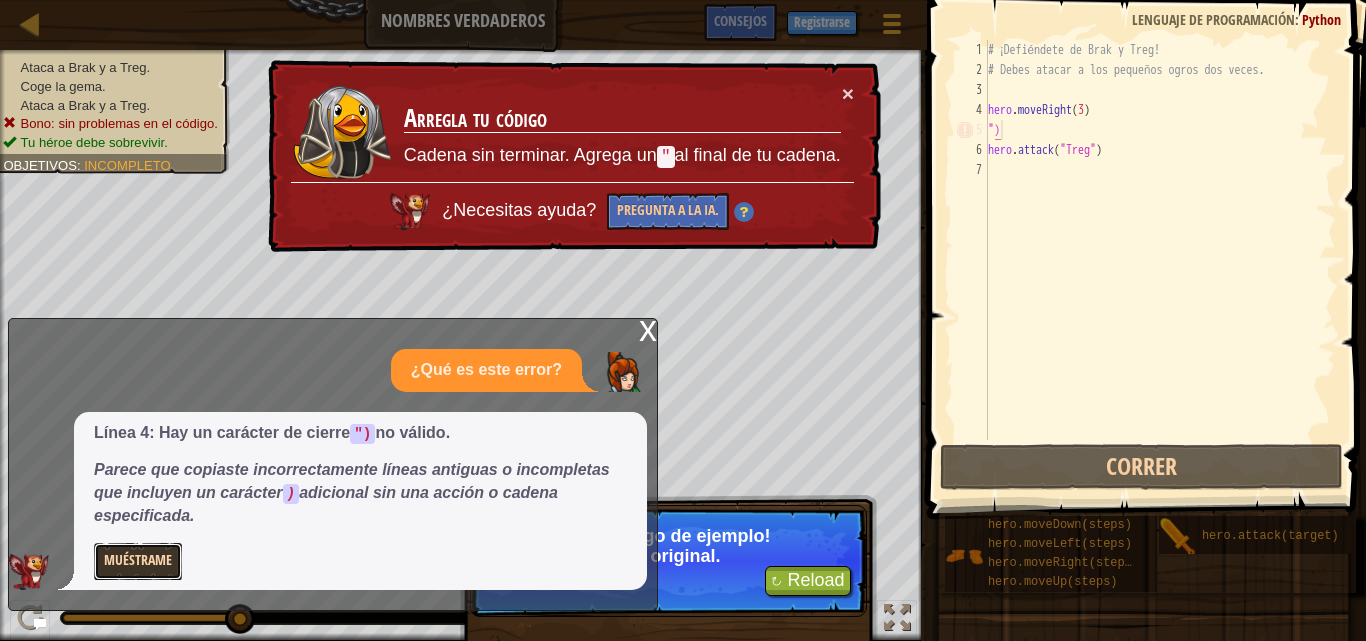 click on "Muéstrame" at bounding box center [138, 561] 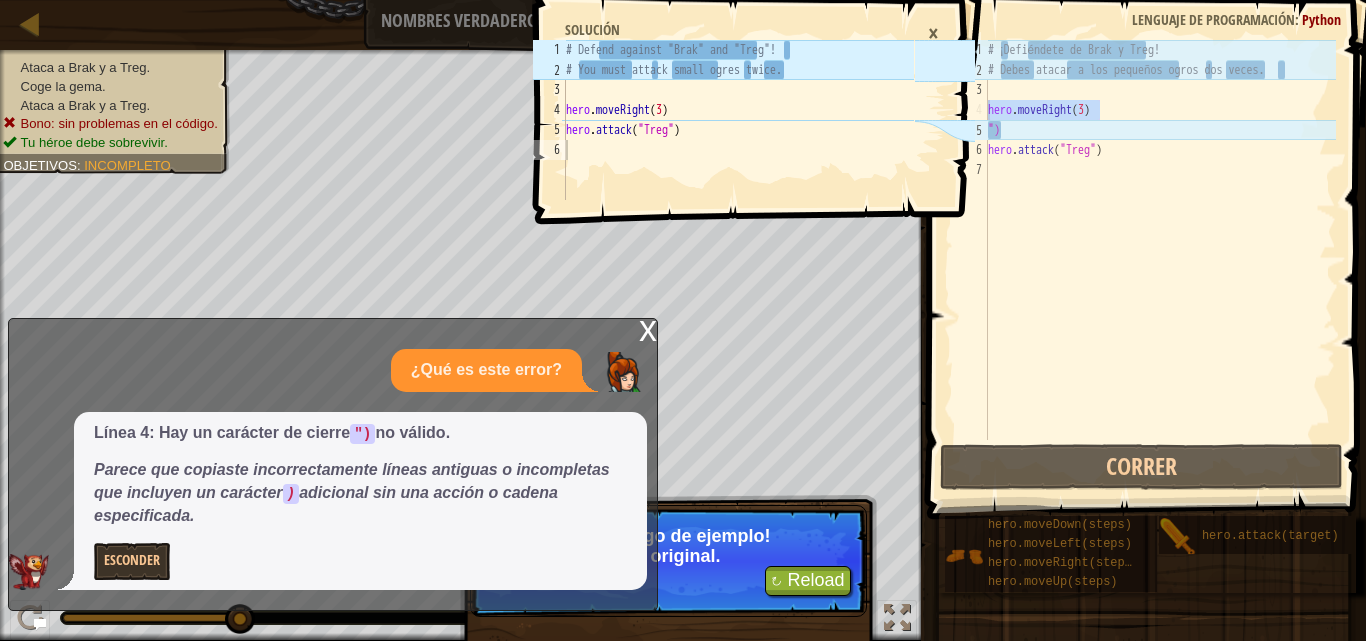 drag, startPoint x: 1108, startPoint y: 107, endPoint x: 979, endPoint y: 117, distance: 129.38702 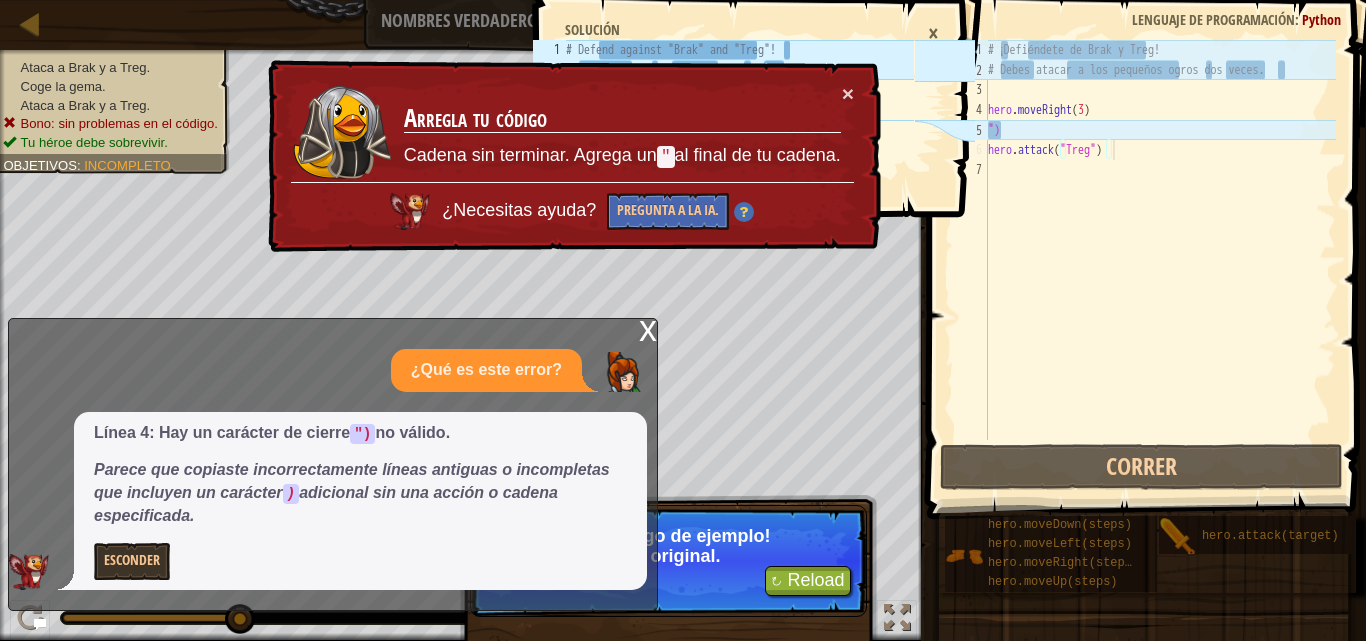 drag, startPoint x: 1118, startPoint y: 147, endPoint x: 1187, endPoint y: 155, distance: 69.46222 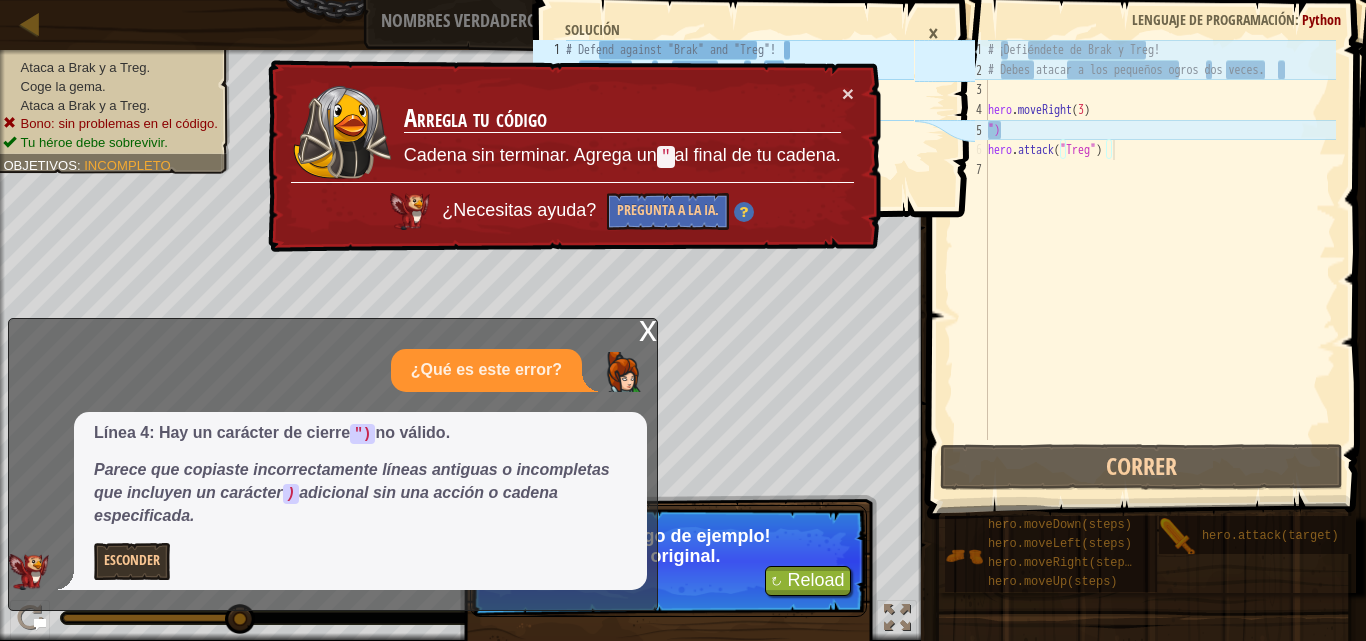 click on "# ¡Defiéndete de Brak y Treg! # Debes atacar a los pequeños ogros dos veces. hero . moveRight ( 3 ) ") hero . attack ( "Treg" )" at bounding box center [1160, 260] 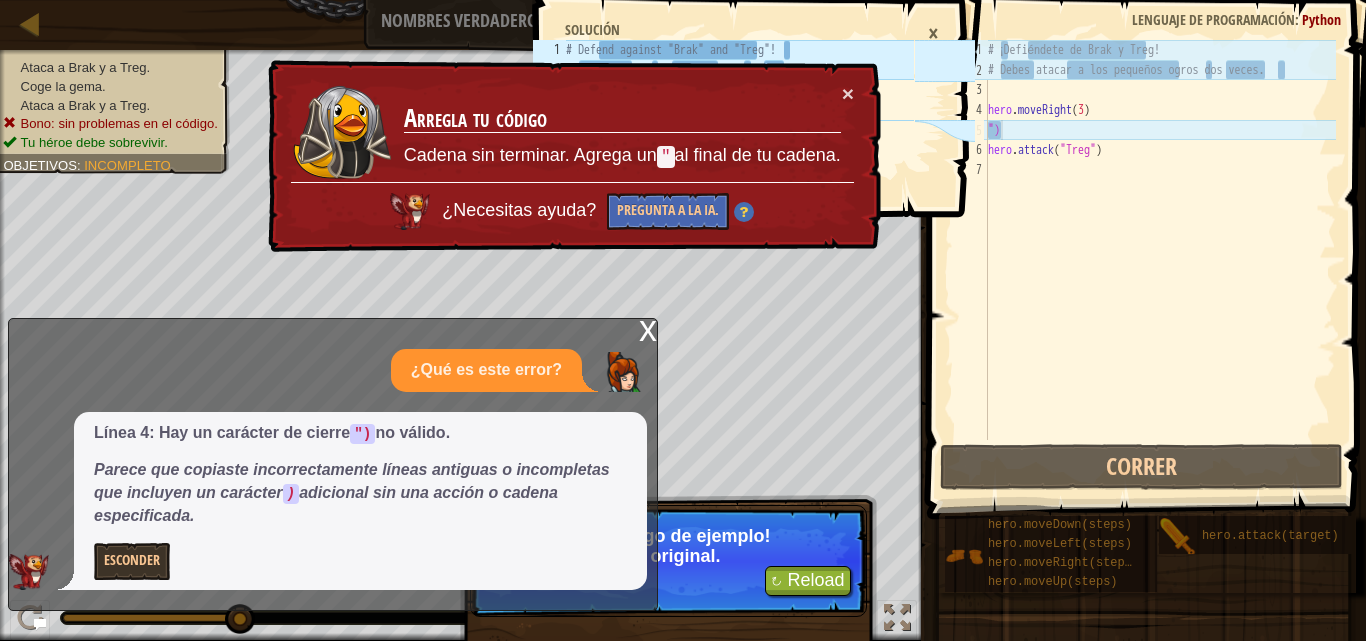 click on "# ¡Defiéndete de Brak y Treg! # Debes atacar a los pequeños ogros dos veces. hero . moveRight ( 3 ) ") hero . attack ( "Treg" )" at bounding box center [1160, 260] 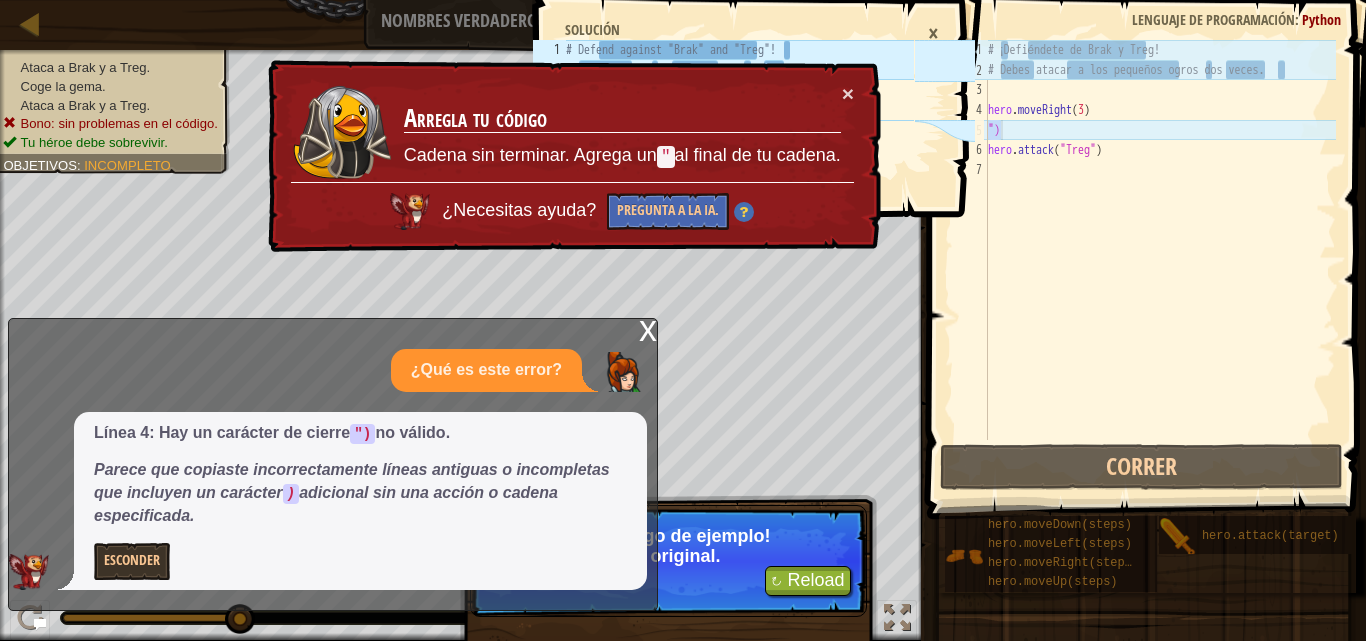 click on "# ¡Defiéndete de Brak y Treg! # Debes atacar a los pequeños ogros dos veces. hero . moveRight ( 3 ) ") hero . attack ( "Treg" )" at bounding box center (1160, 260) 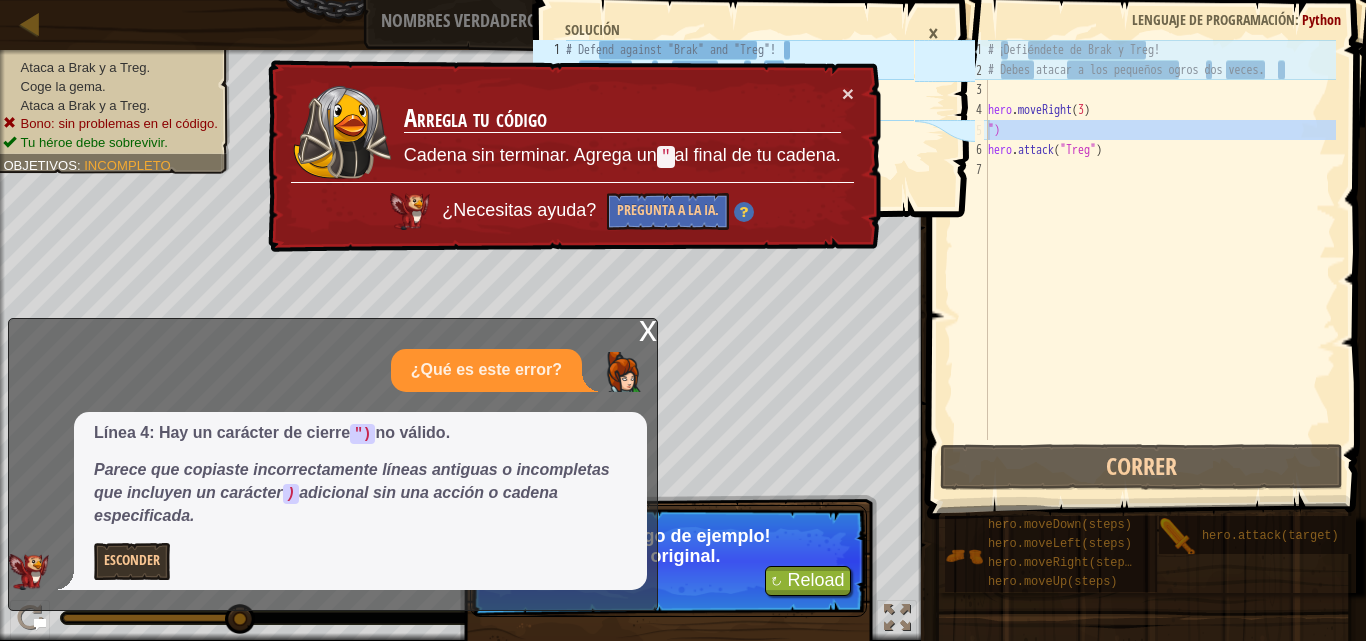 click on "# ¡Defiéndete de Brak y Treg! # Debes atacar a los pequeños ogros dos veces. hero . moveRight ( 3 ) ") hero . attack ( "Treg" )" at bounding box center (1160, 260) 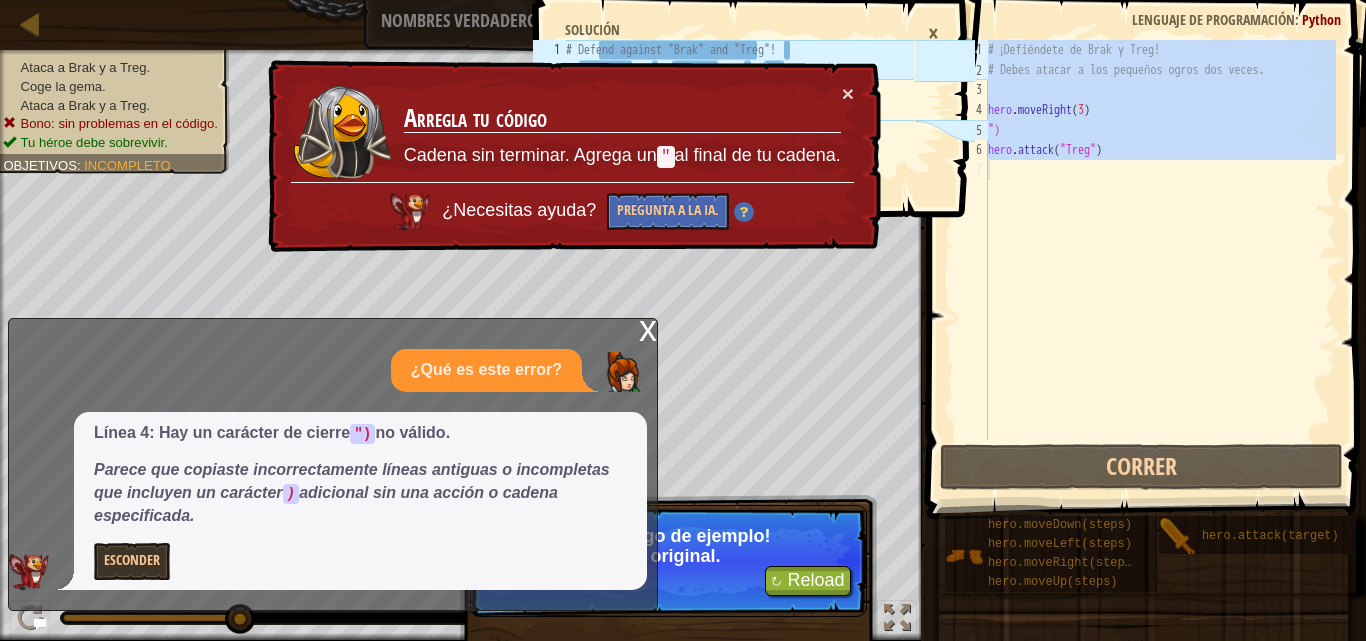 click on "# ¡Defiéndete de Brak y Treg! # Debes atacar a los pequeños ogros dos veces. hero . moveRight ( 3 ) ") hero . attack ( "Treg" )" at bounding box center [1160, 260] 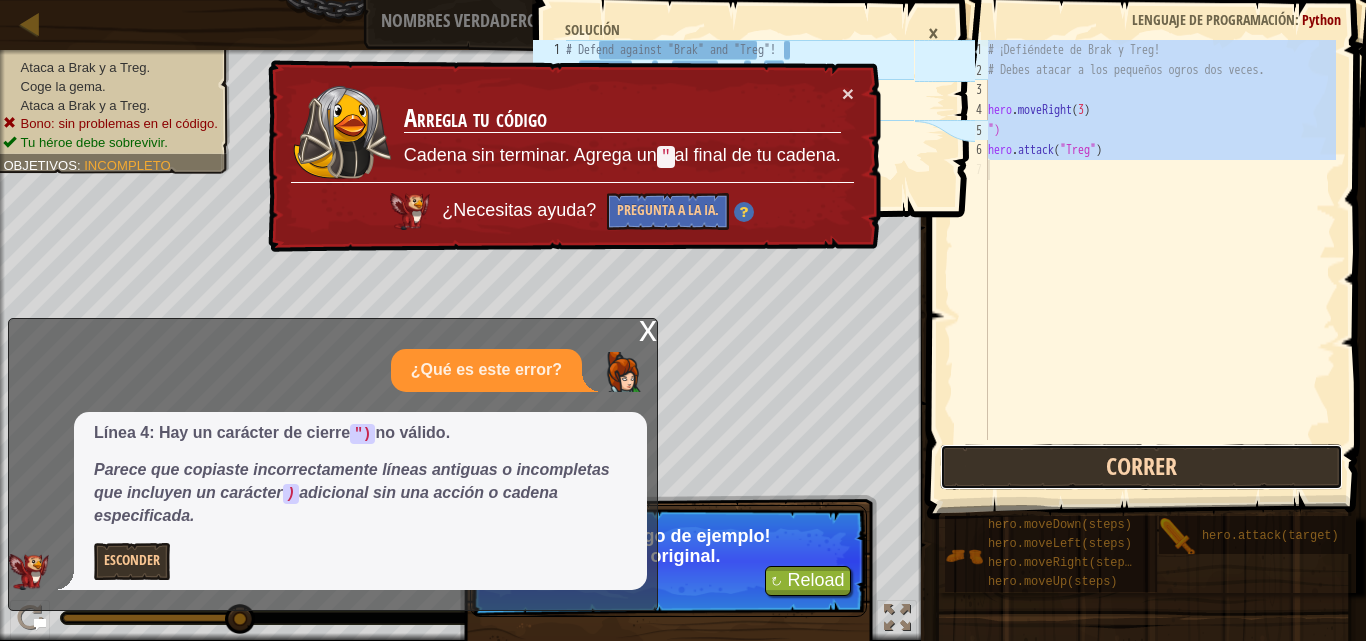 click on "Correr" at bounding box center [1141, 467] 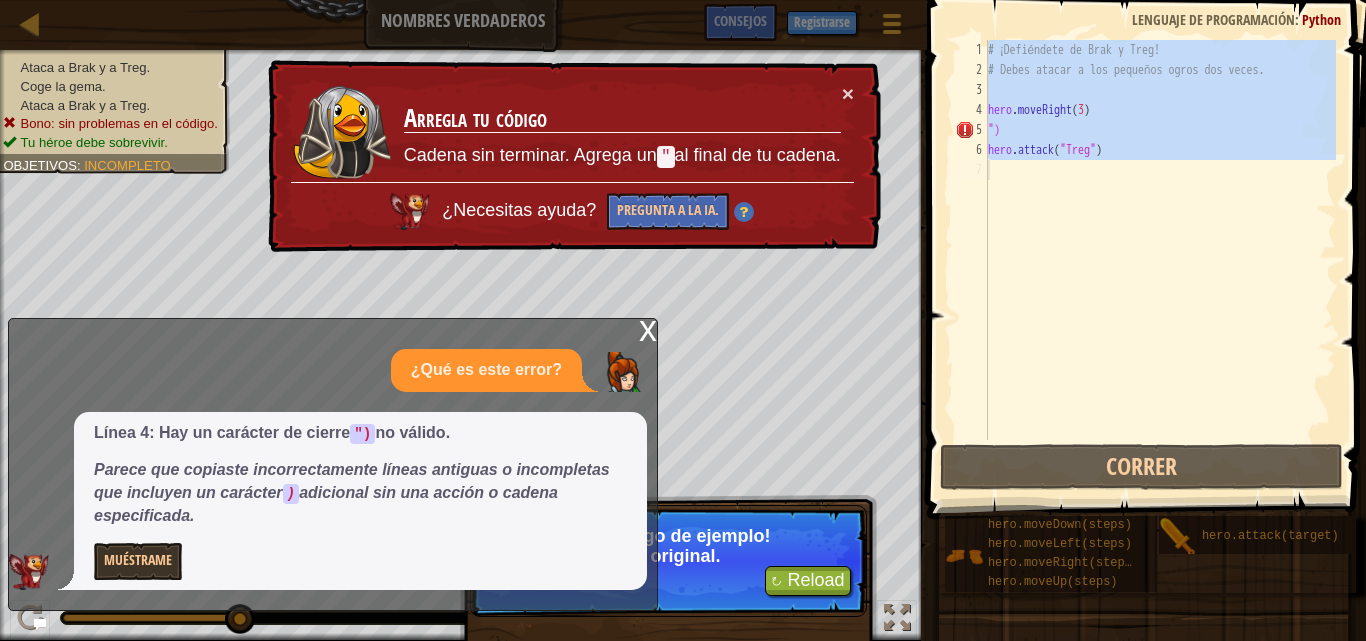 click on "¿Necesitas ayuda?" at bounding box center (521, 210) 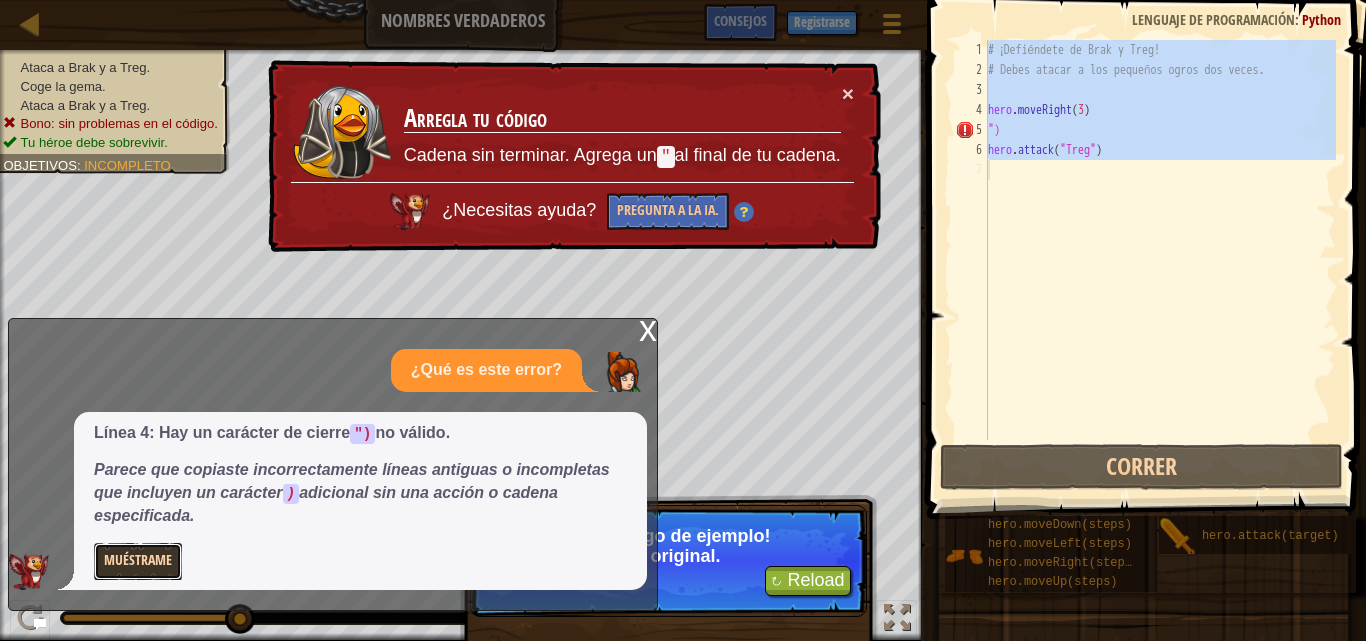 click on "Muéstrame" at bounding box center (138, 561) 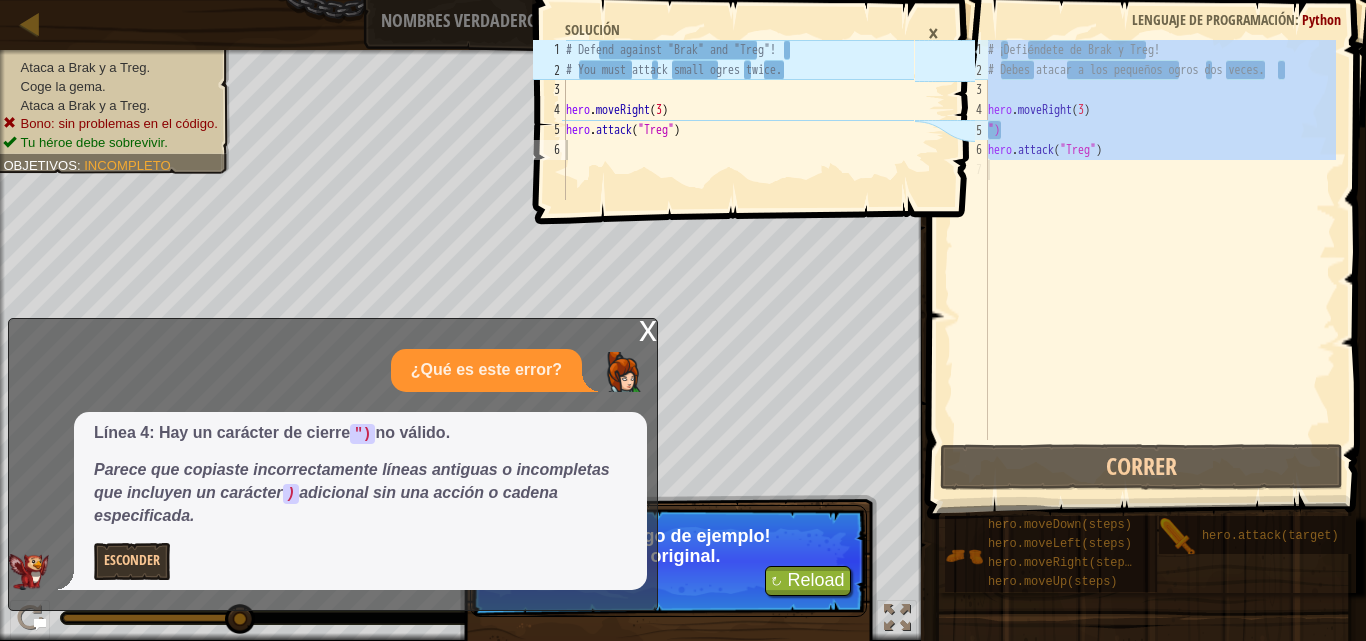 click on "1 2 3 4 5 6 # Defend against "Brak" and "Treg"! # You must attack small ogres twice. hero . moveRight ( 3 ) hero . attack ( "Treg" )     הההההההההההההההההההההההההההההההההההההההההההההההההההההההההההההההההההההההההההההההההההההההההההההההההההההההההההההההההההההההההההההההההההההההההההההההההההההההההההההההההההההההההההההההההההההההההההההההההההההההההההההההההההההההההההההההההההההההההההההההההההההההההההההההה XXXXXXXXXXXXXXXXXXXXXXXXXXXXXXXXXXXXXXXXXXXXXXXXXXXXXXXXXXXXXXXXXXXXXXXXXXXXXXXXXXXXXXXXXXXXXXXXXXXXXXXXXXXXXXXXXXXXXXXXXXXXXXXXXXXXXXXXXXXXXXXXXXXXXXXXXXXXXXXXXXXXXXXXXXXXXXXXXXXXXXXXXXXXXXXXXXXXXXXXXXXXXXXXXXXXXXXXXXXXXXXXXXXXXXXXXXXXXXXXXXXXXXXXXXXXXXXX Solución ×" at bounding box center [751, 320] 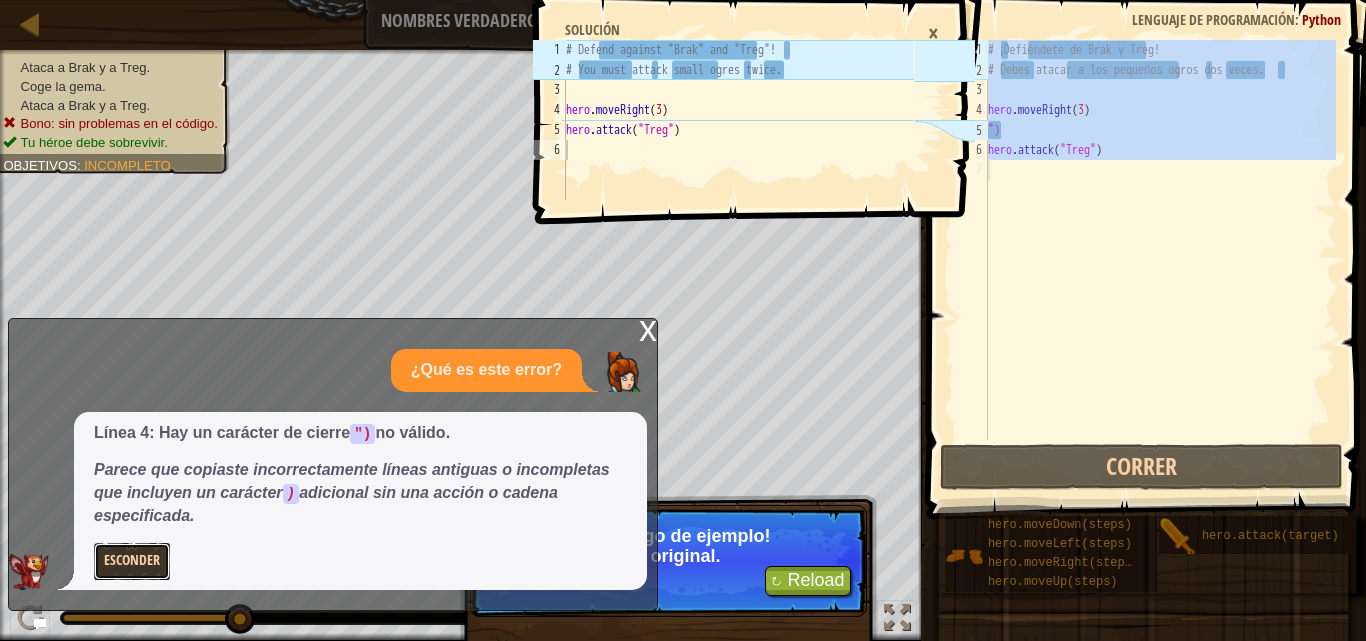 click on "Esconder" at bounding box center (132, 561) 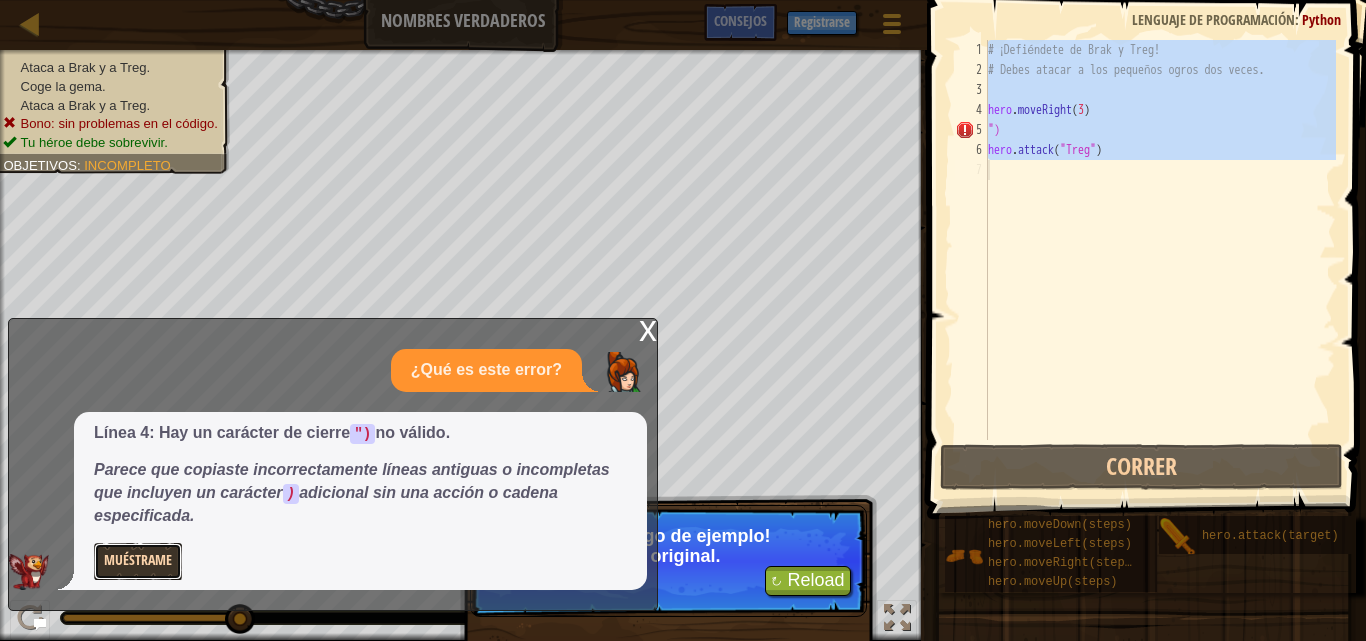 click on "Muéstrame" at bounding box center [138, 561] 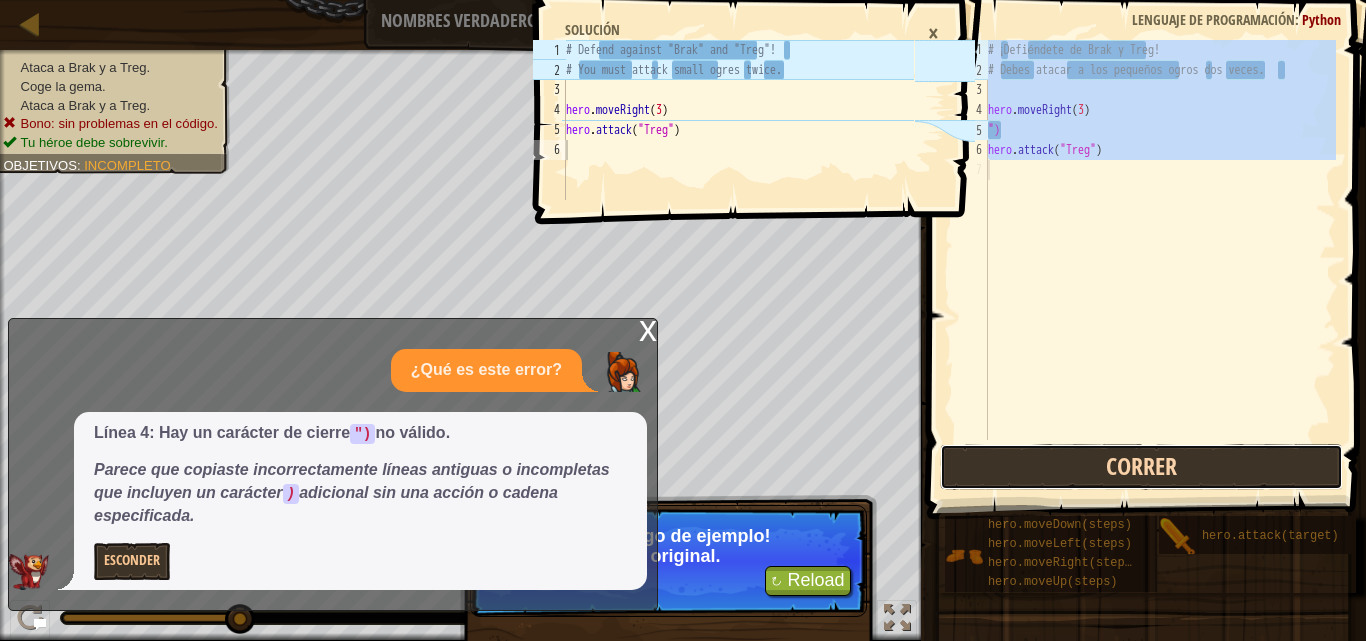 click on "Correr" at bounding box center (1141, 467) 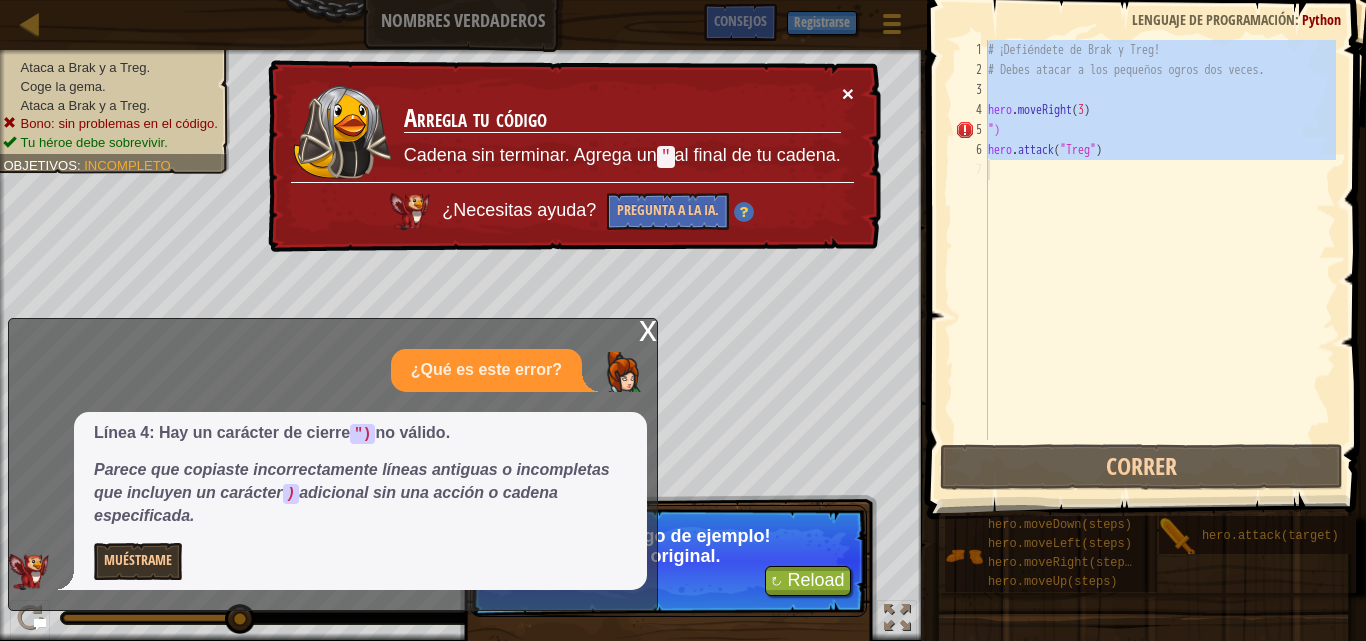 click on "×" at bounding box center [848, 93] 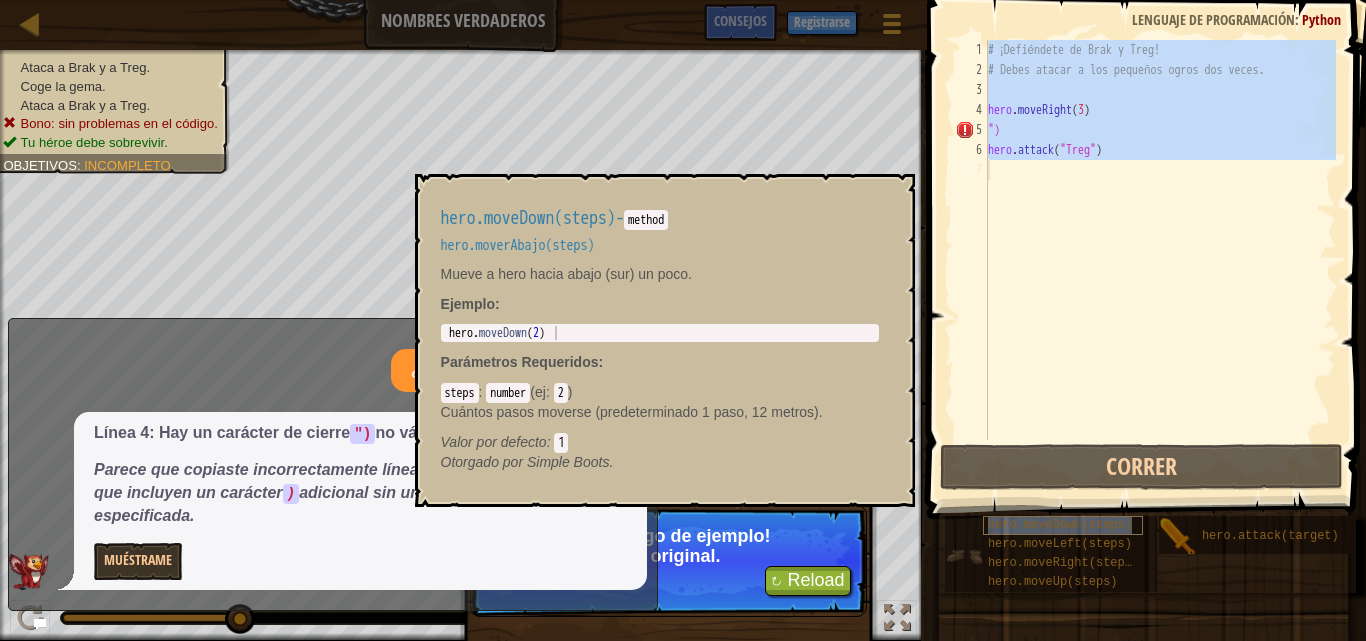 click on "hero.moveDown(steps)" at bounding box center (1060, 525) 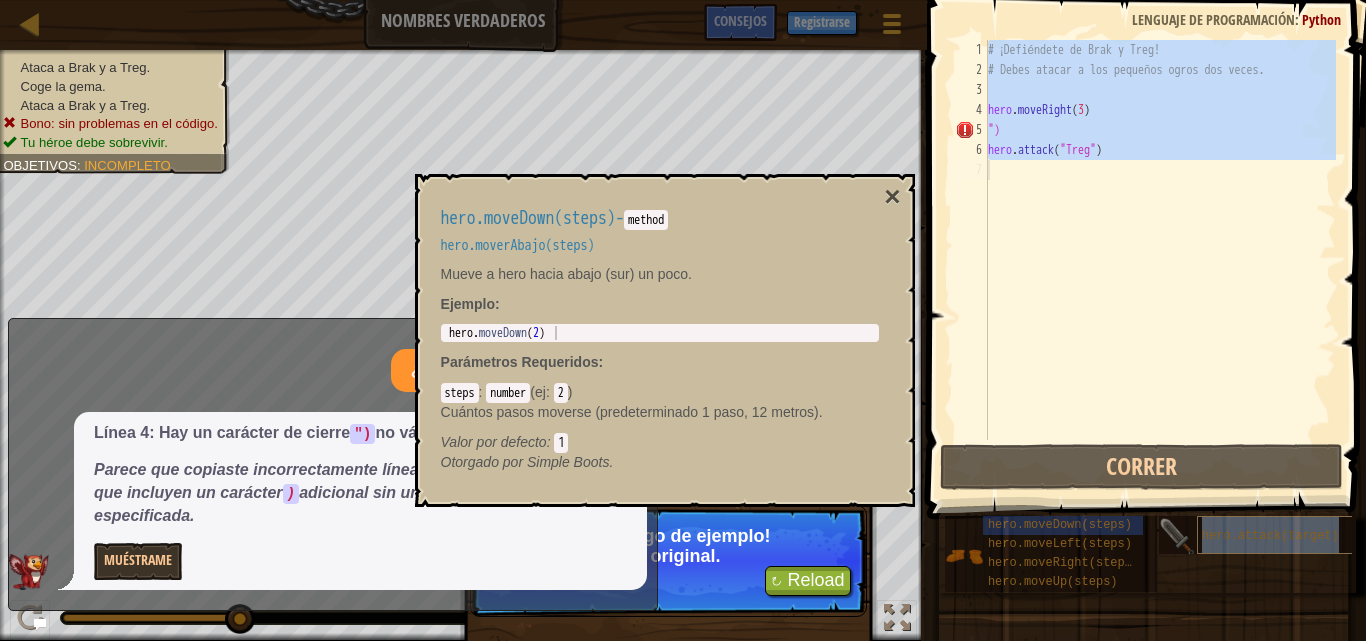 click on "hero.attack(target)" at bounding box center (1270, 536) 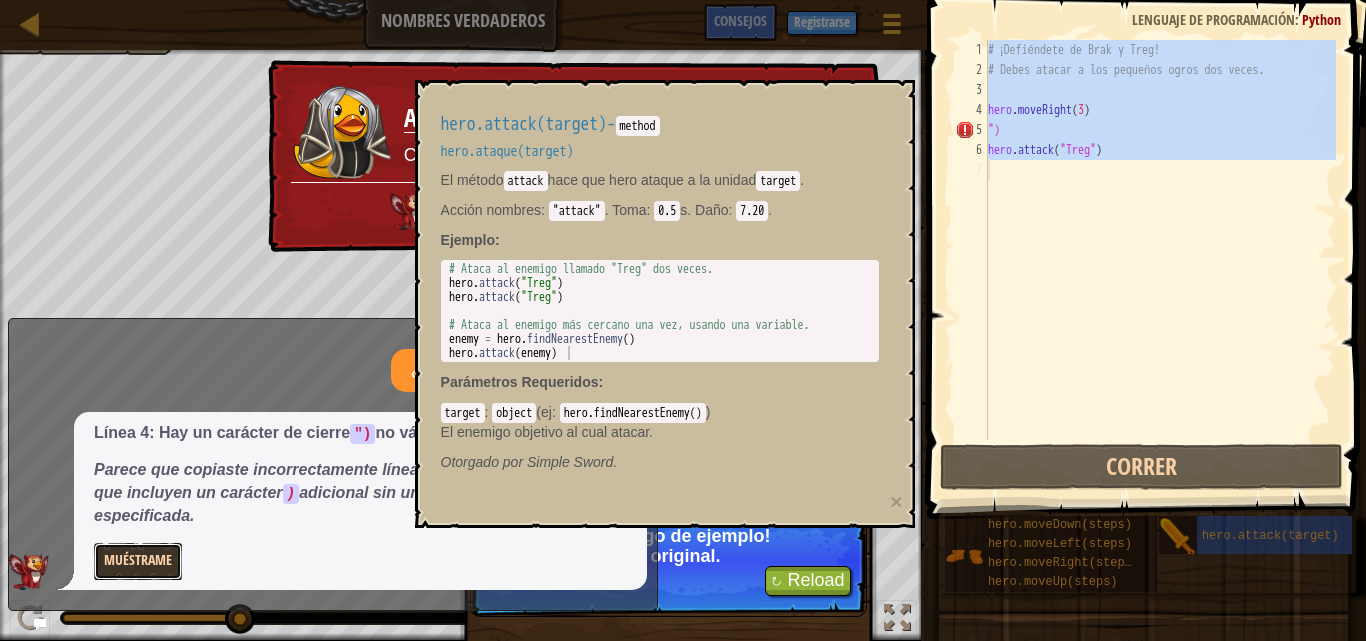 click on "Muéstrame" at bounding box center [138, 561] 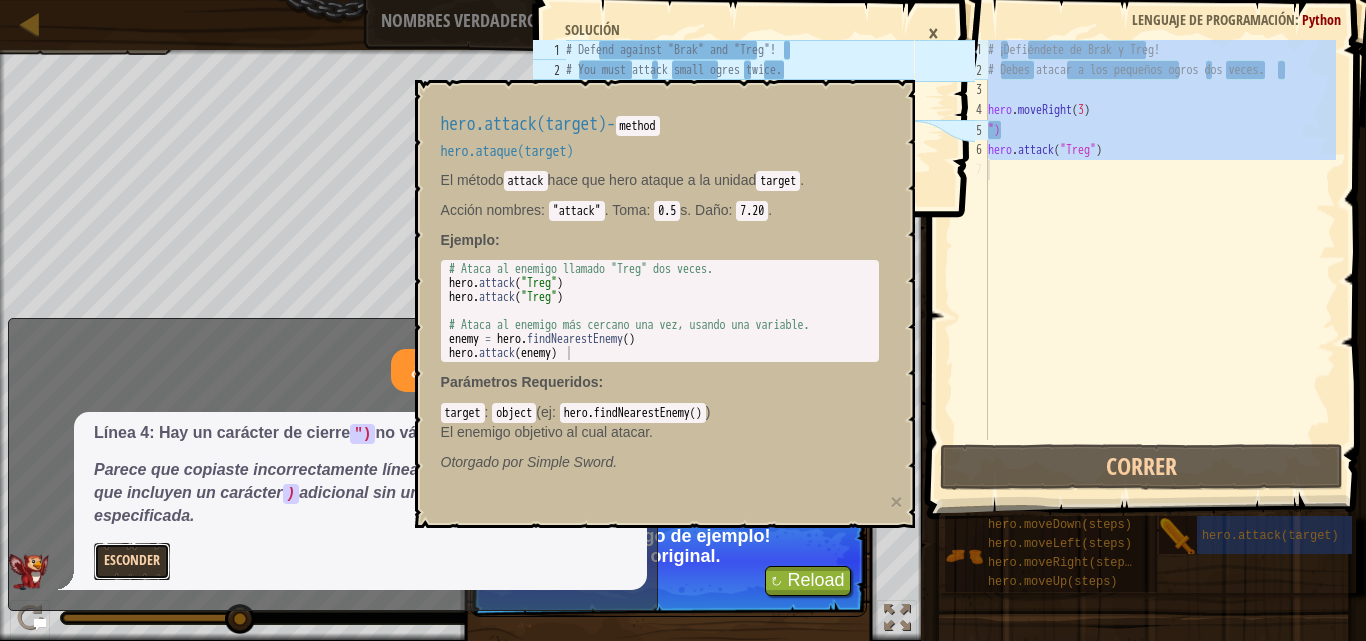 click on "Esconder" at bounding box center (132, 561) 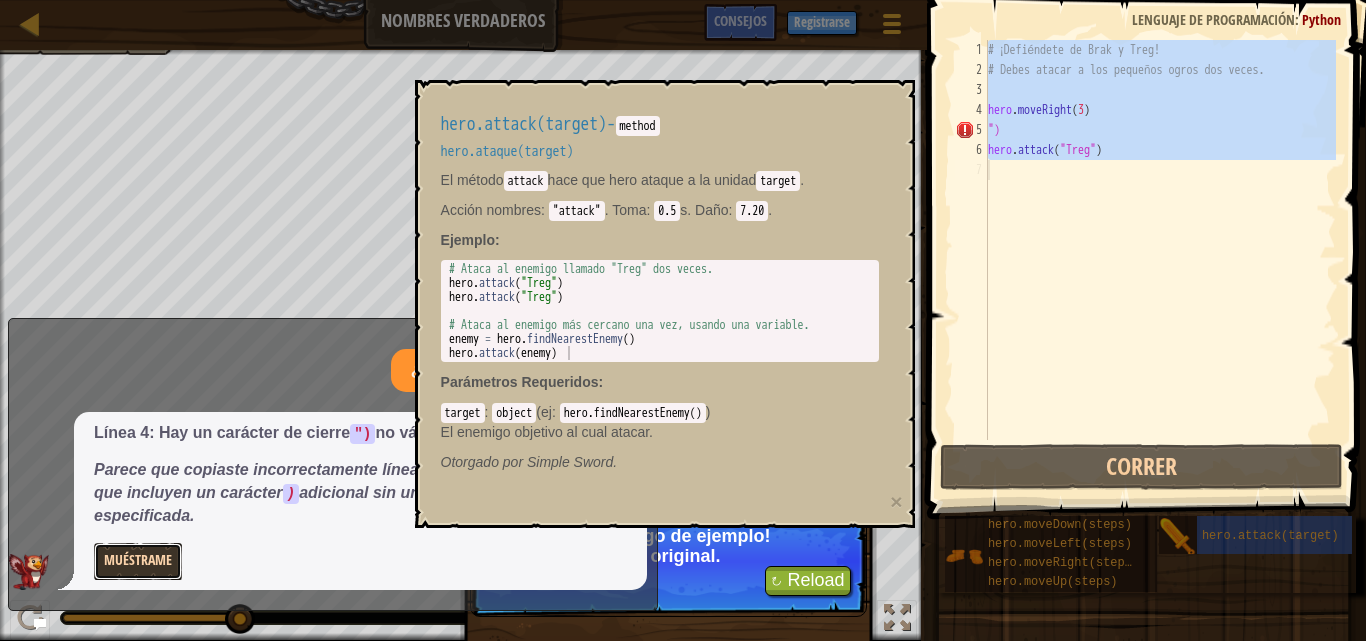 click on "Muéstrame" at bounding box center [138, 561] 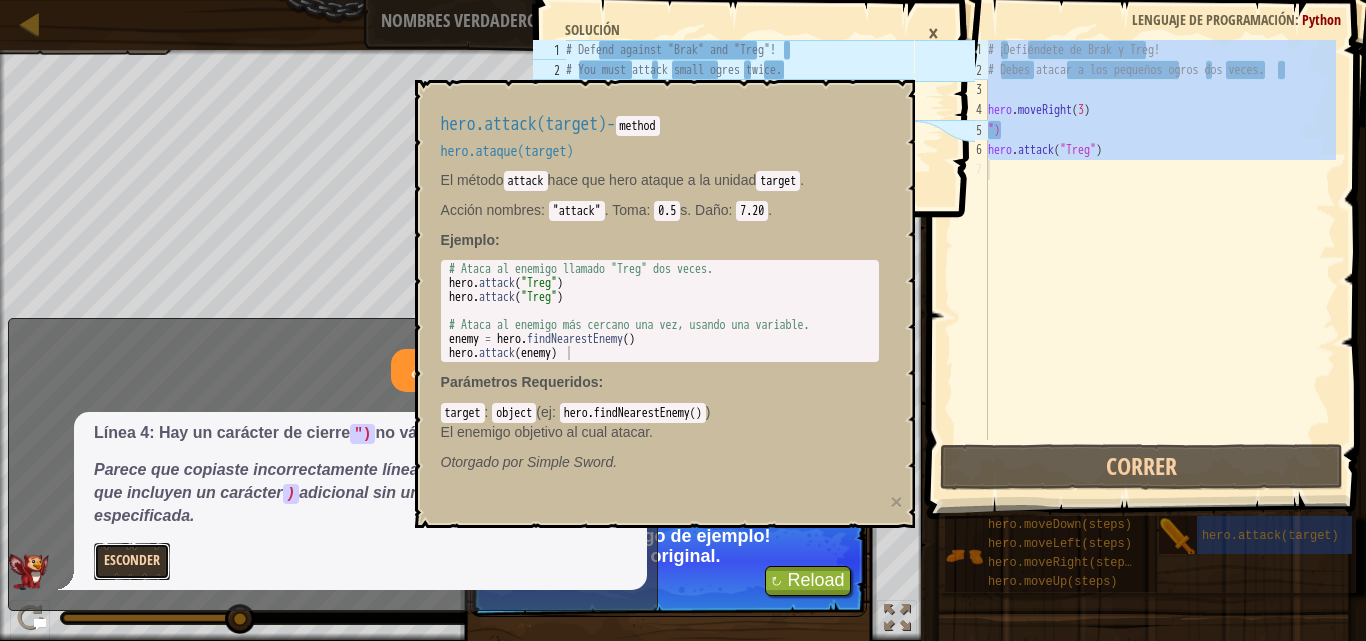 click on "Esconder" at bounding box center [132, 561] 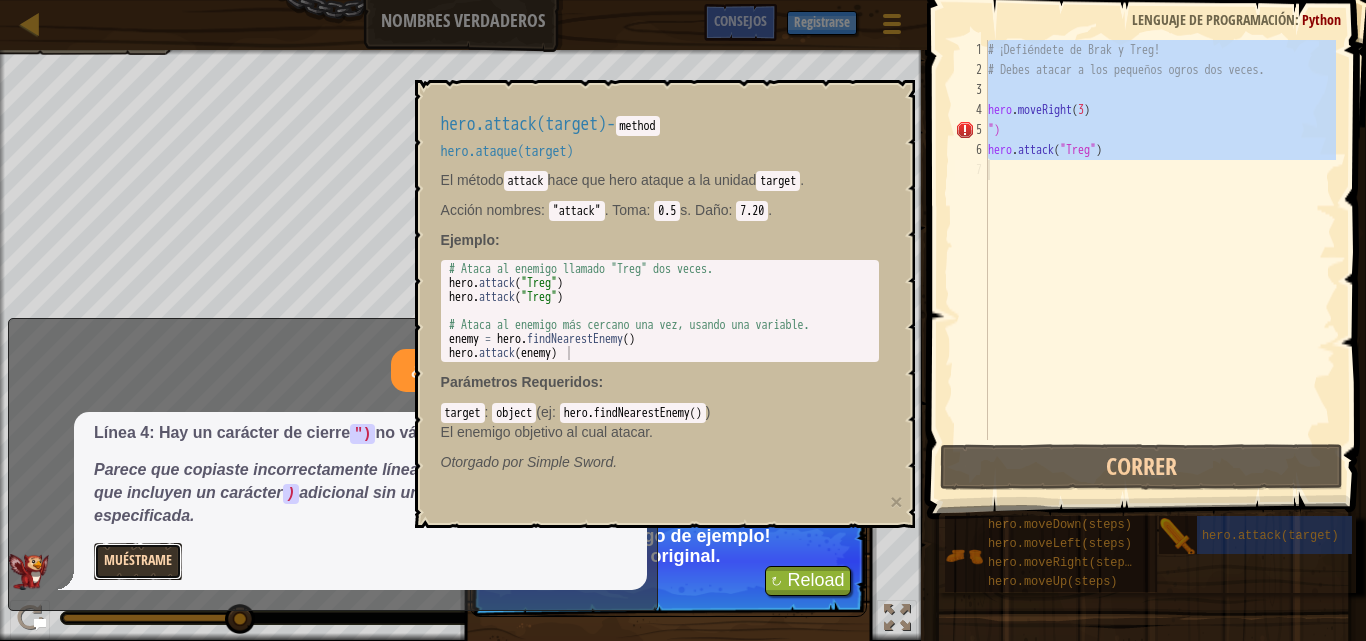 click on "Muéstrame" at bounding box center (138, 561) 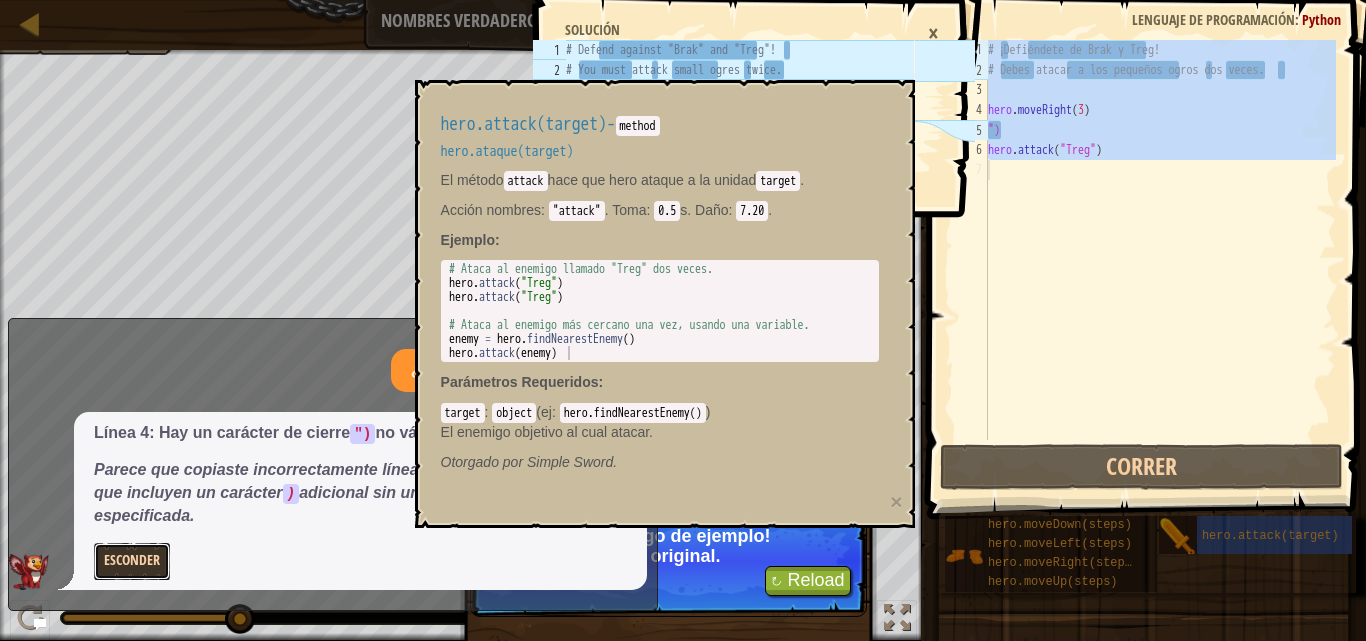 click on "Esconder" at bounding box center (132, 561) 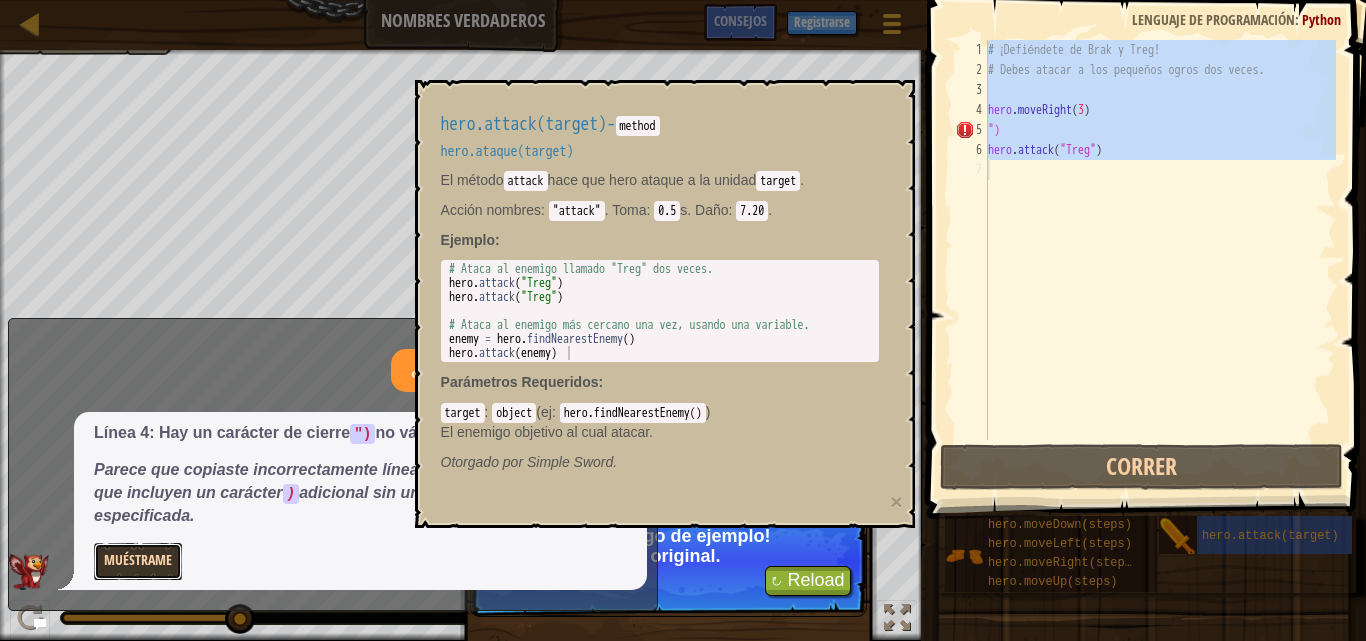 click on "Muéstrame" at bounding box center (138, 561) 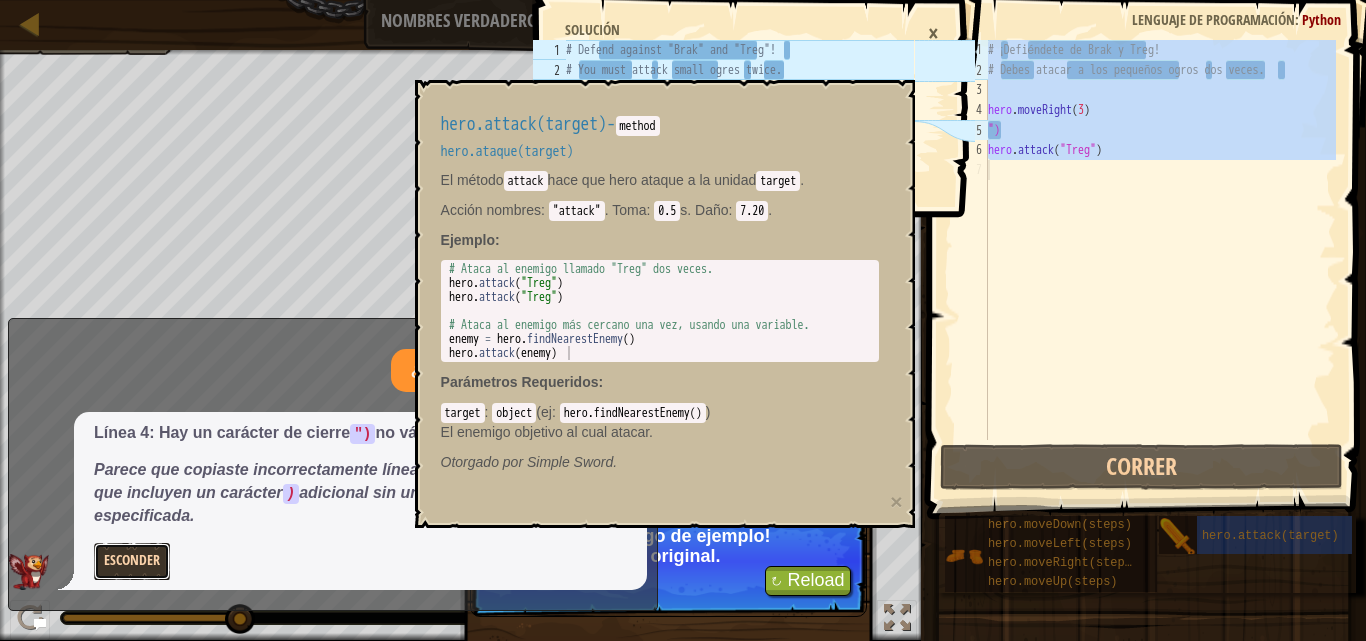 click on "Esconder" at bounding box center [132, 561] 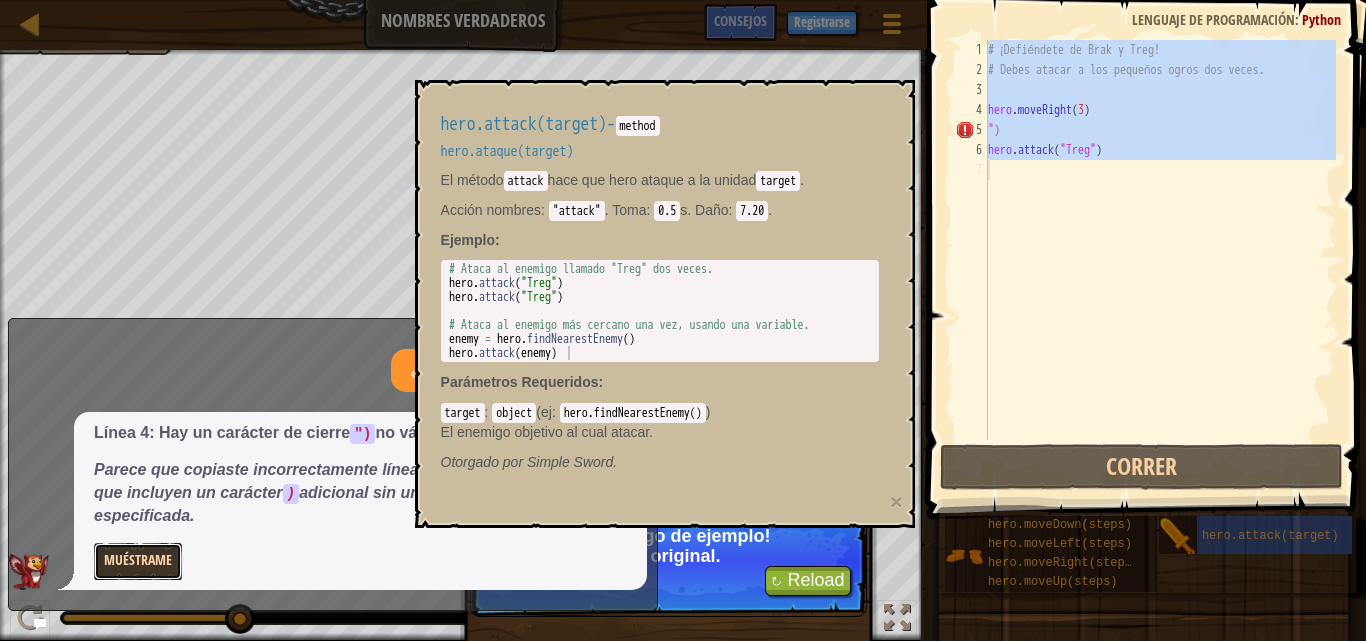 click on "Muéstrame" at bounding box center (138, 561) 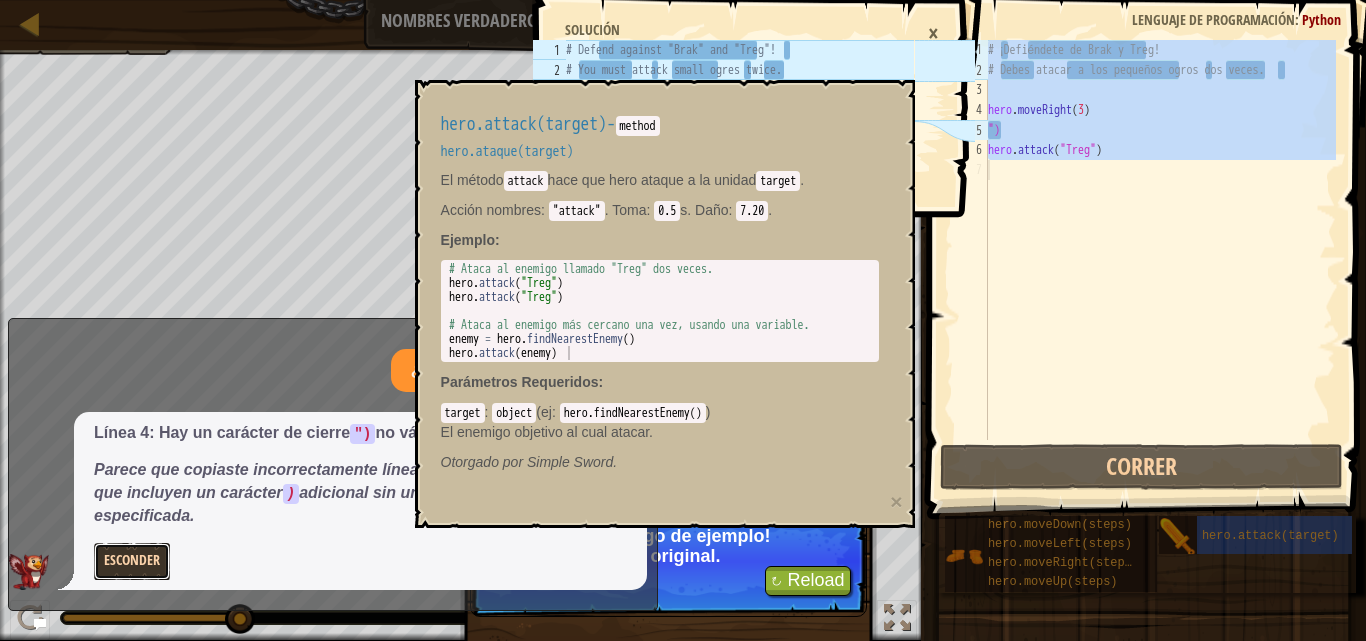 click on "Esconder" at bounding box center (132, 561) 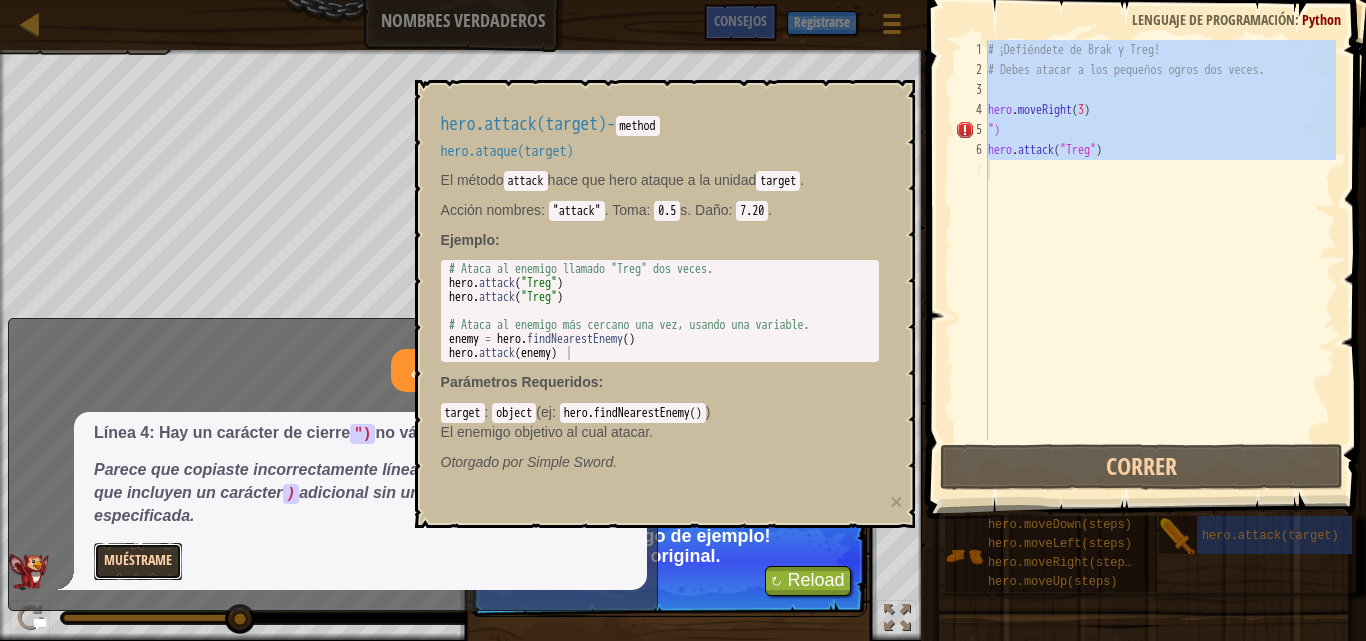 click on "Muéstrame" at bounding box center (138, 561) 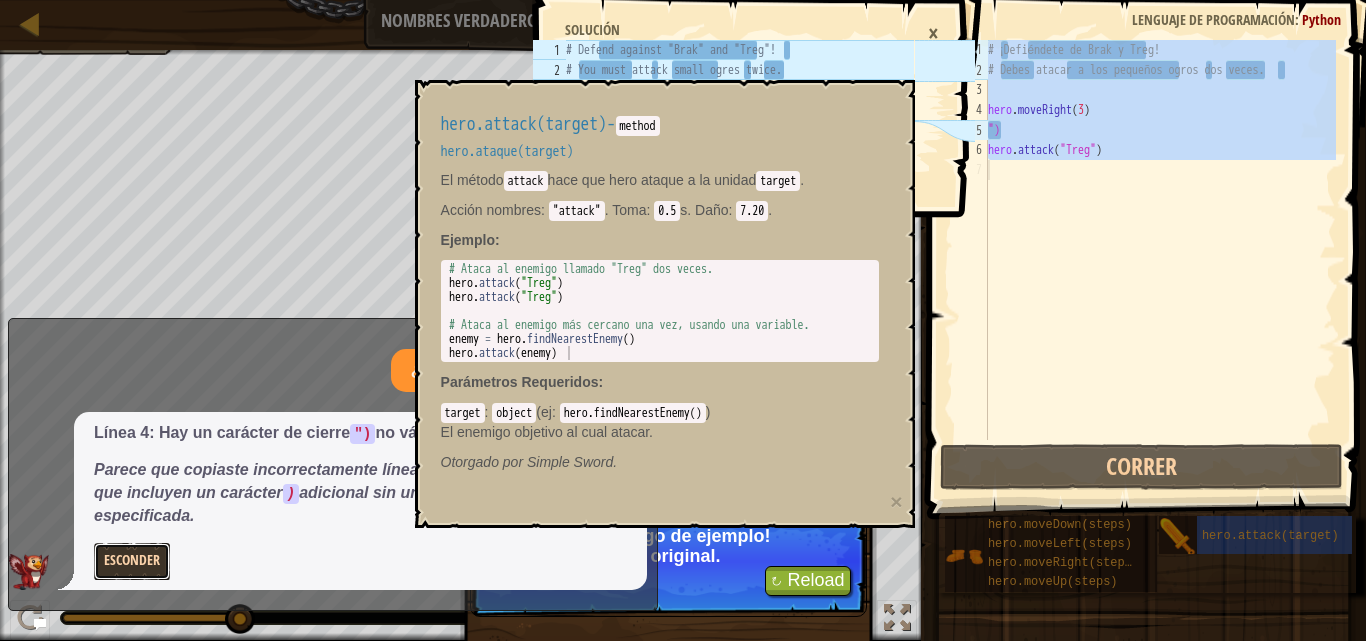 click on "Esconder" at bounding box center (132, 561) 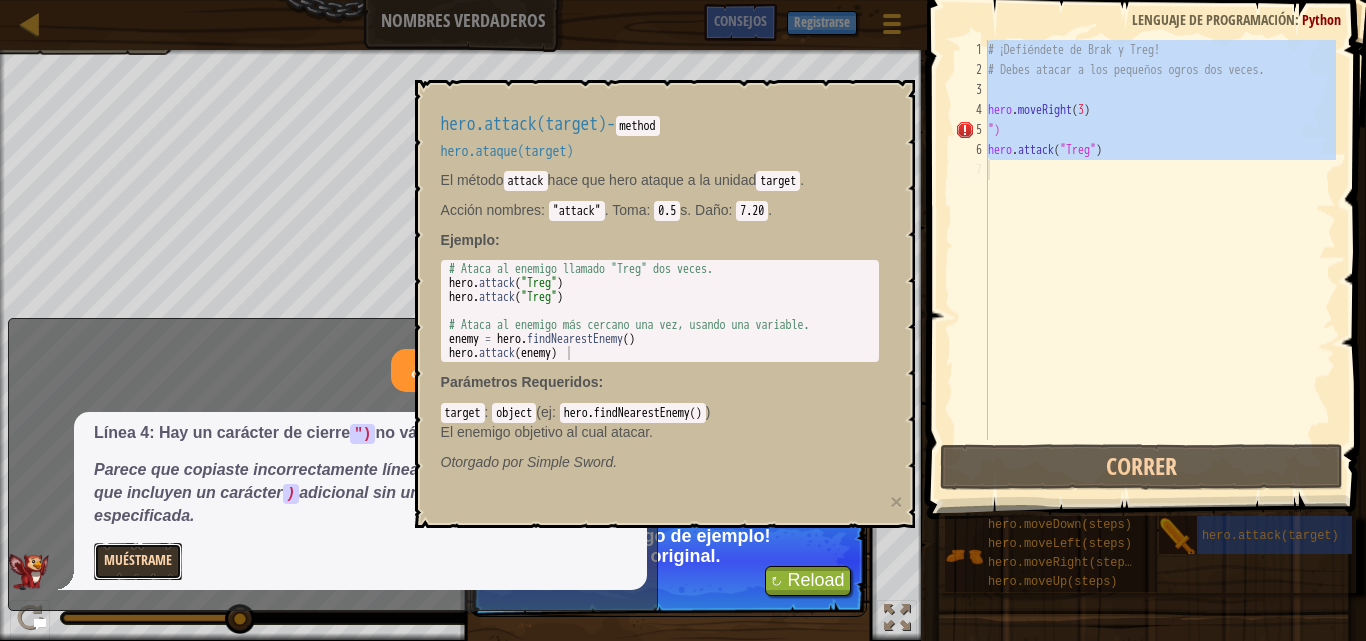 click on "Muéstrame" at bounding box center [138, 561] 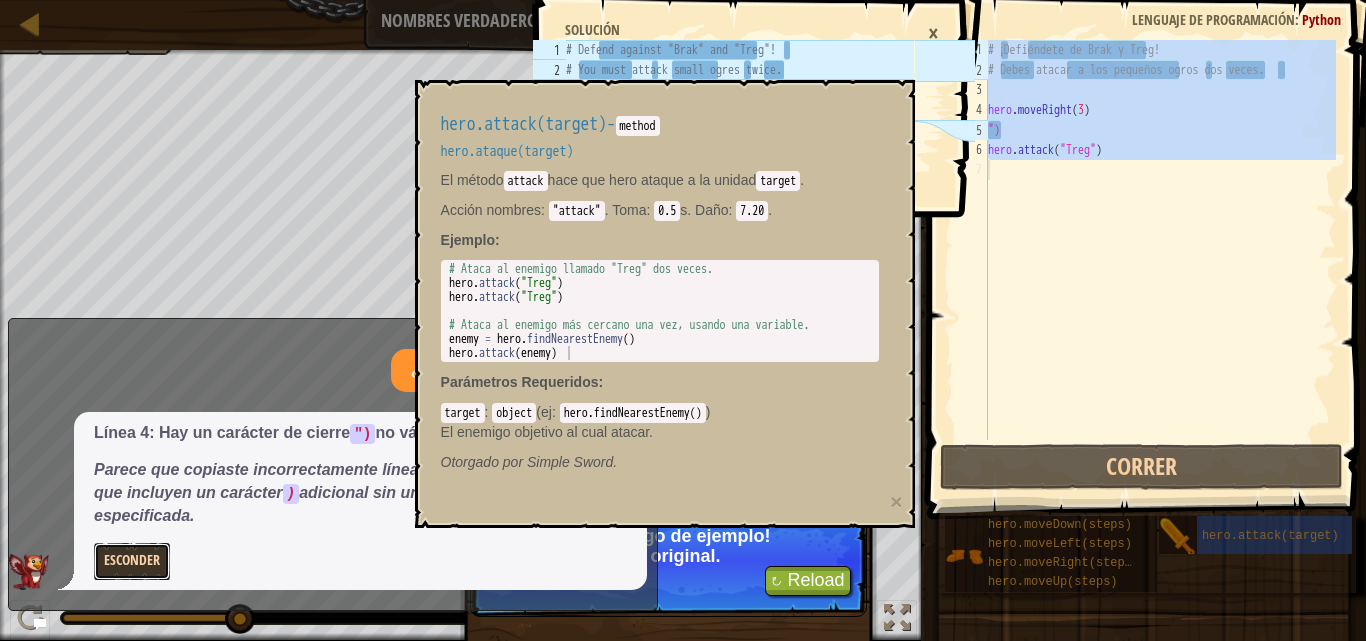 click on "Esconder" at bounding box center (132, 561) 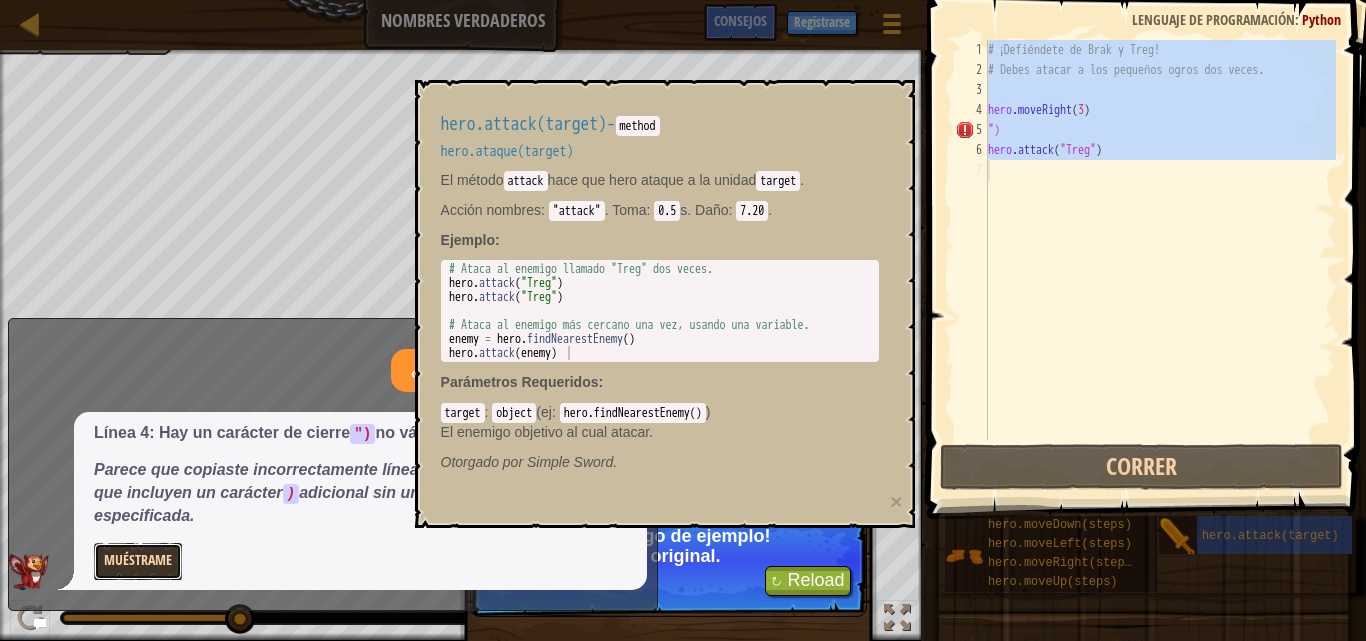 click on "Muéstrame" at bounding box center (138, 561) 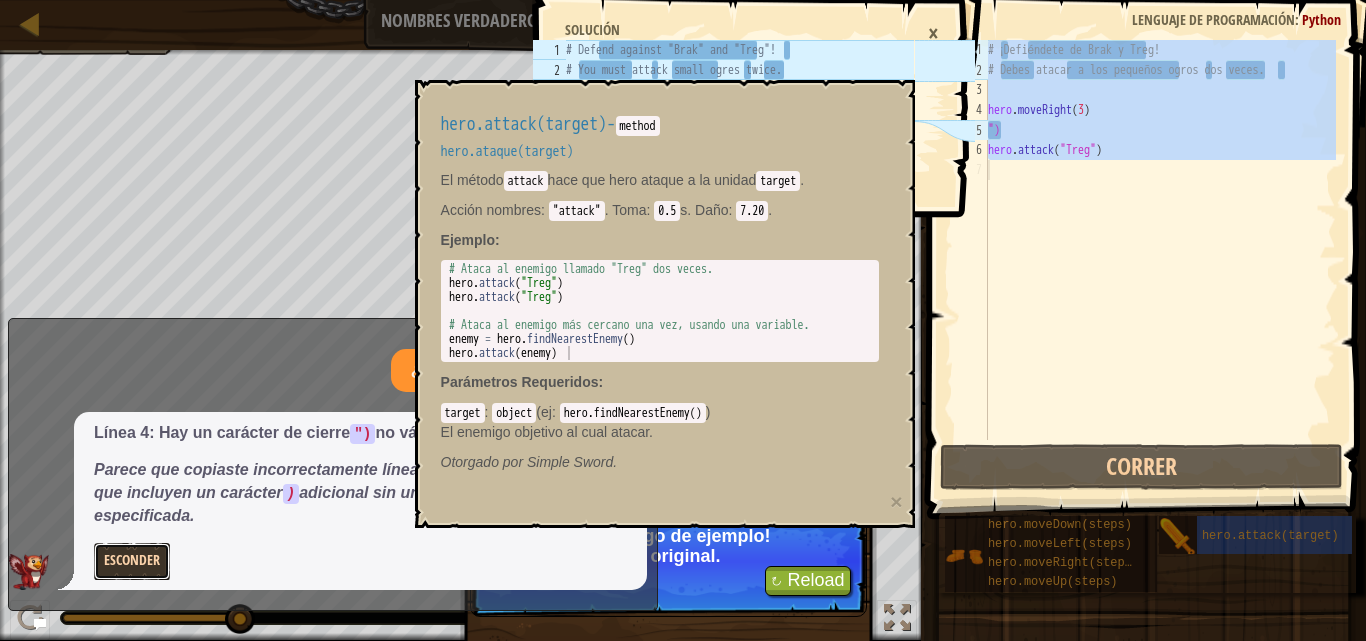 click on "Esconder" at bounding box center [132, 561] 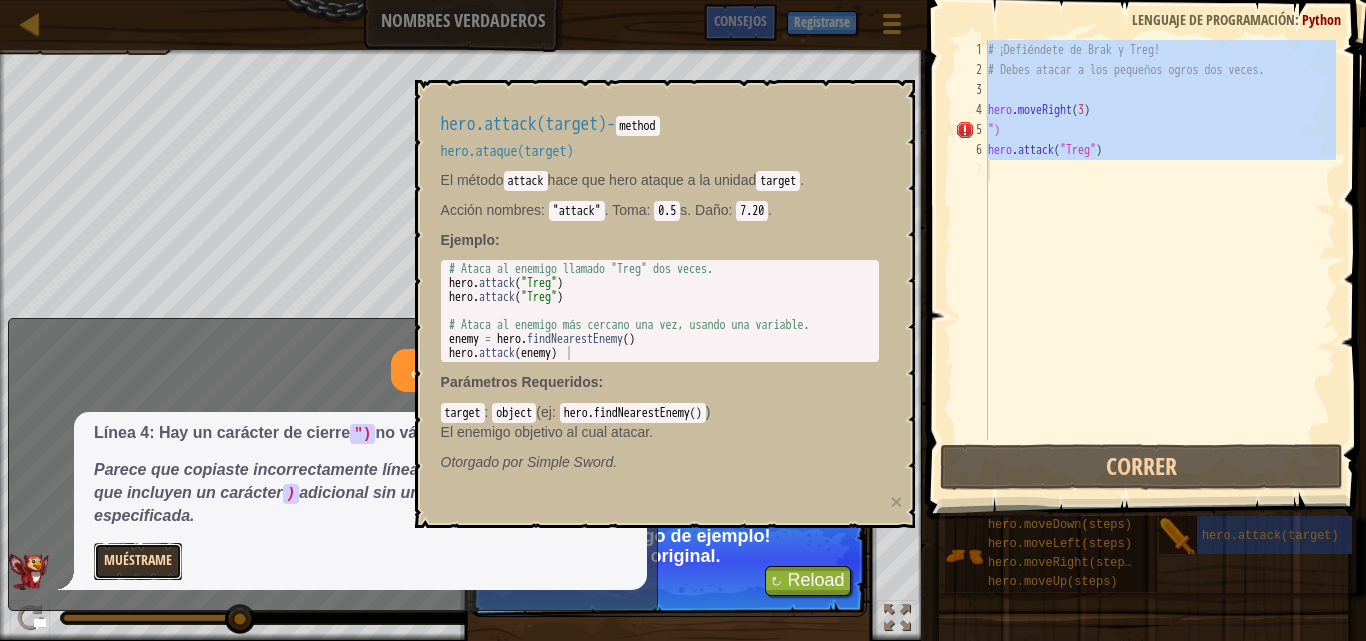 drag, startPoint x: 170, startPoint y: 566, endPoint x: 162, endPoint y: 557, distance: 12.0415945 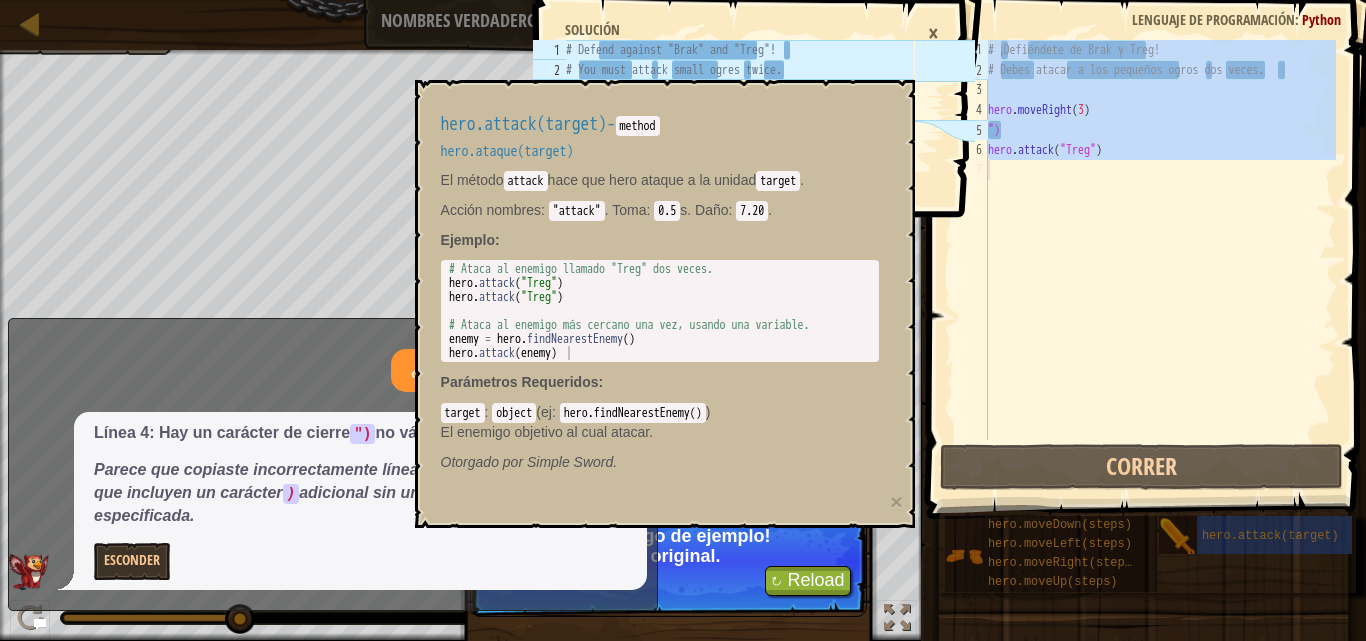 click on "# ¡Defiéndete de Brak y Treg! # Debes atacar a los pequeños ogros dos veces. hero . moveRight ( 3 ) ") hero . attack ( "Treg" )" at bounding box center (1160, 240) 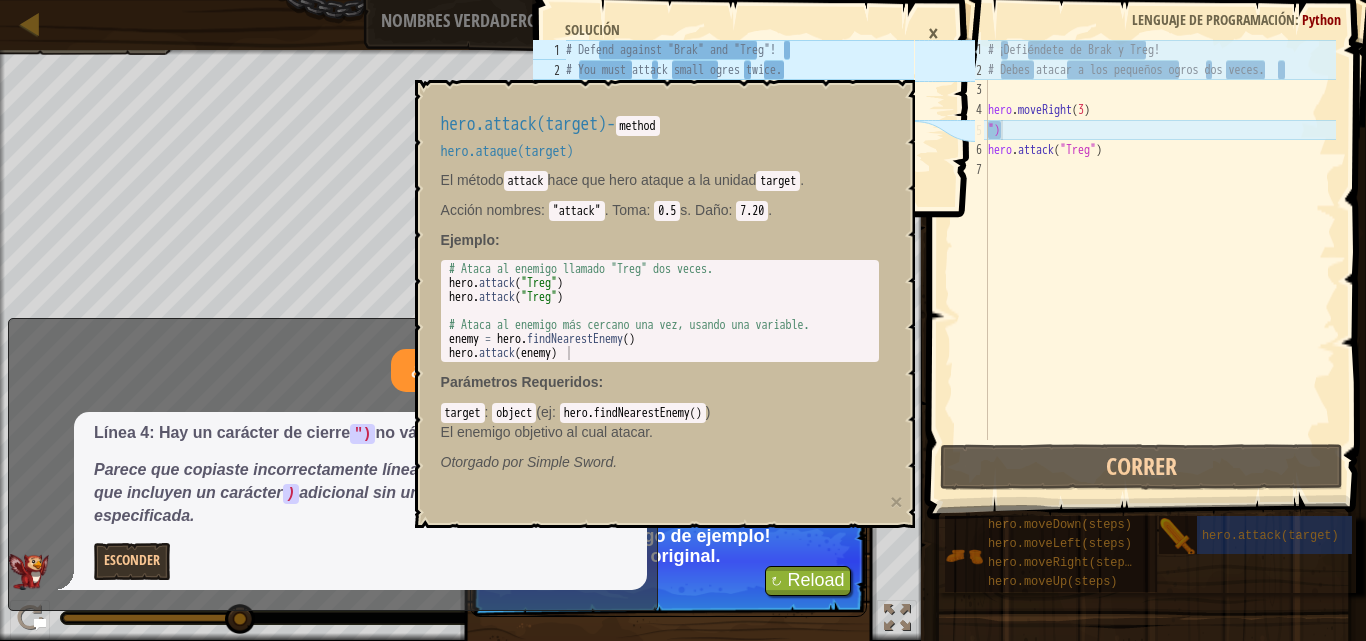 click on "# ¡Defiéndete de Brak y Treg! # Debes atacar a los pequeños ogros dos veces. hero . moveRight ( 3 ) ") hero . attack ( "Treg" )" at bounding box center [1160, 260] 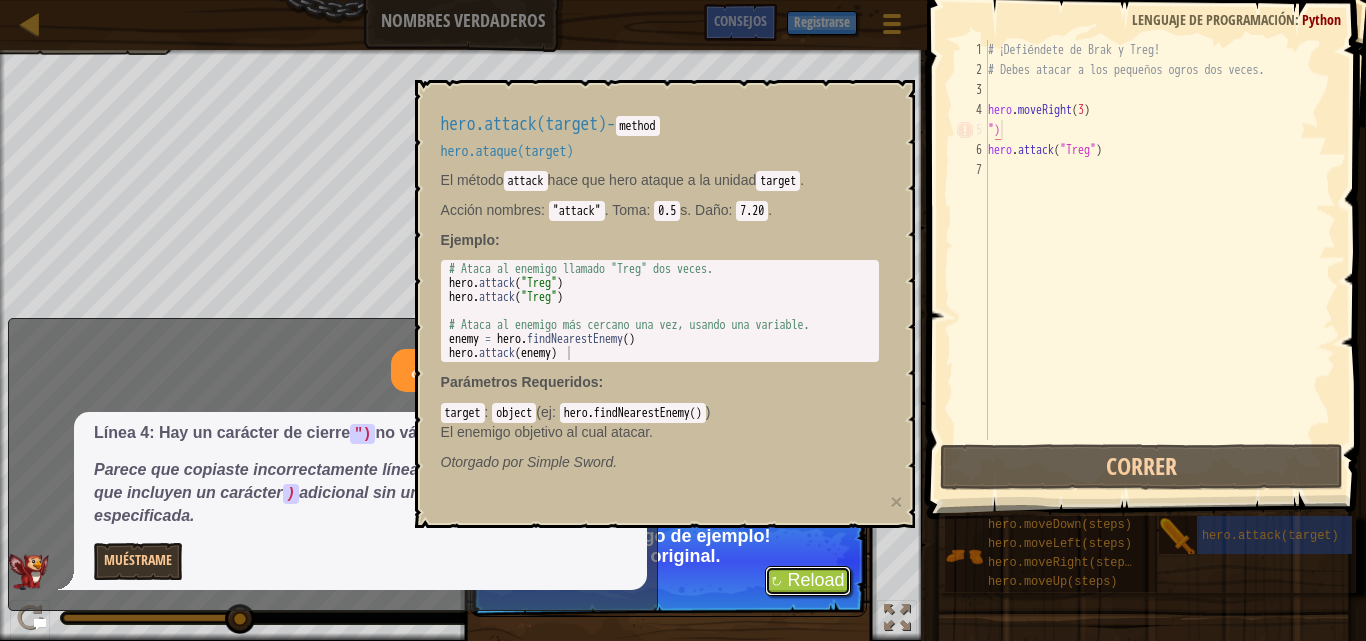 click on "↻ Reload" at bounding box center [807, 581] 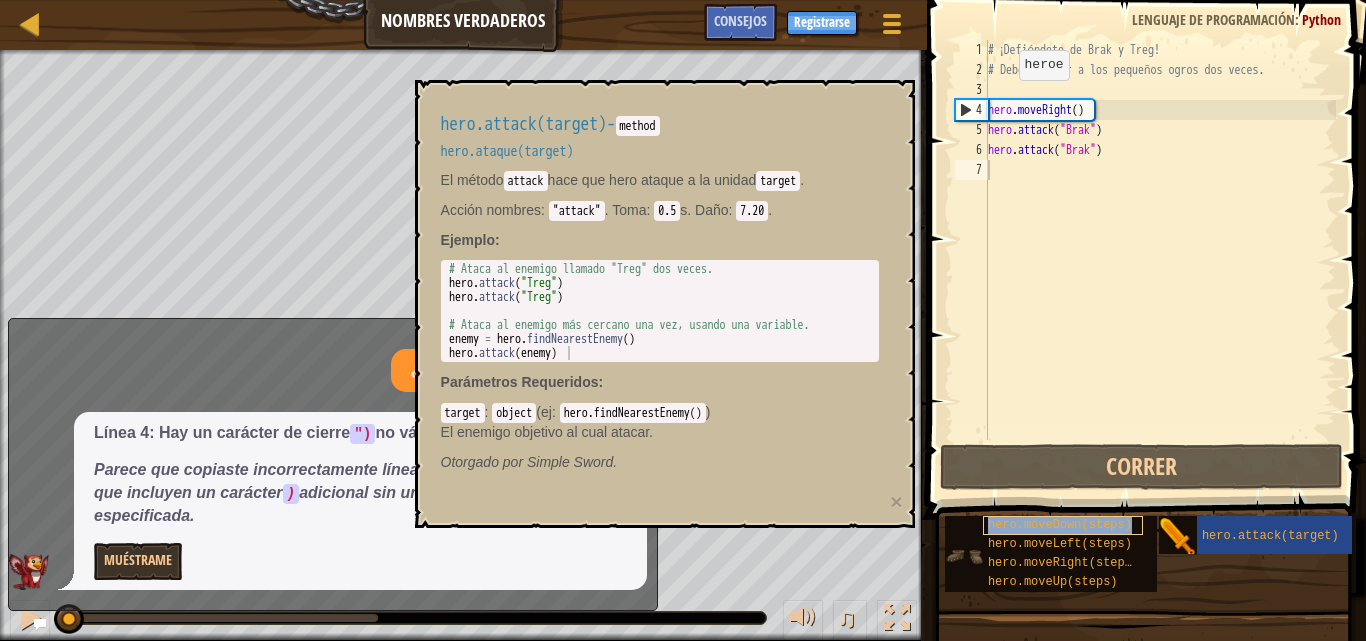 click on "hero.moveDown(steps)" at bounding box center [1060, 525] 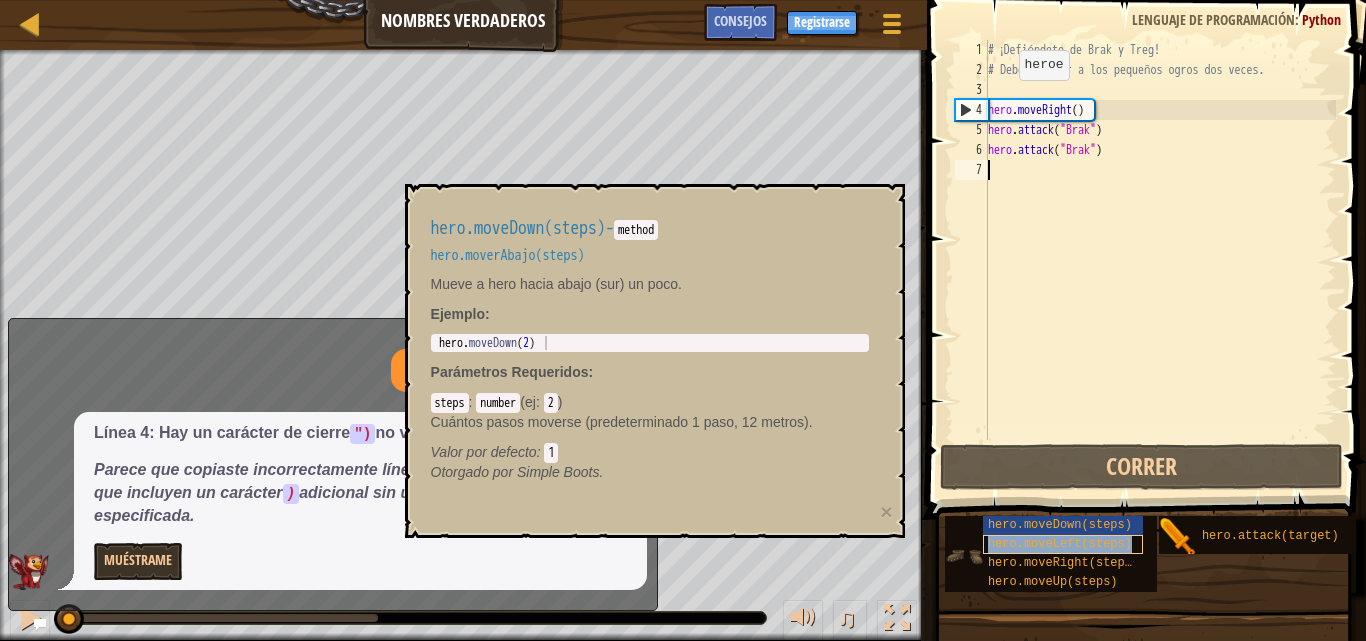 click on "hero.moveLeft(steps)" at bounding box center (1060, 544) 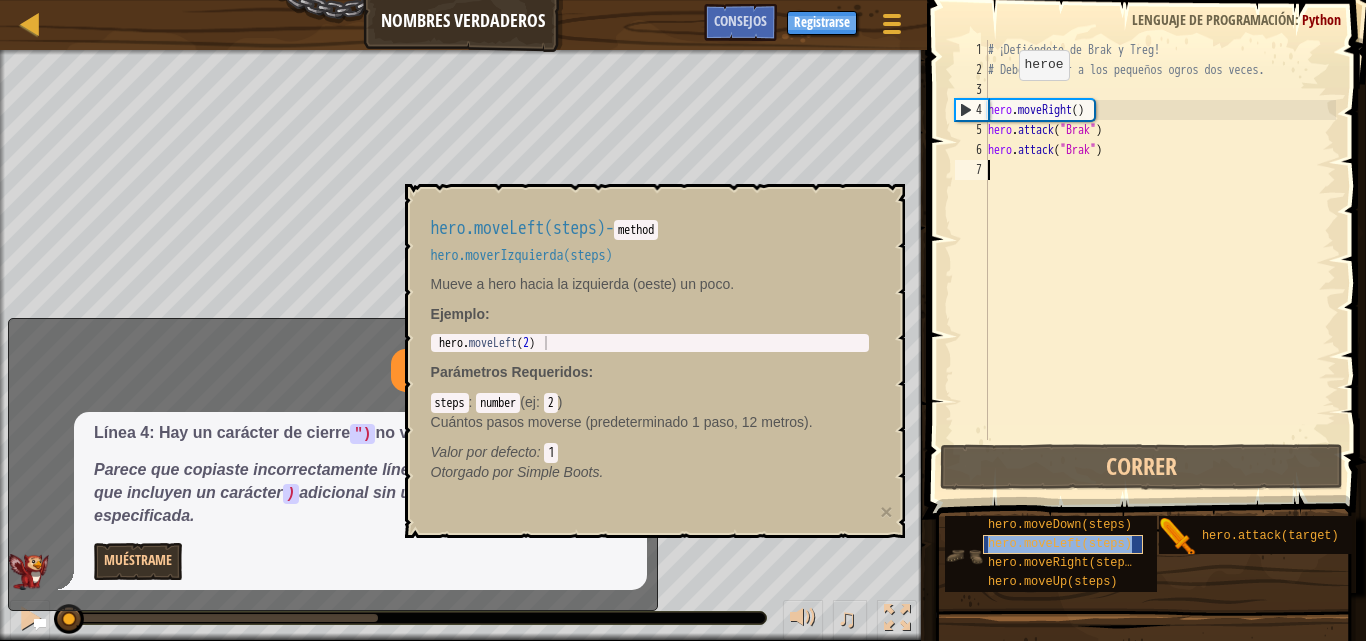 click on "hero.moveLeft(steps)" at bounding box center (1060, 544) 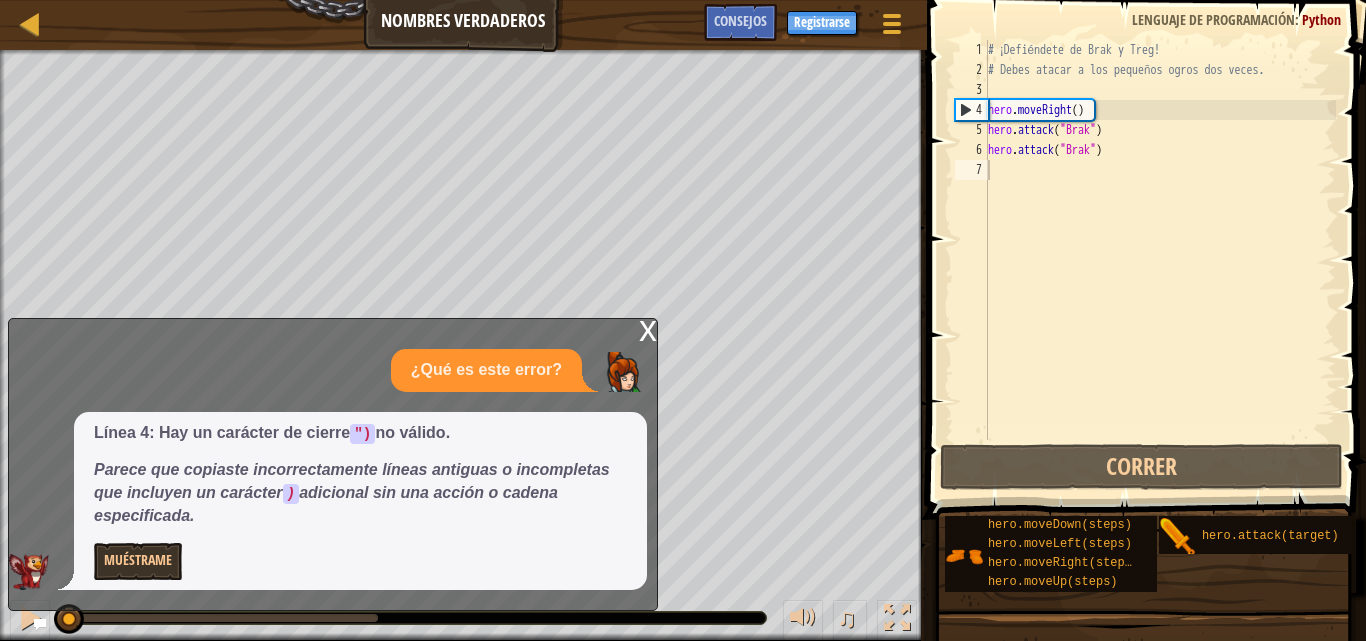 click on "x" at bounding box center (648, 329) 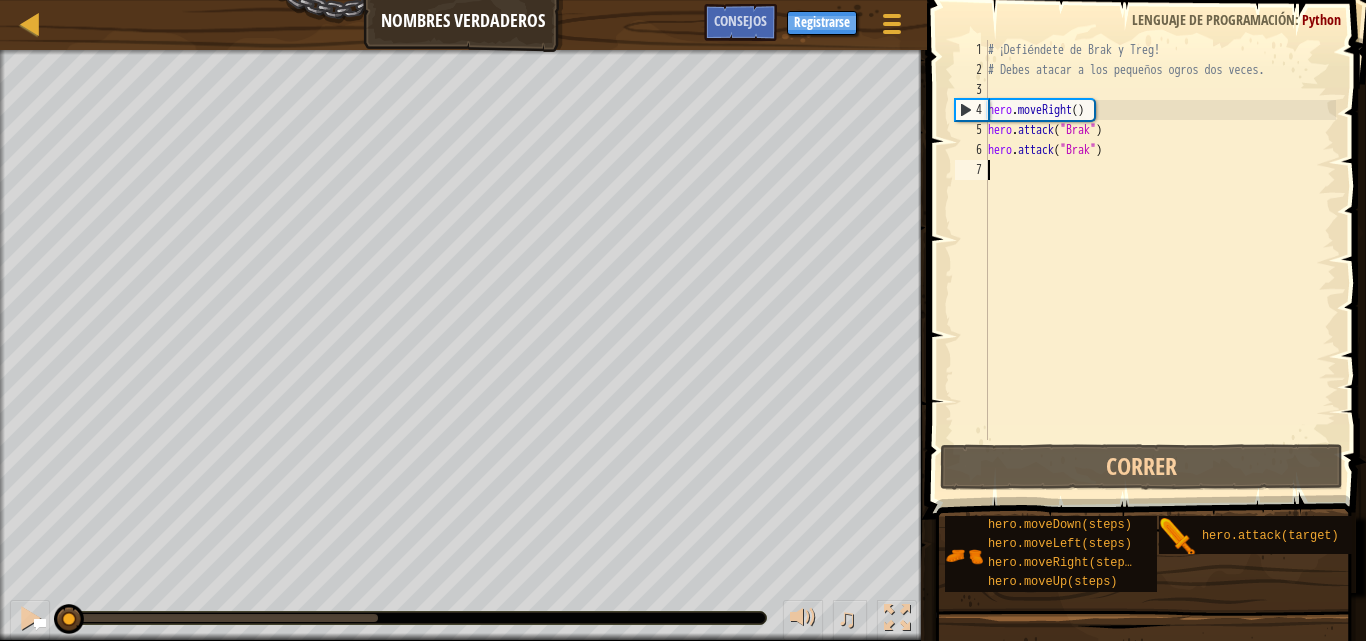 click on "# ¡Defiéndete de Brak y Treg! # Debes atacar a los pequeños ogros dos veces. hero . moveRight ( ) hero . attack ( "Brak" ) hero . attack ( "Brak" )" at bounding box center [1160, 260] 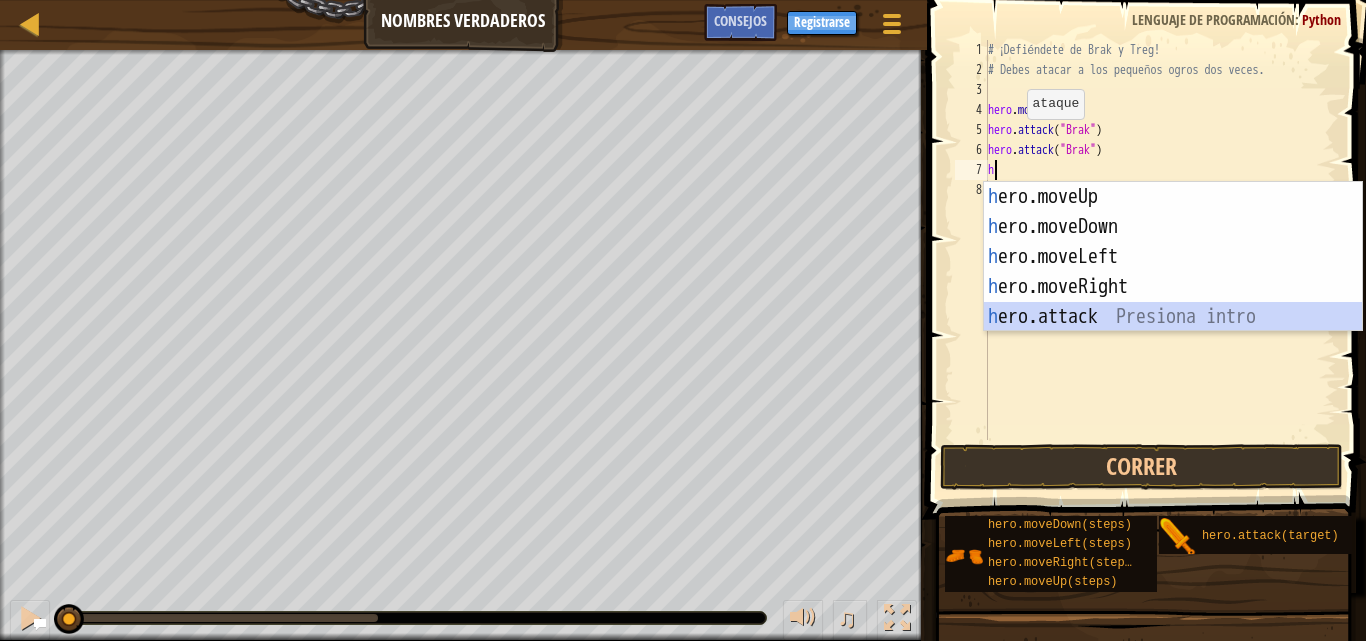 click on "h ero.moveUp Presiona intro h ero.moveDown Presiona intro h ero.moveLeft Presiona intro h ero.moveRight Presiona intro h ero.attack Presiona intro" at bounding box center (1173, 287) 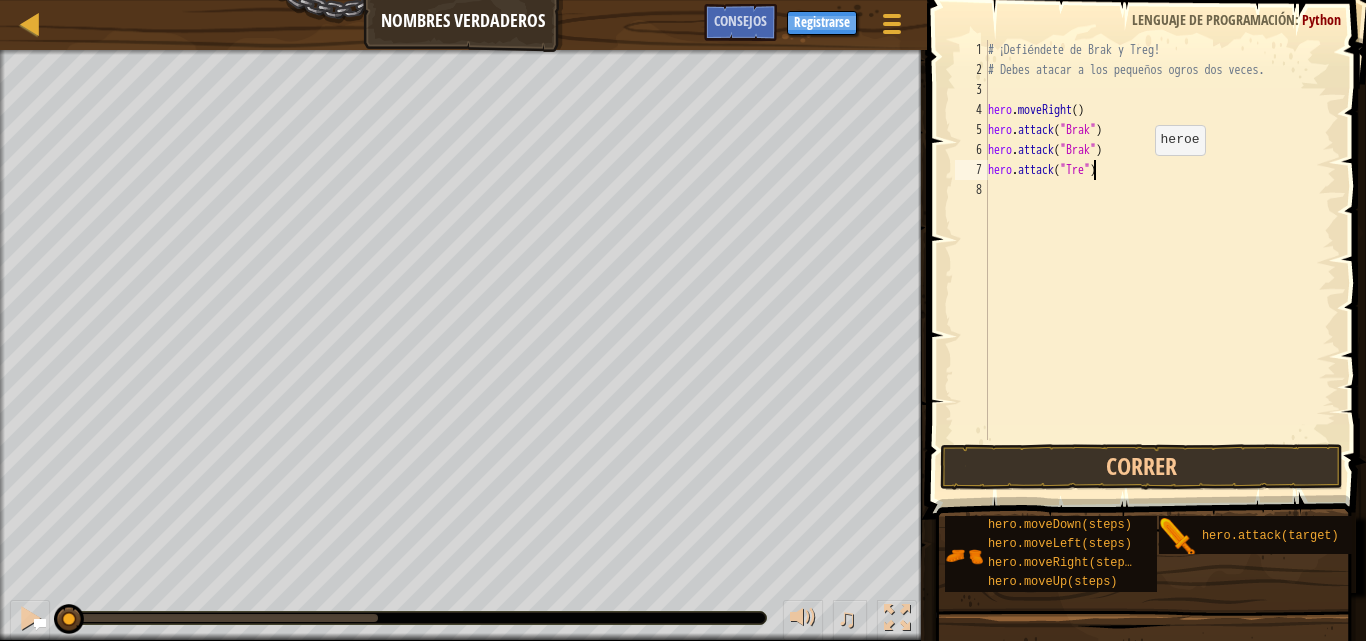 type on "hero.attack("Treg")" 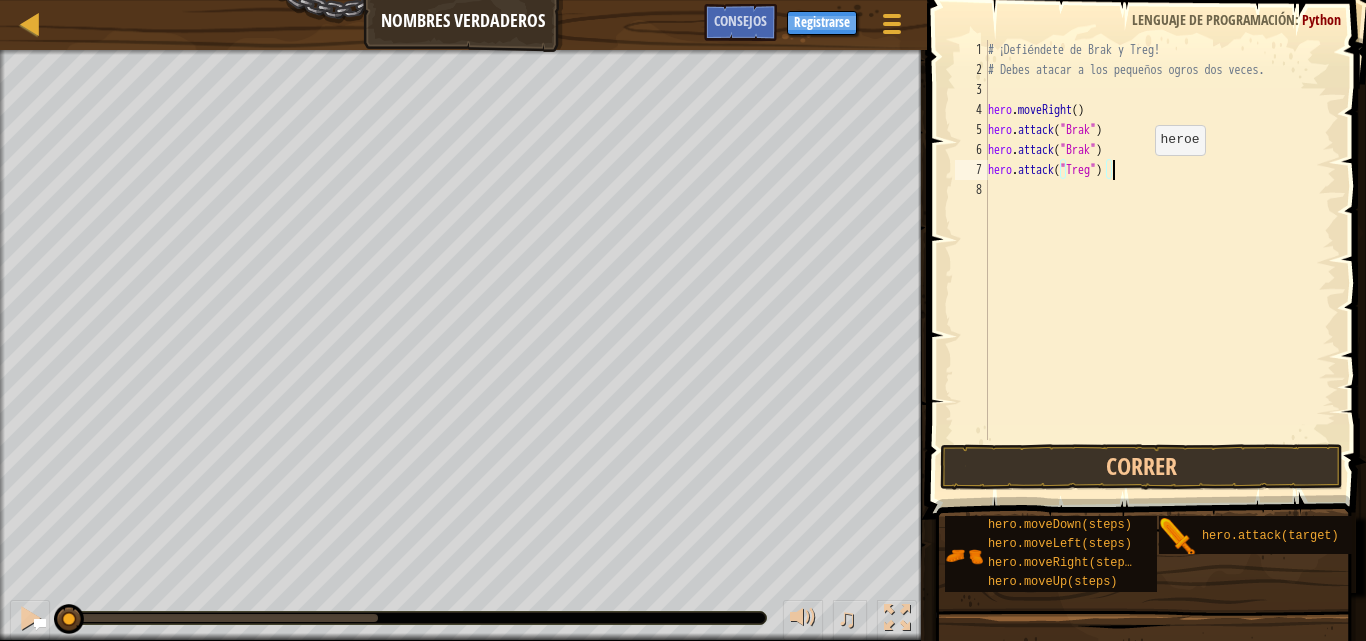 scroll, scrollTop: 9, scrollLeft: 0, axis: vertical 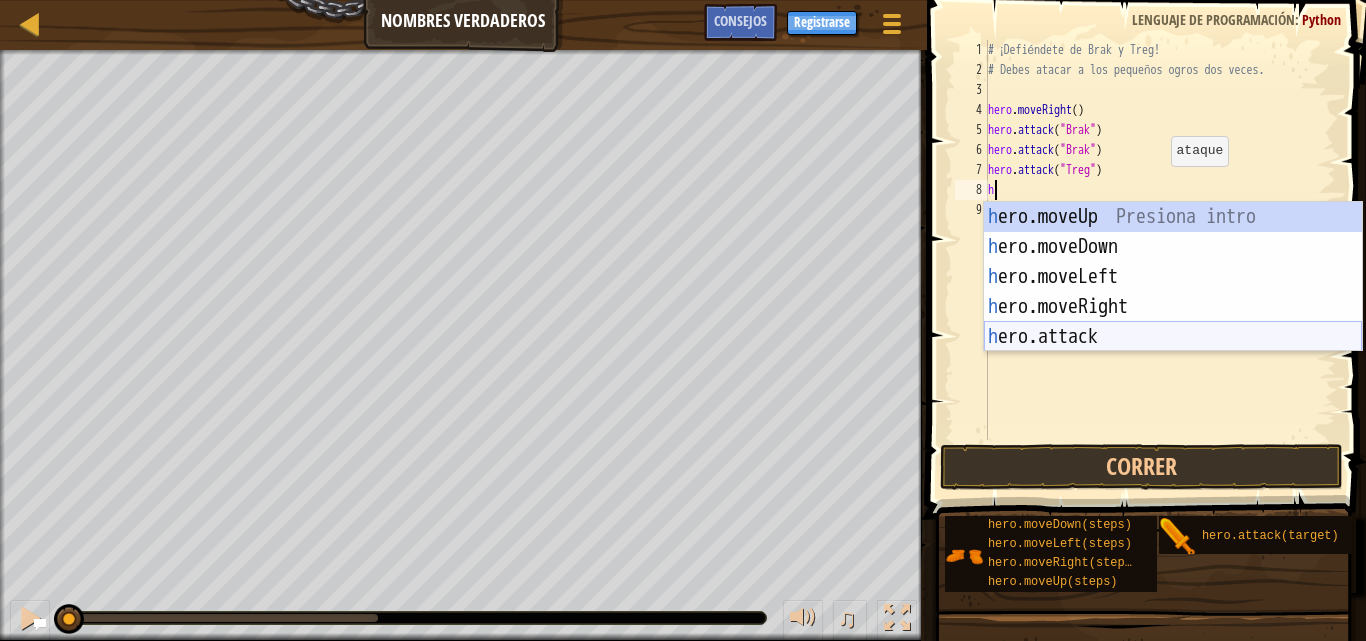 click on "h ero.moveUp Presiona intro h ero.moveDown Presiona intro h ero.moveLeft Presiona intro h ero.moveRight Presiona intro h ero.attack Presiona intro" at bounding box center [1173, 307] 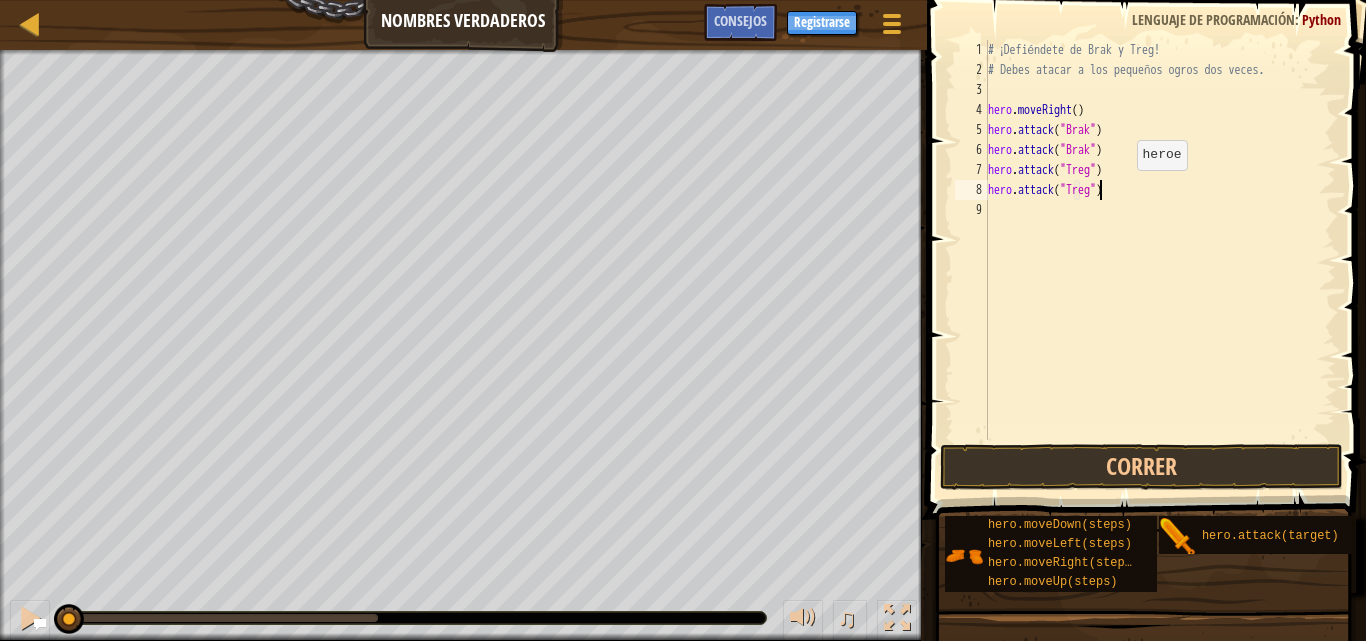 scroll, scrollTop: 9, scrollLeft: 9, axis: both 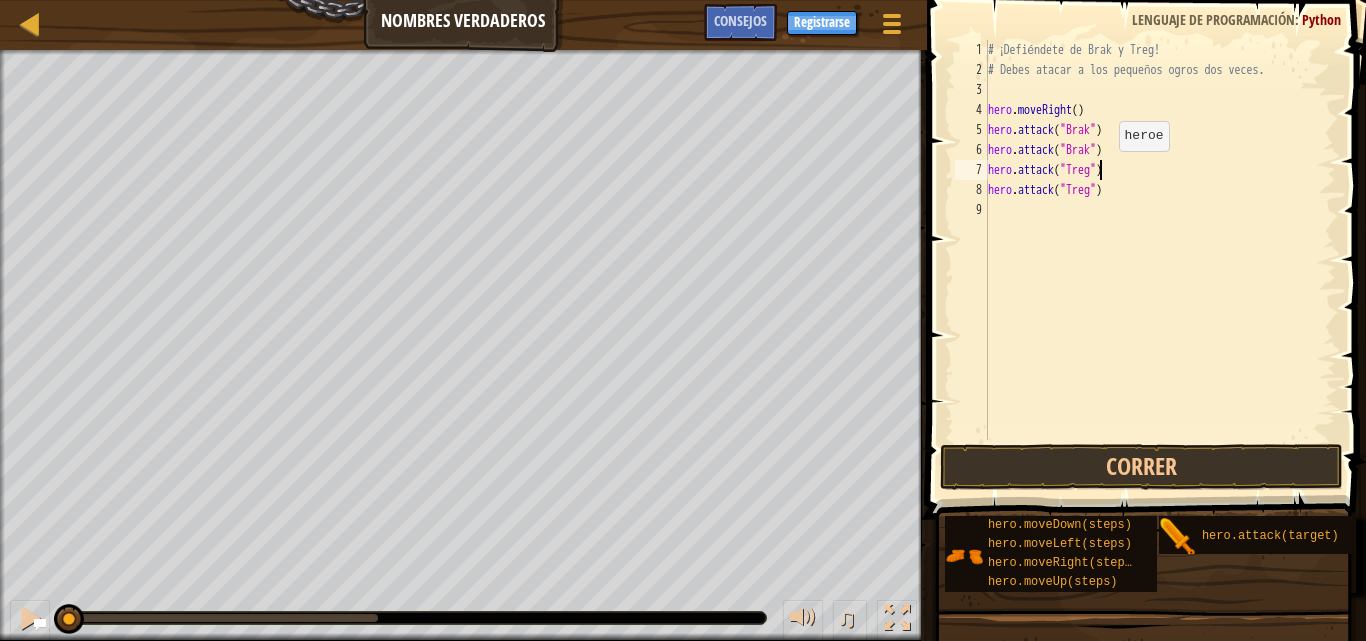 click on "# ¡Defiéndete de Brak y Treg! # Debes atacar a los pequeños ogros dos veces. hero . moveRight ( ) hero . attack ( "Brak" ) hero . attack ( "Brak" ) hero . attack ( "Treg" ) hero . attack ( "Treg" )" at bounding box center [1160, 260] 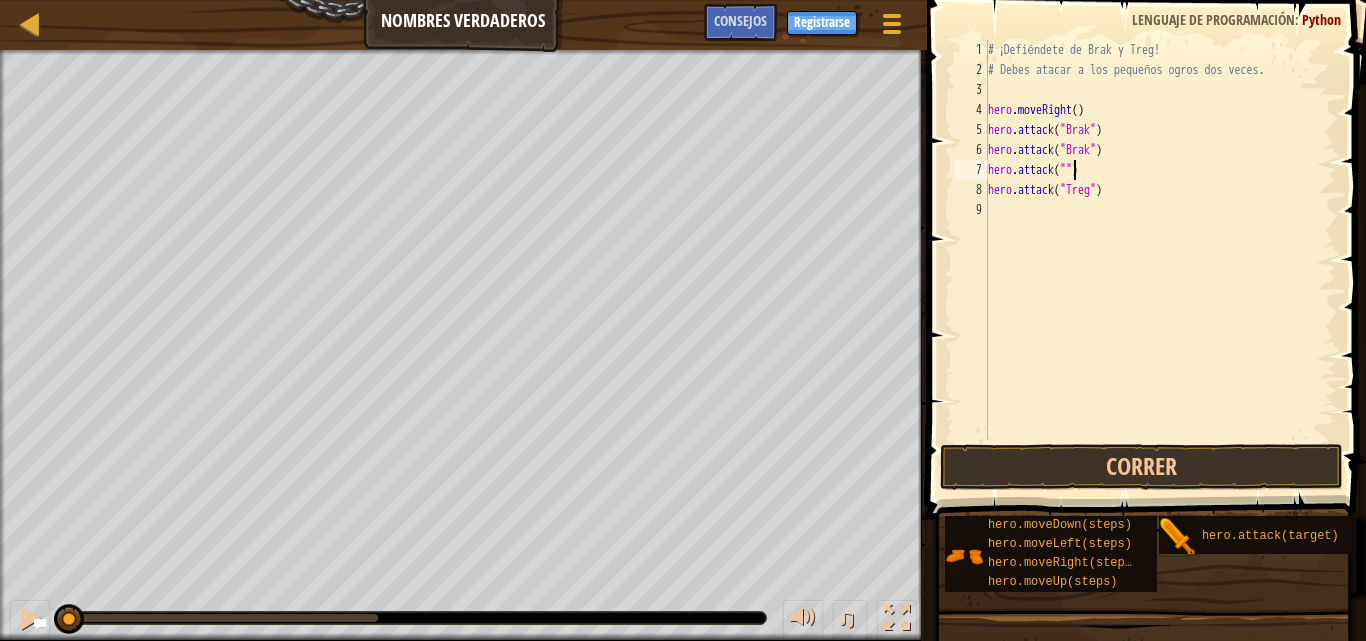 scroll, scrollTop: 9, scrollLeft: 7, axis: both 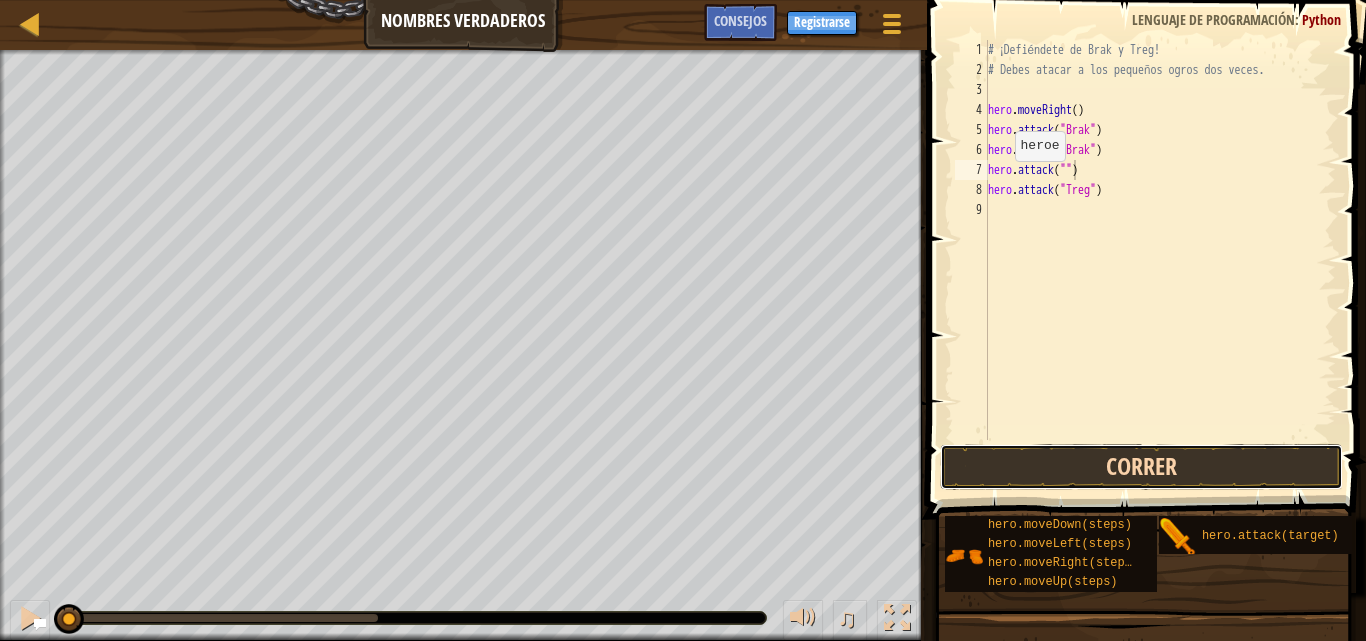 click on "Correr" at bounding box center (1141, 467) 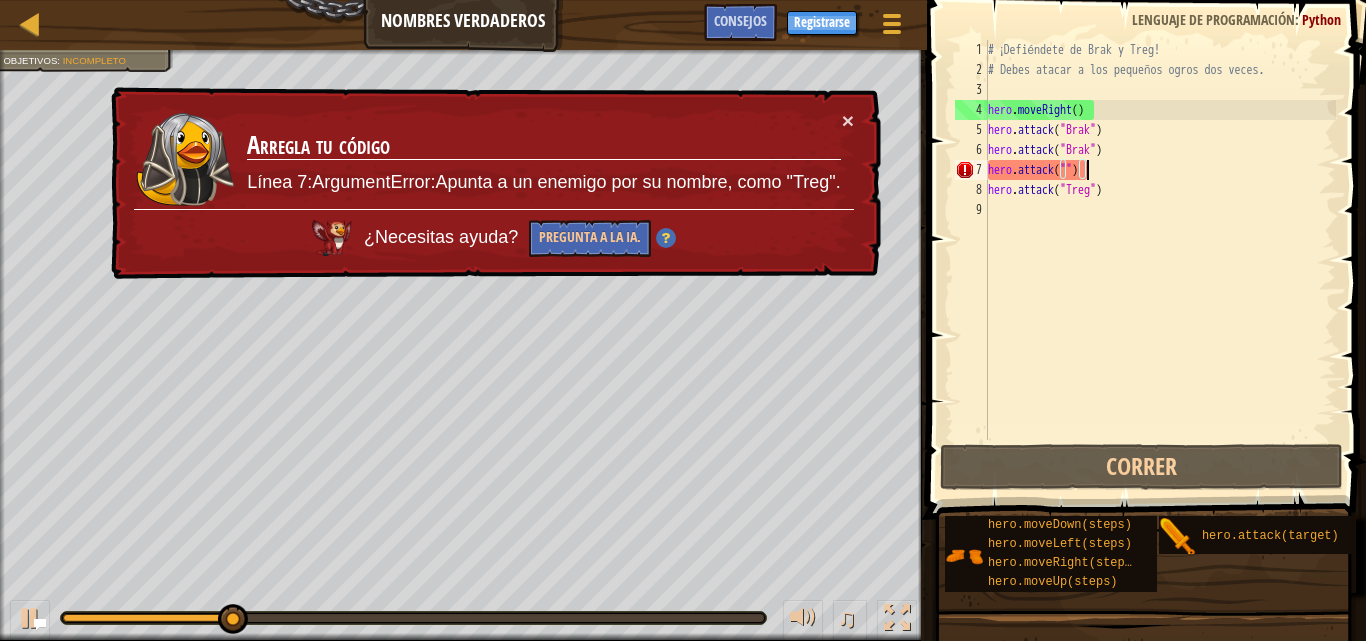 click on "# ¡Defiéndete de Brak y Treg! # Debes atacar a los pequeños ogros dos veces. hero . moveRight ( ) hero . attack ( "Brak" ) hero . attack ( "Brak" ) hero . attack ( "" ) hero . attack ( "Treg" )" at bounding box center (1160, 260) 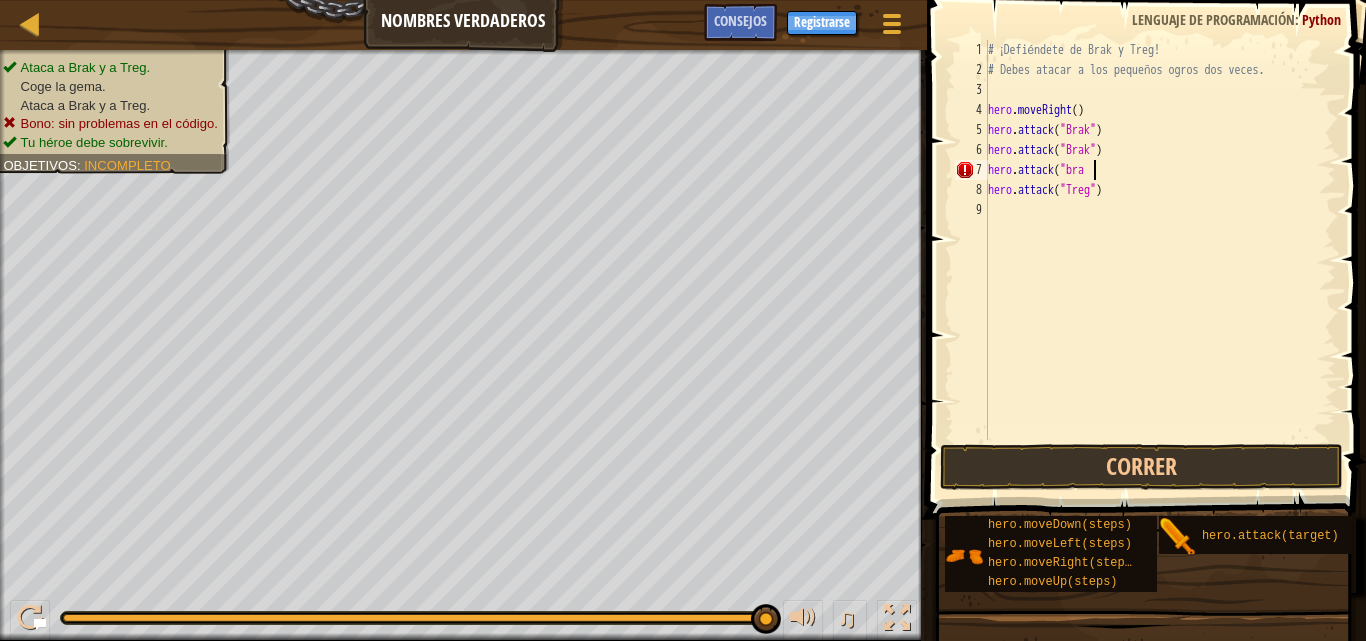 scroll, scrollTop: 9, scrollLeft: 8, axis: both 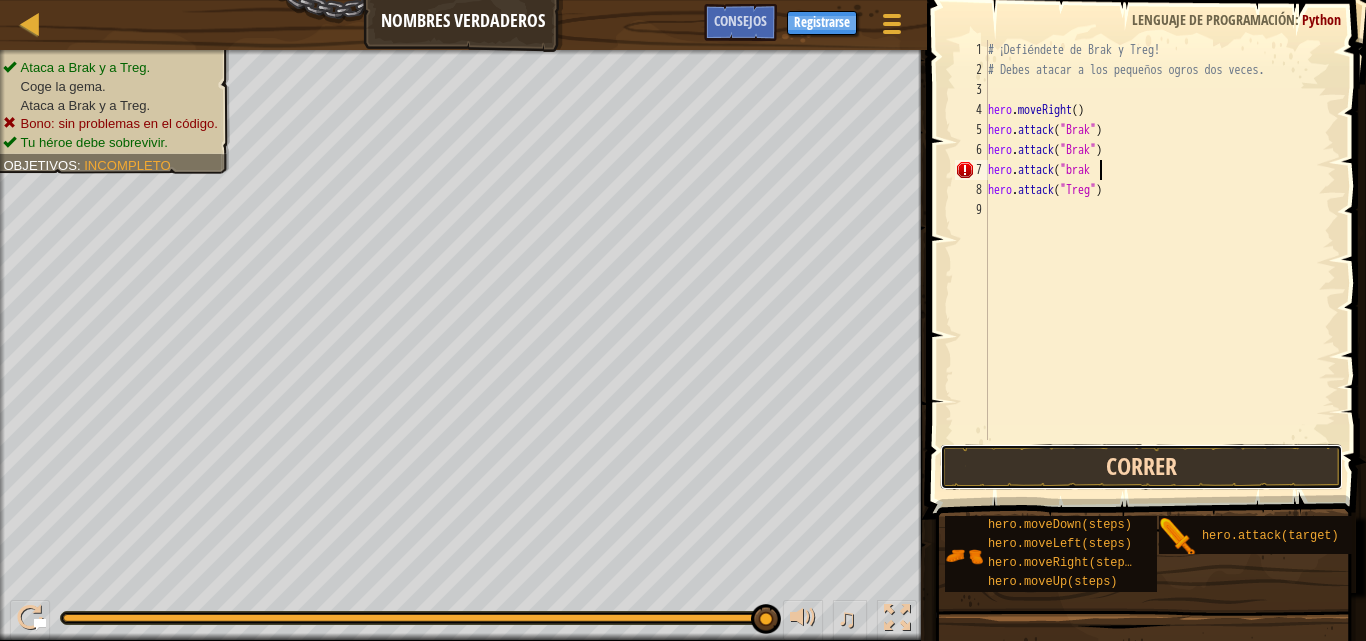 click on "Correr" at bounding box center [1141, 467] 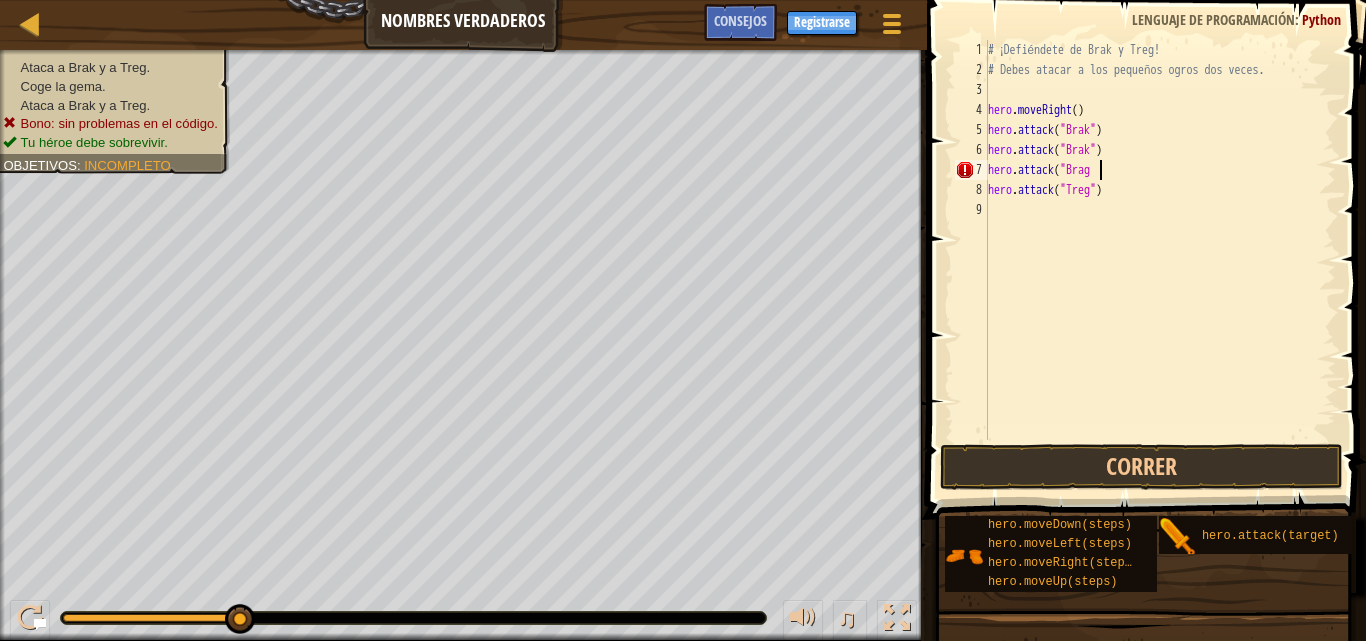 scroll, scrollTop: 9, scrollLeft: 8, axis: both 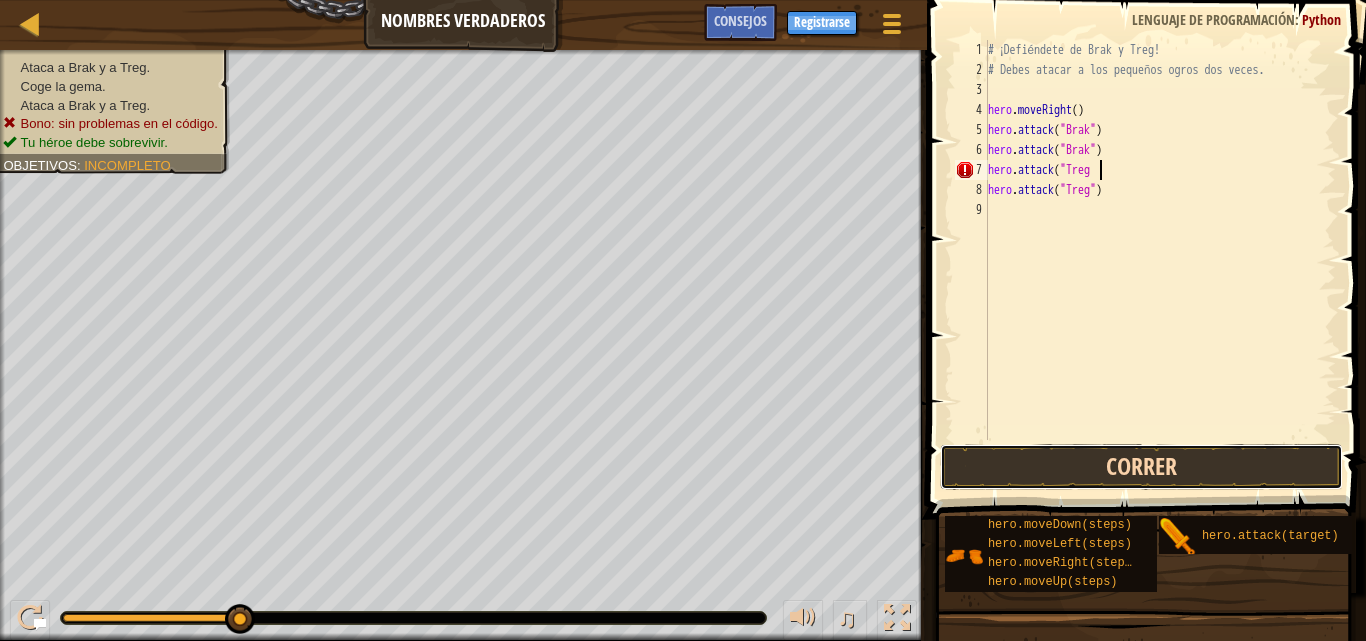 click on "Correr" at bounding box center [1141, 467] 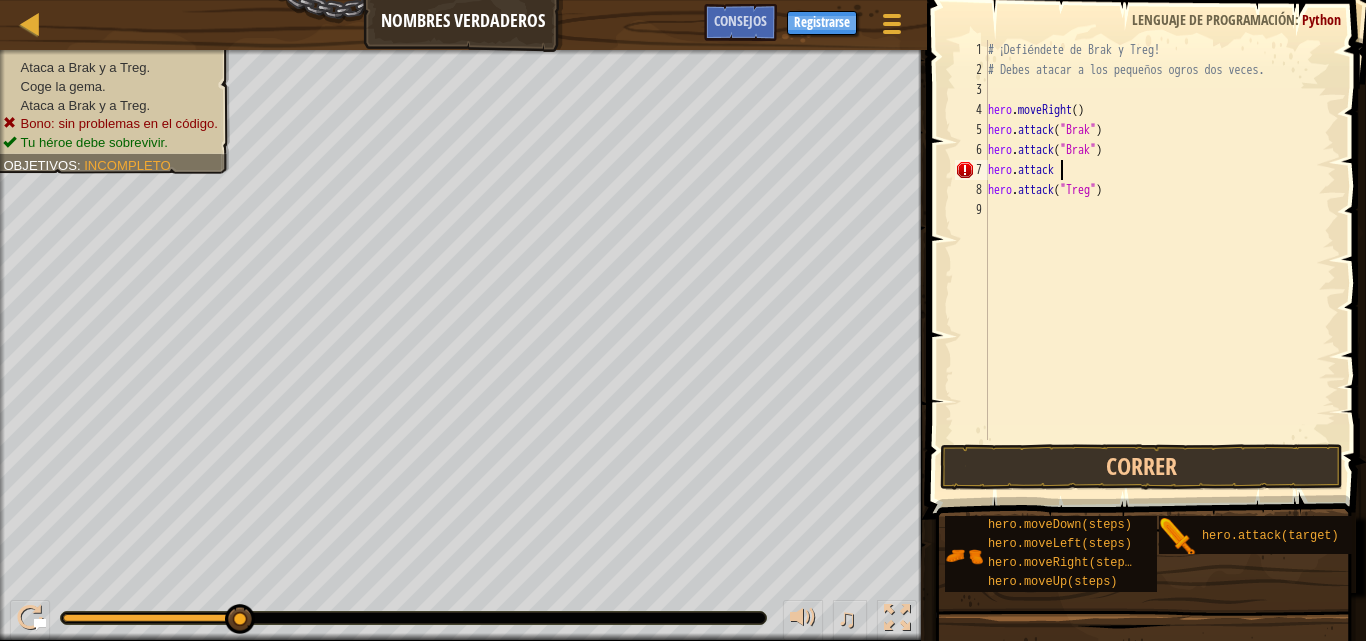 scroll, scrollTop: 9, scrollLeft: 2, axis: both 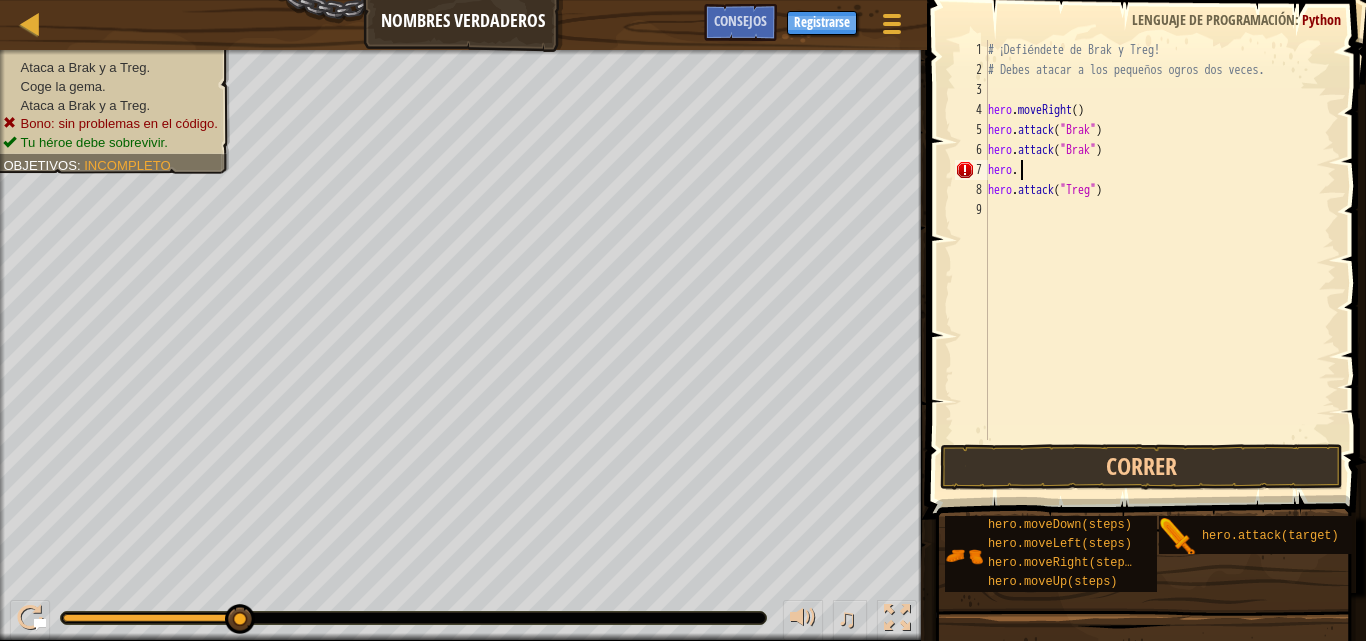 type on "h" 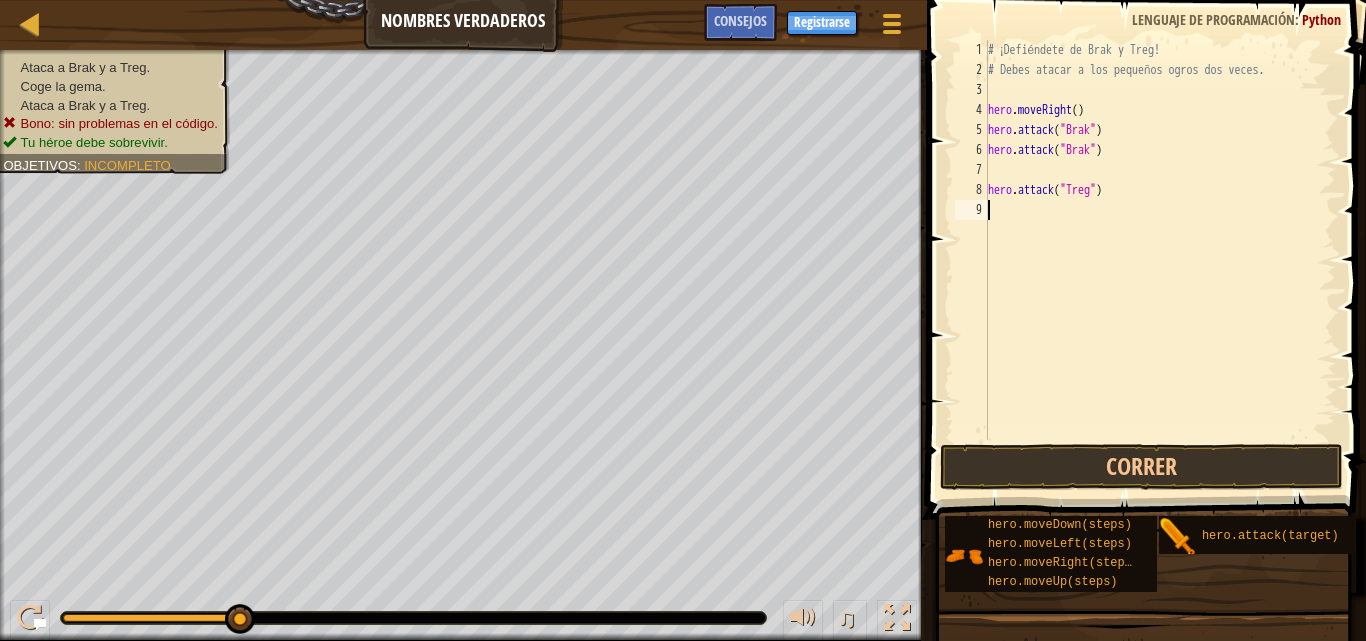 click on "# ¡Defiéndete de Brak y Treg! # Debes atacar a los pequeños ogros dos veces. hero . moveRight ( ) hero . attack ( "Brak" ) hero . attack ( "Brak" ) hero . attack ( "Treg" )" at bounding box center (1160, 260) 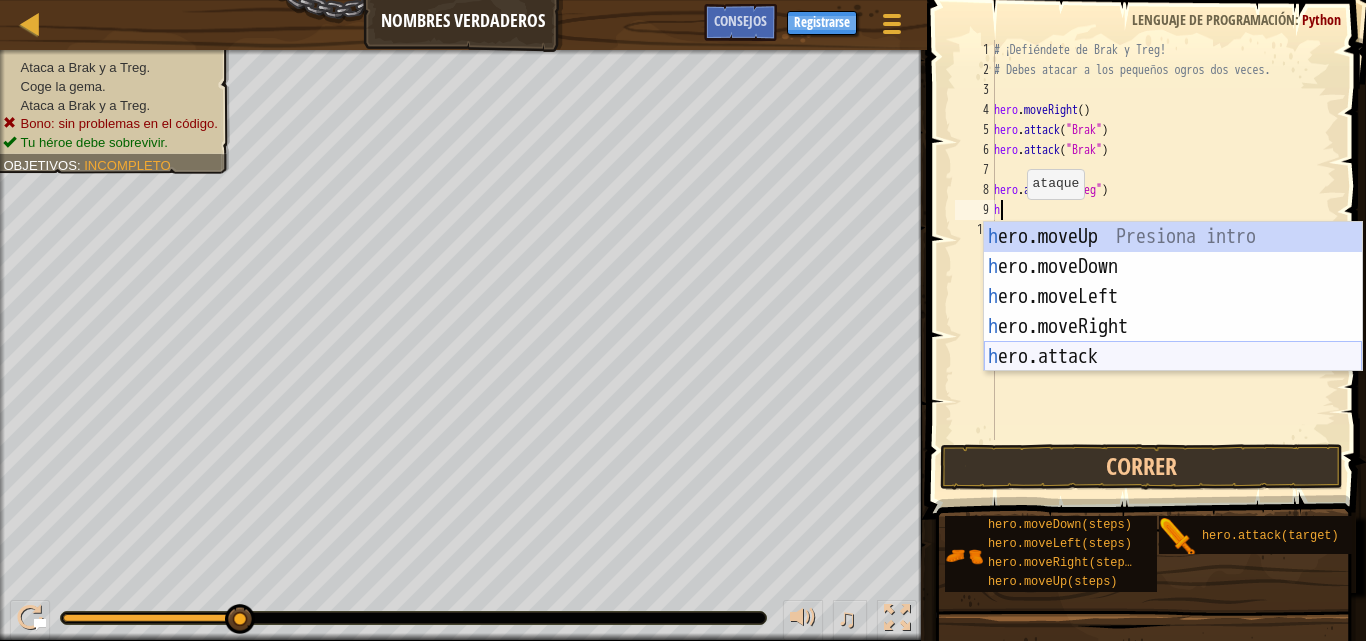click on "h ero.moveUp Presiona intro h ero.moveDown Presiona intro h ero.moveLeft Presiona intro h ero.moveRight Presiona intro h ero.attack Presiona intro" at bounding box center (1173, 327) 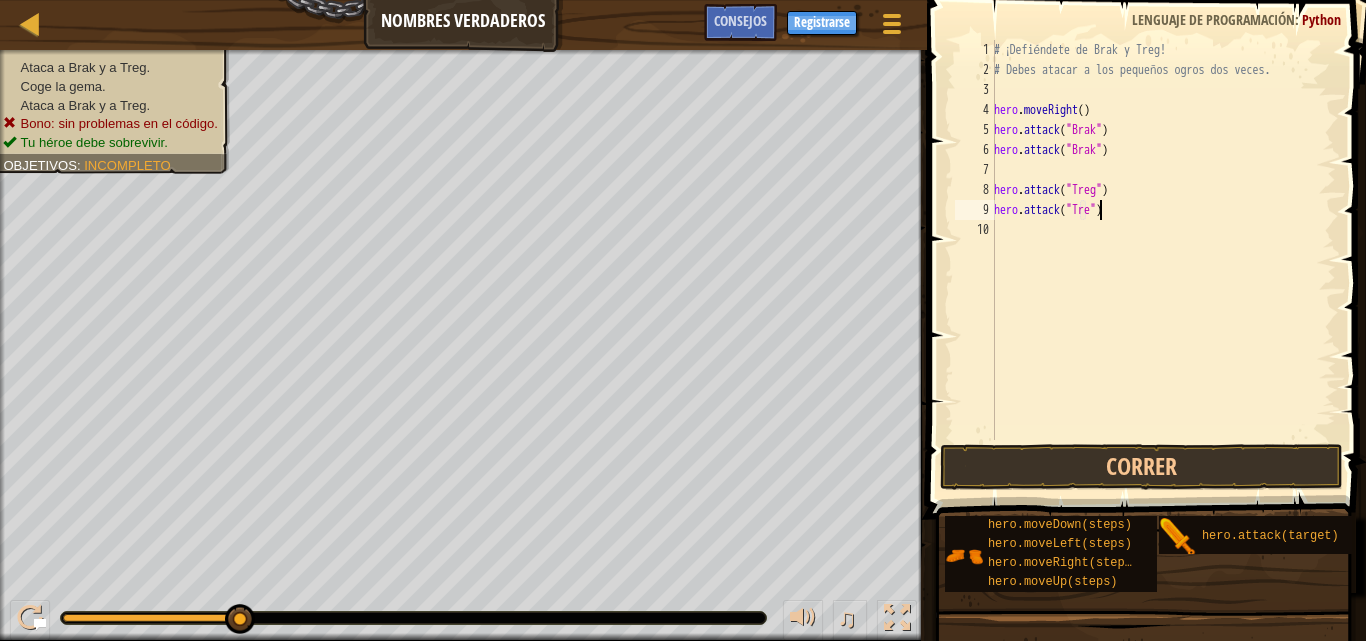 type on "hero.attack("Treg")" 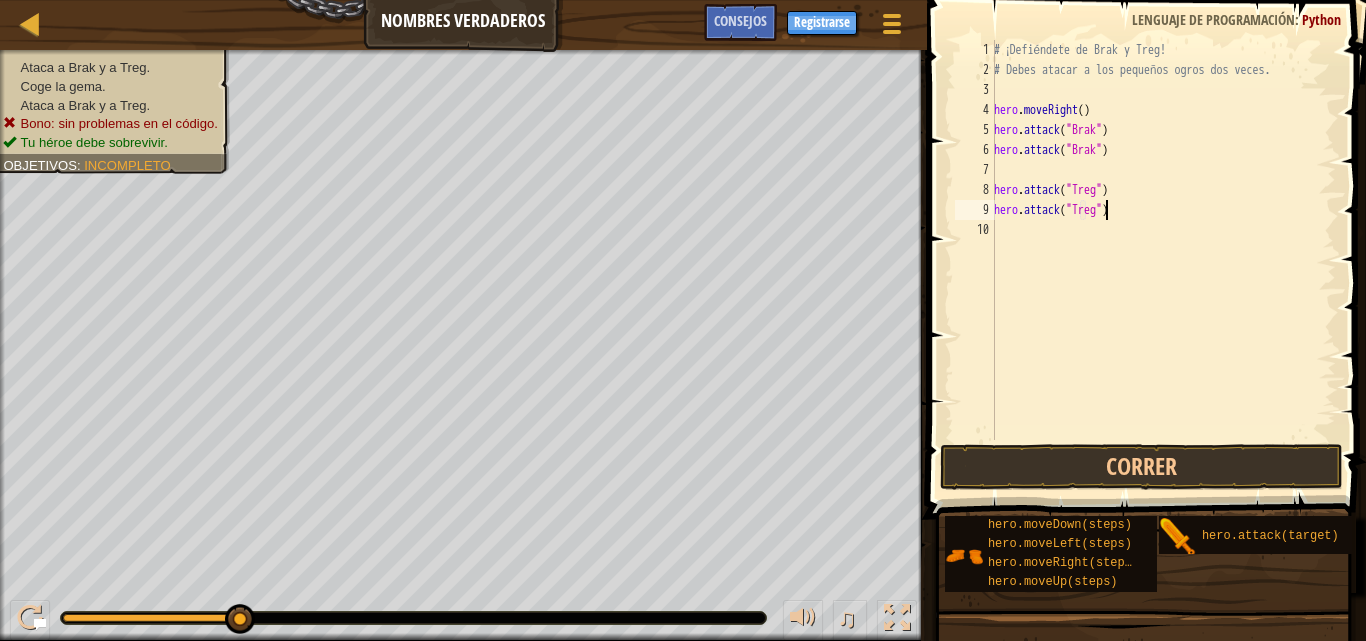 scroll, scrollTop: 9, scrollLeft: 9, axis: both 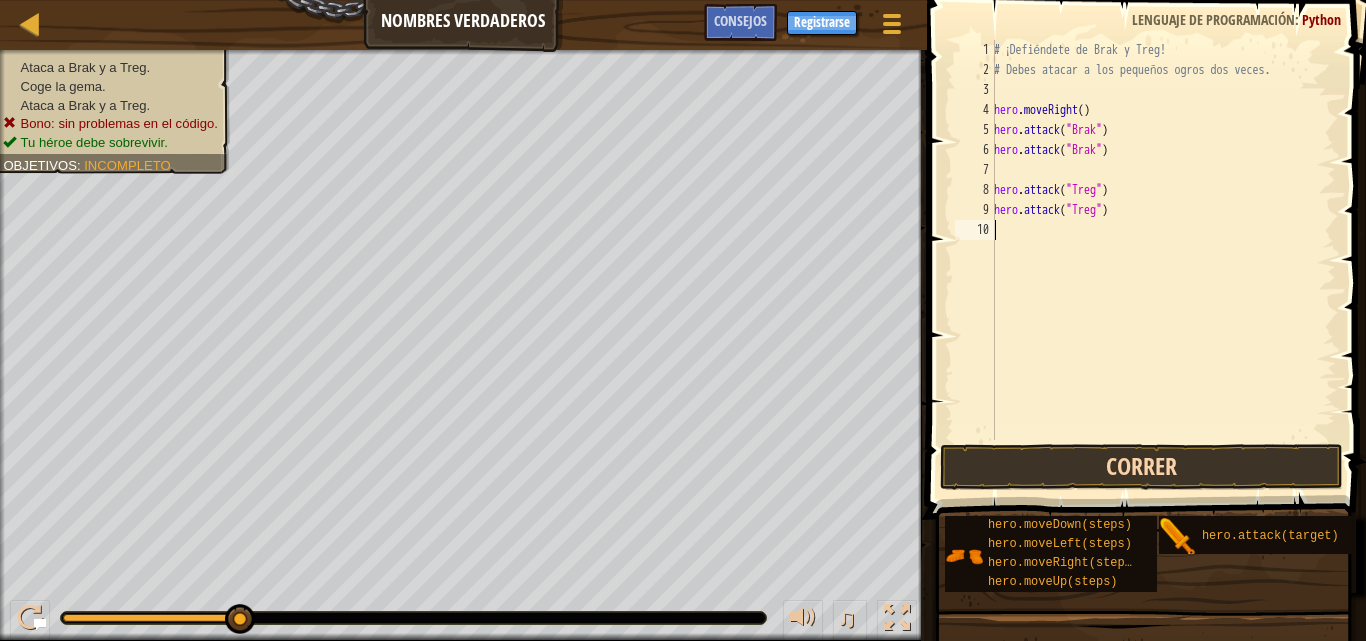 type 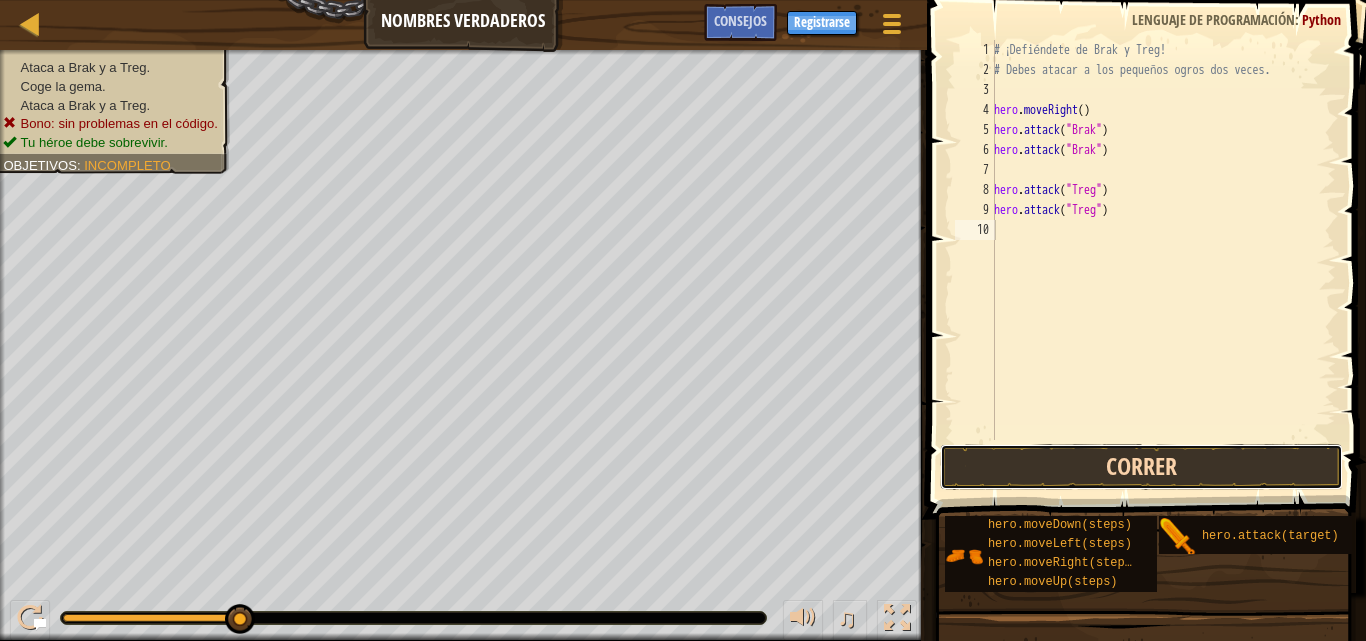 click on "Correr" at bounding box center [1141, 467] 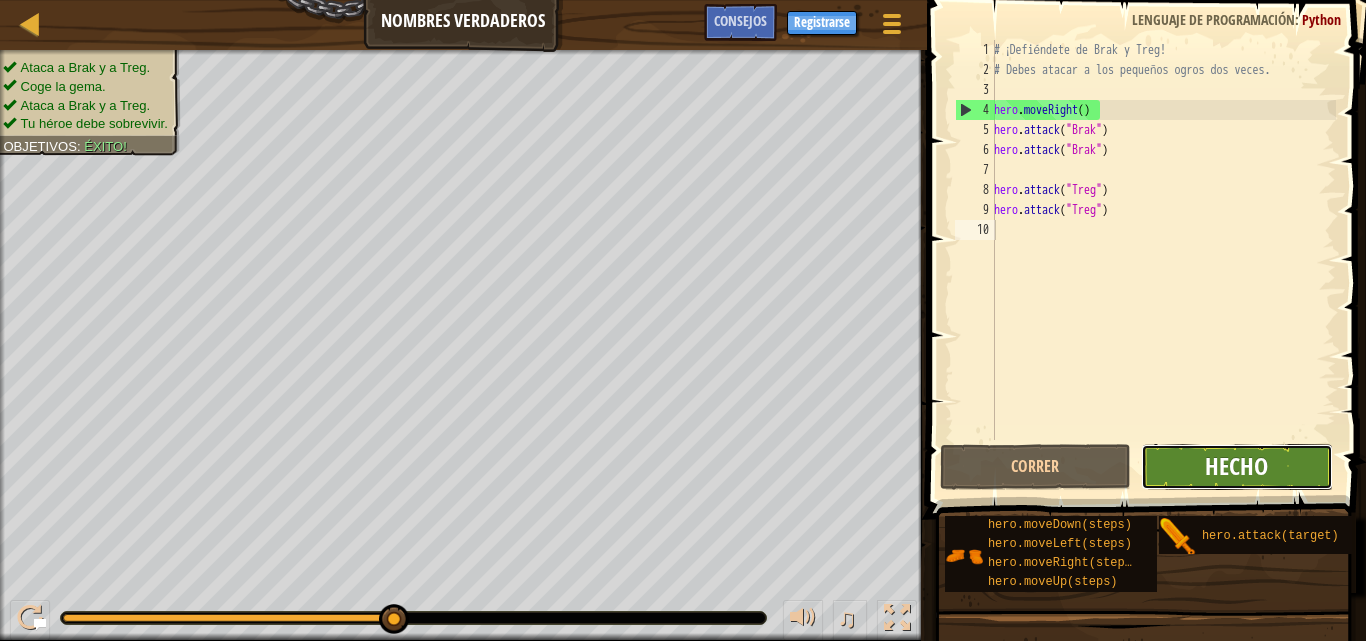 click on "Hecho" at bounding box center (1236, 466) 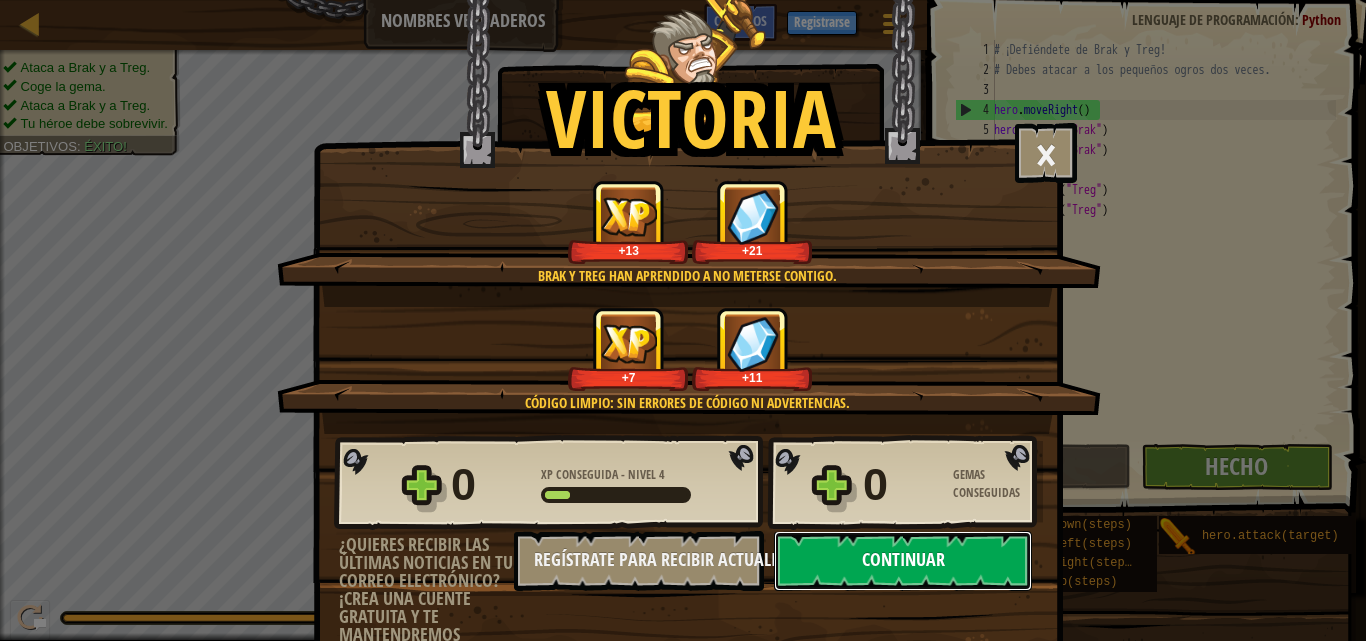 click on "Continuar" at bounding box center [903, 561] 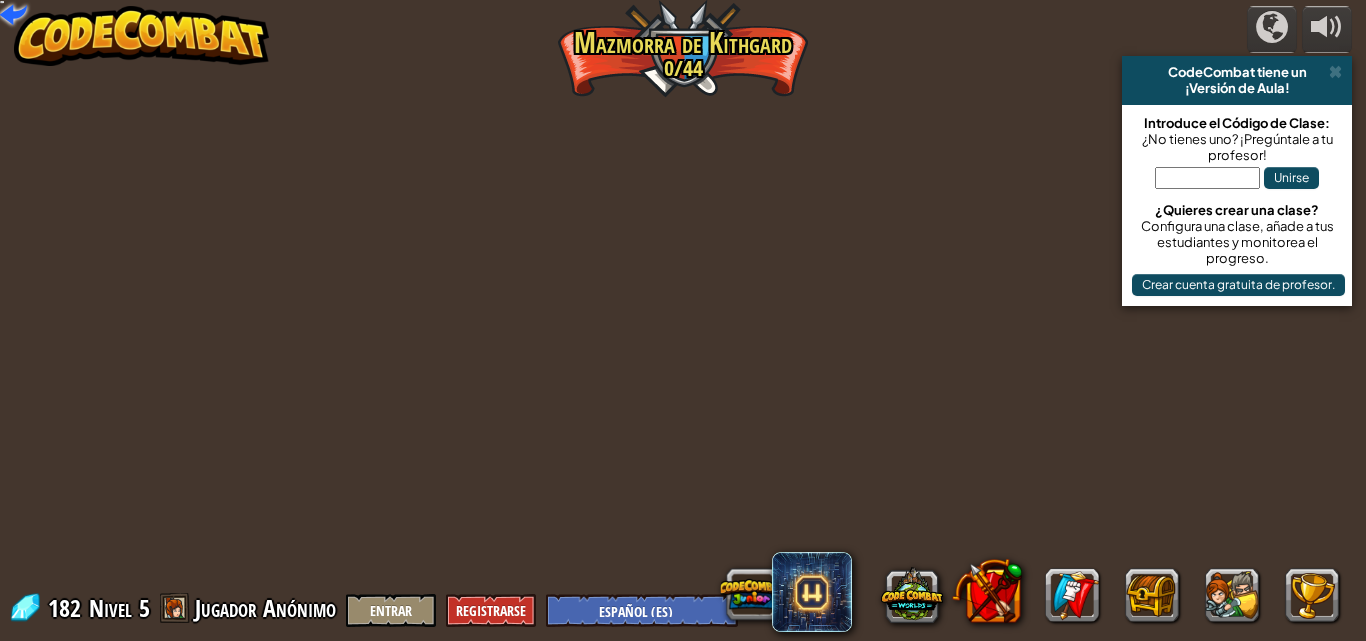 select on "es-ES" 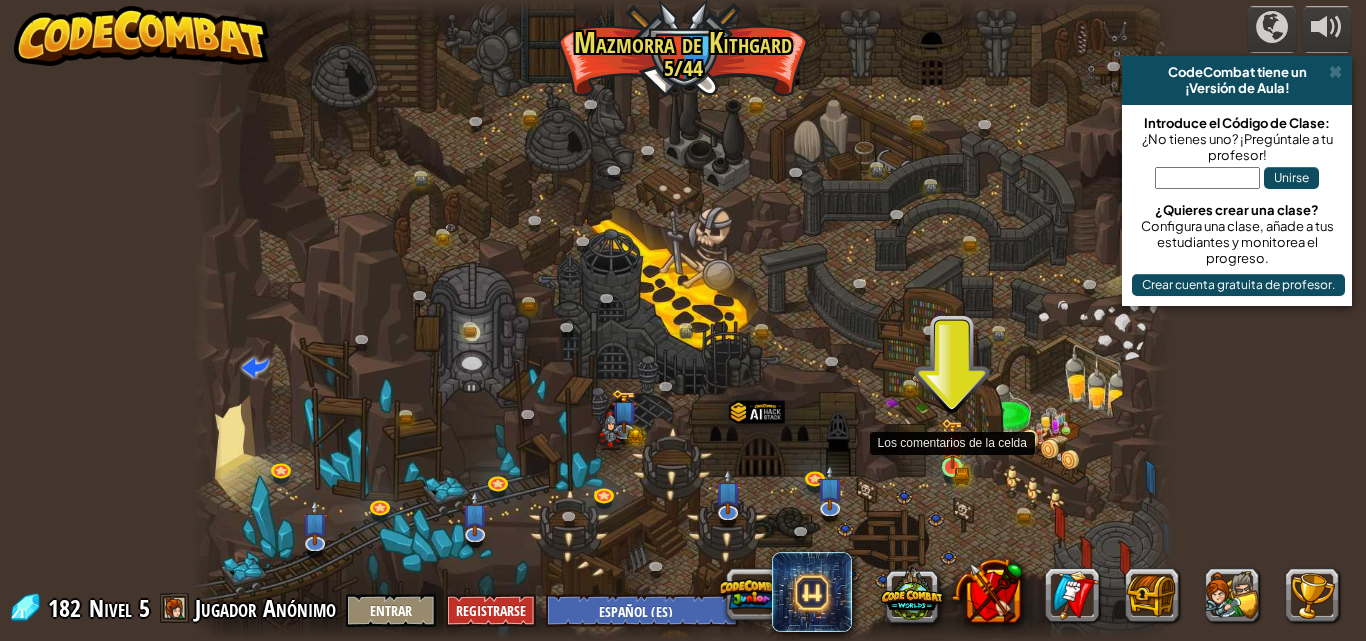 click at bounding box center (952, 443) 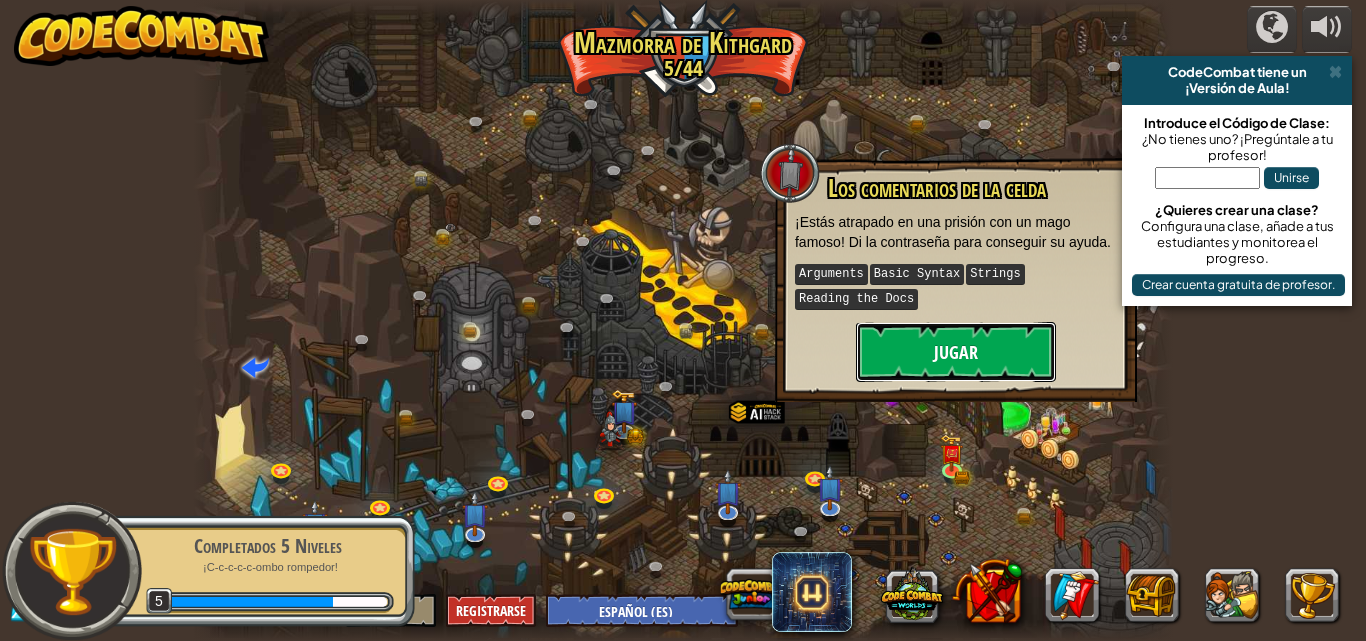 click on "Jugar" at bounding box center [956, 352] 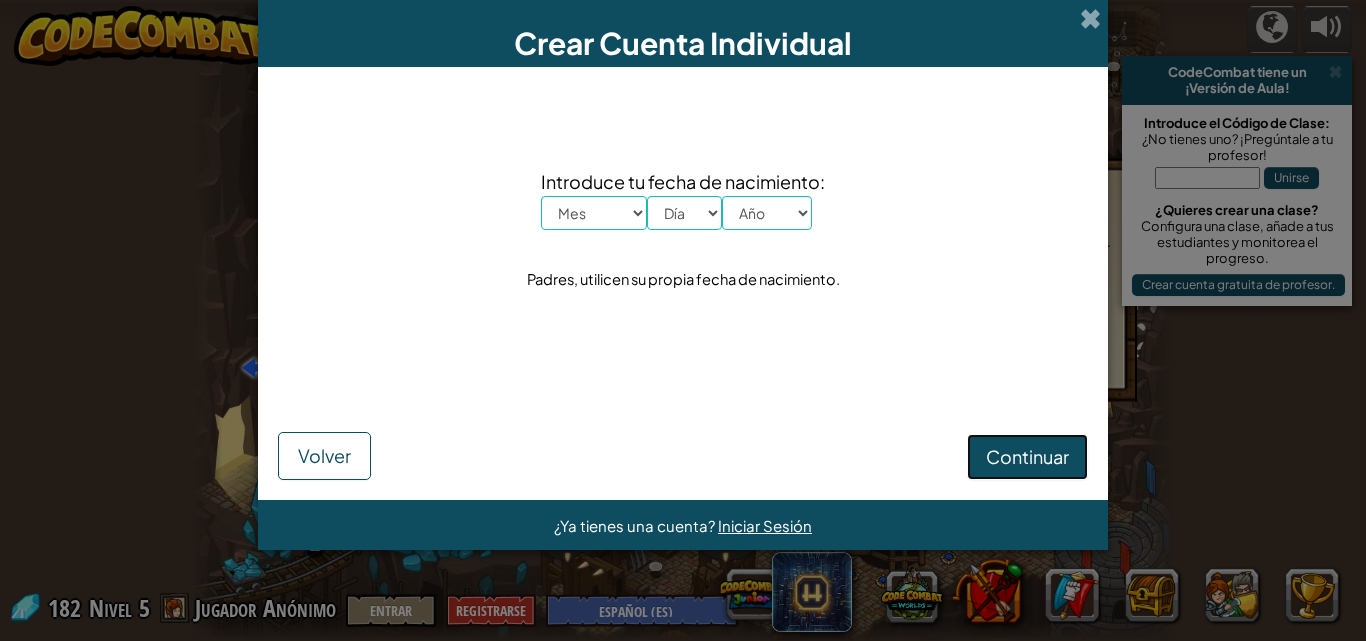 click on "Continuar" at bounding box center (1027, 456) 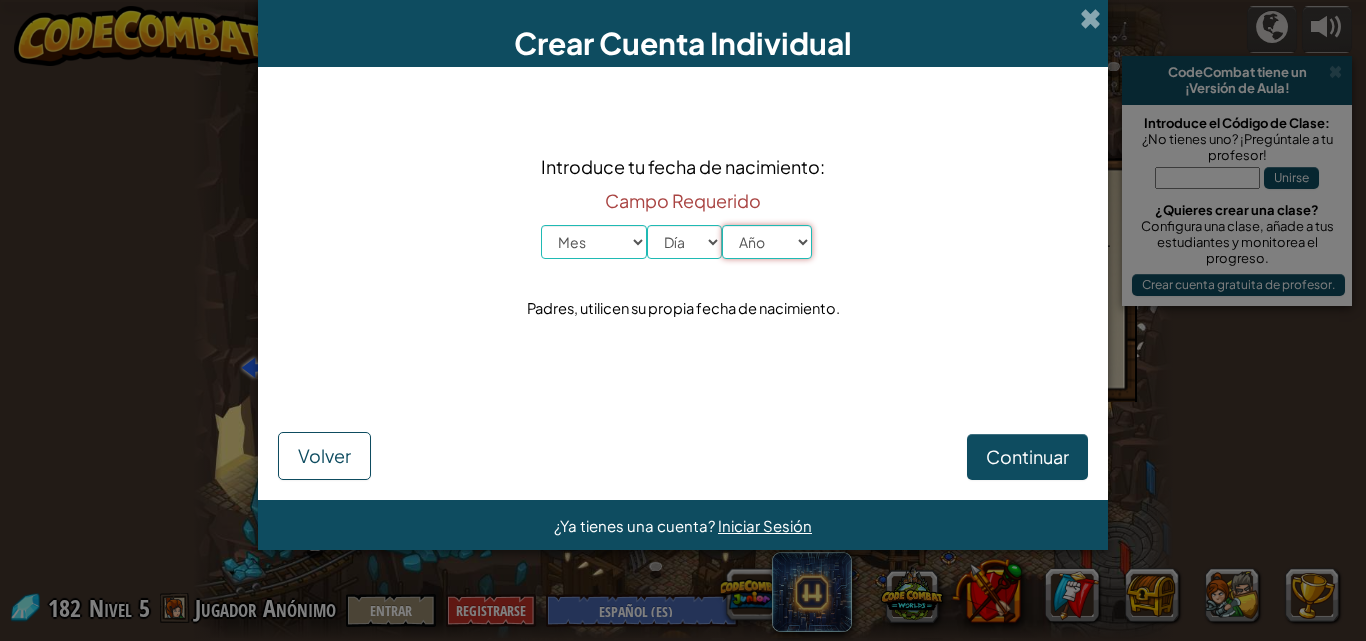 click on "Año 2025 2024 2023 2022 2021 2020 2019 2018 2017 2016 2015 2014 2013 2012 2011 2010 2009 2008 2007 2006 2005 2004 2003 2002 2001 2000 1999 1998 1997 1996 1995 1994 1993 1992 1991 1990 1989 1988 1987 1986 1985 1984 1983 1982 1981 1980 1979 1978 1977 1976 1975 1974 1973 1972 1971 1970 1969 1968 1967 1966 1965 1964 1963 1962 1961 1960 1959 1958 1957 1956 1955 1954 1953 1952 1951 1950 1949 1948 1947 1946 1945 1944 1943 1942 1941 1940 1939 1938 1937 1936 1935 1934 1933 1932 1931 1930 1929 1928 1927 1926" at bounding box center [767, 242] 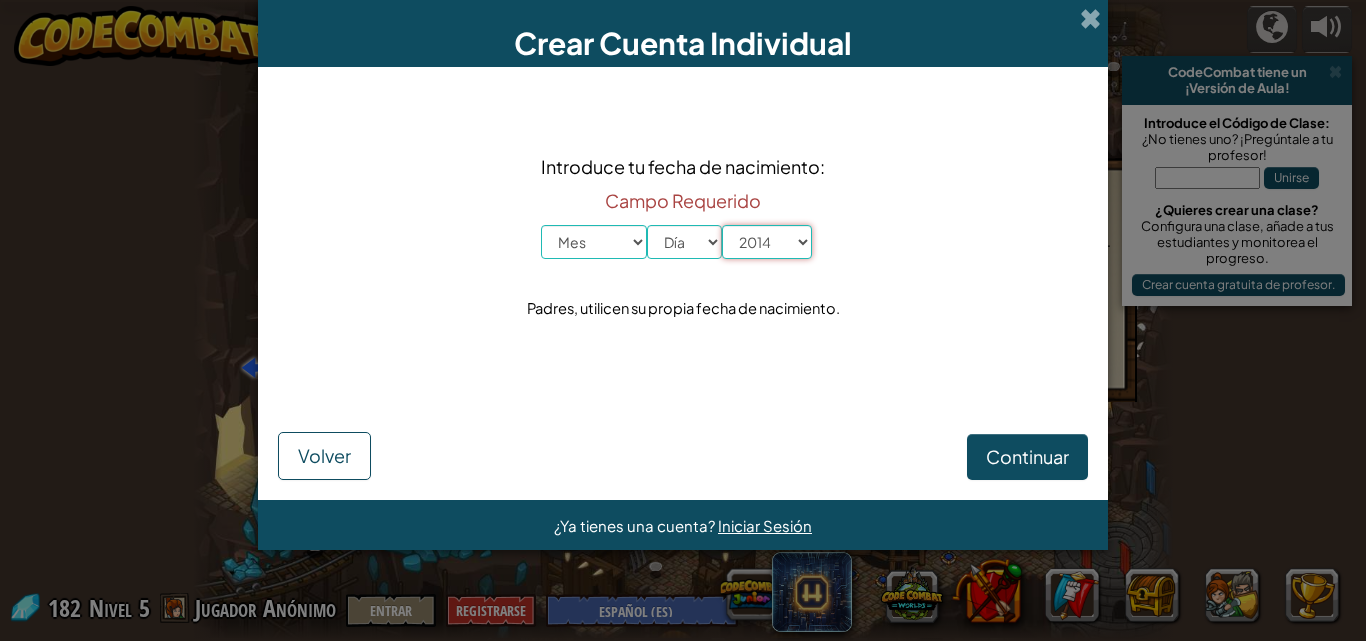 click on "Año 2025 2024 2023 2022 2021 2020 2019 2018 2017 2016 2015 2014 2013 2012 2011 2010 2009 2008 2007 2006 2005 2004 2003 2002 2001 2000 1999 1998 1997 1996 1995 1994 1993 1992 1991 1990 1989 1988 1987 1986 1985 1984 1983 1982 1981 1980 1979 1978 1977 1976 1975 1974 1973 1972 1971 1970 1969 1968 1967 1966 1965 1964 1963 1962 1961 1960 1959 1958 1957 1956 1955 1954 1953 1952 1951 1950 1949 1948 1947 1946 1945 1944 1943 1942 1941 1940 1939 1938 1937 1936 1935 1934 1933 1932 1931 1930 1929 1928 1927 1926" at bounding box center (767, 242) 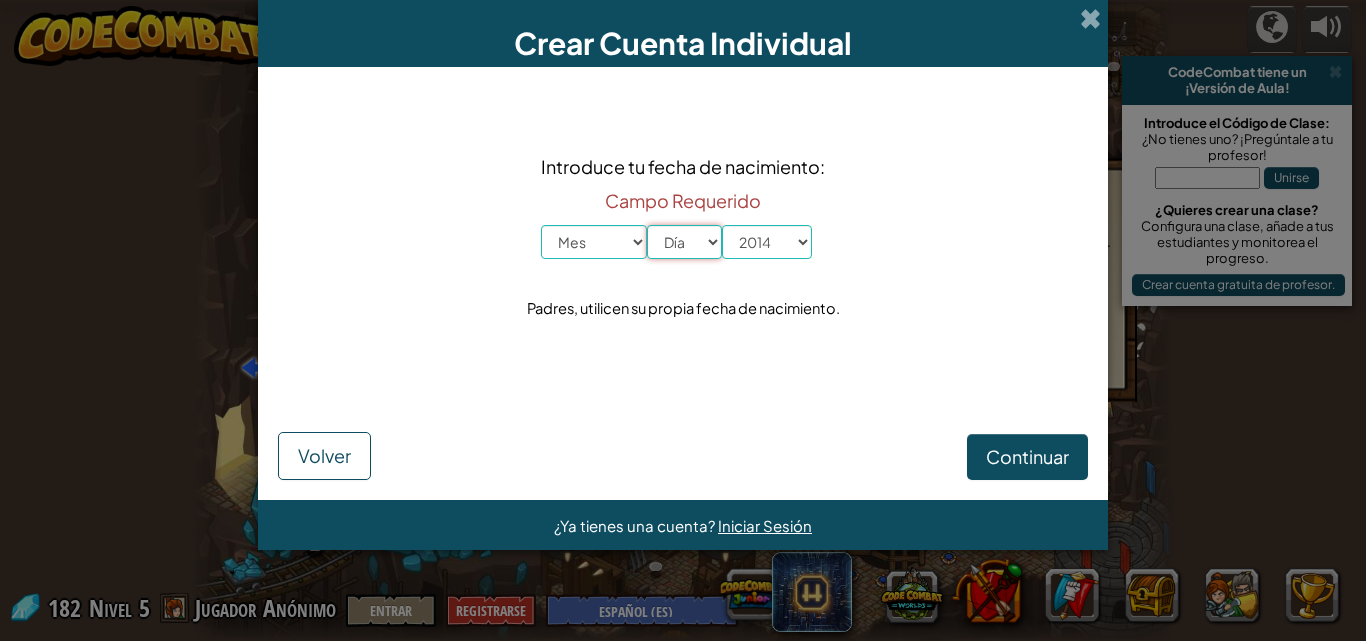 click on "Día 1 2 3 4 5 6 7 8 9 10 11 12 13 14 15 16 17 18 19 20 21 22 23 24 25 26 27 28 29 30 31" at bounding box center [684, 242] 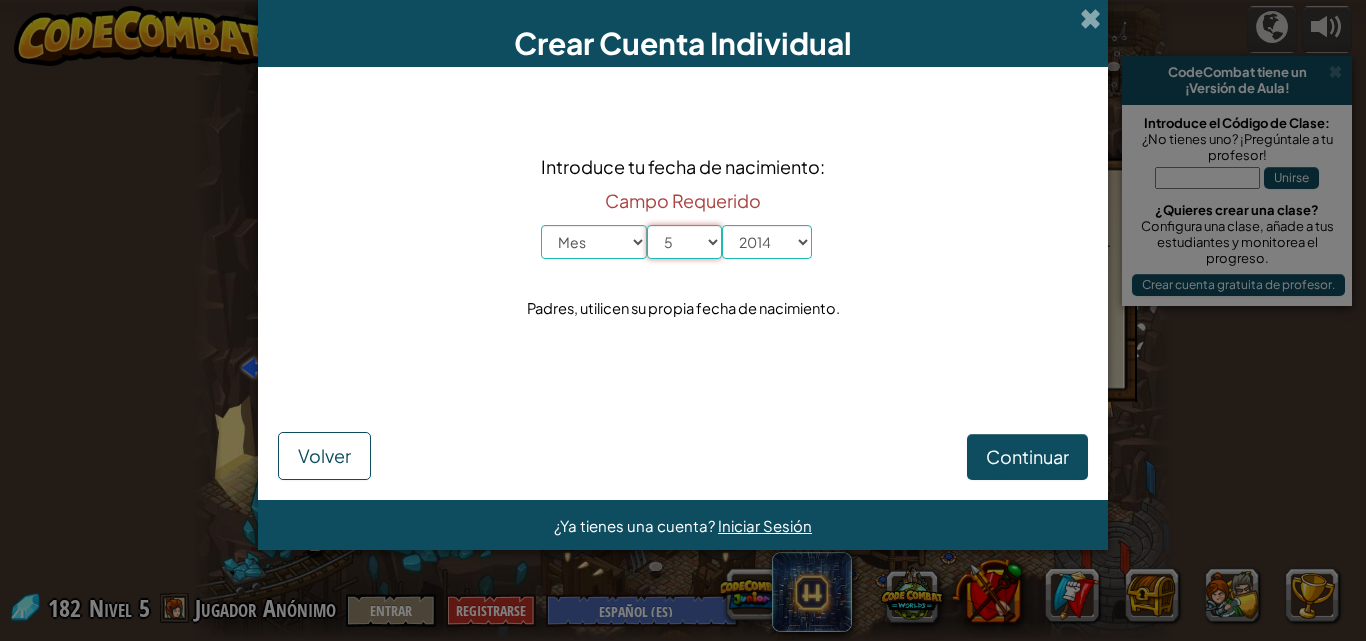 click on "Día 1 2 3 4 5 6 7 8 9 10 11 12 13 14 15 16 17 18 19 20 21 22 23 24 25 26 27 28 29 30 31" at bounding box center [684, 242] 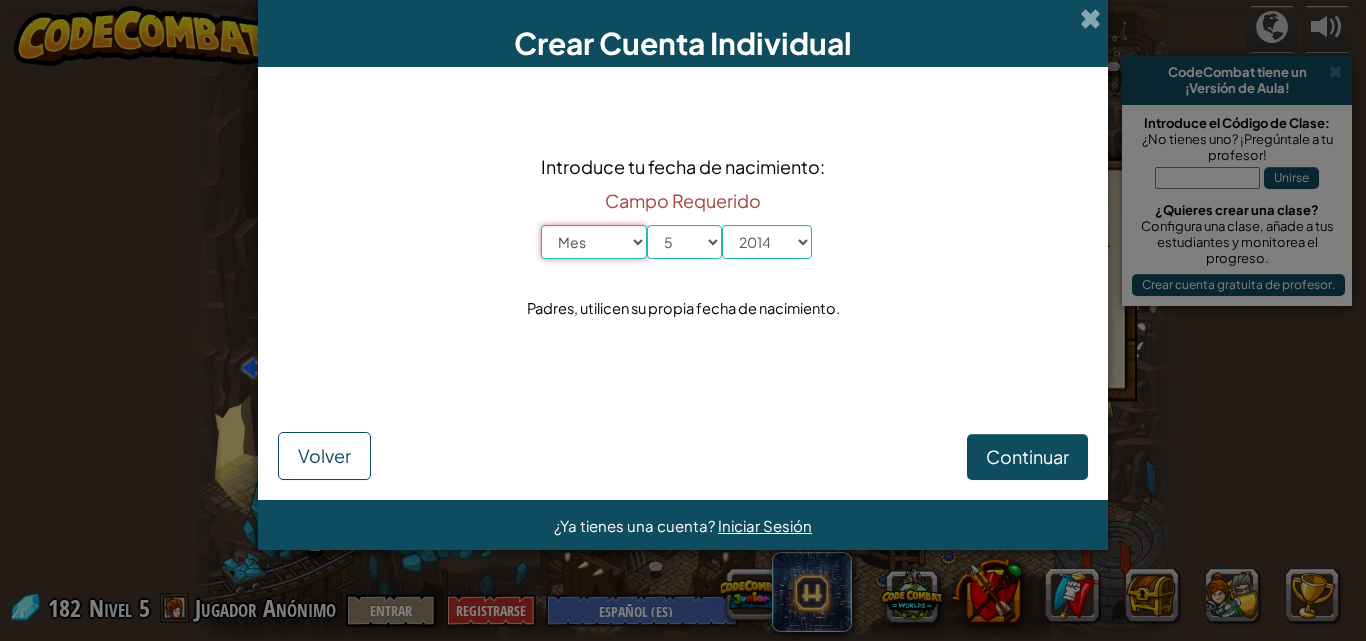click on "Mes Enero Febrero Órdenes de marcha Abril Mayo Junio Julio Agosto Septiembre Octubre Noviembre Diciembre" at bounding box center [594, 242] 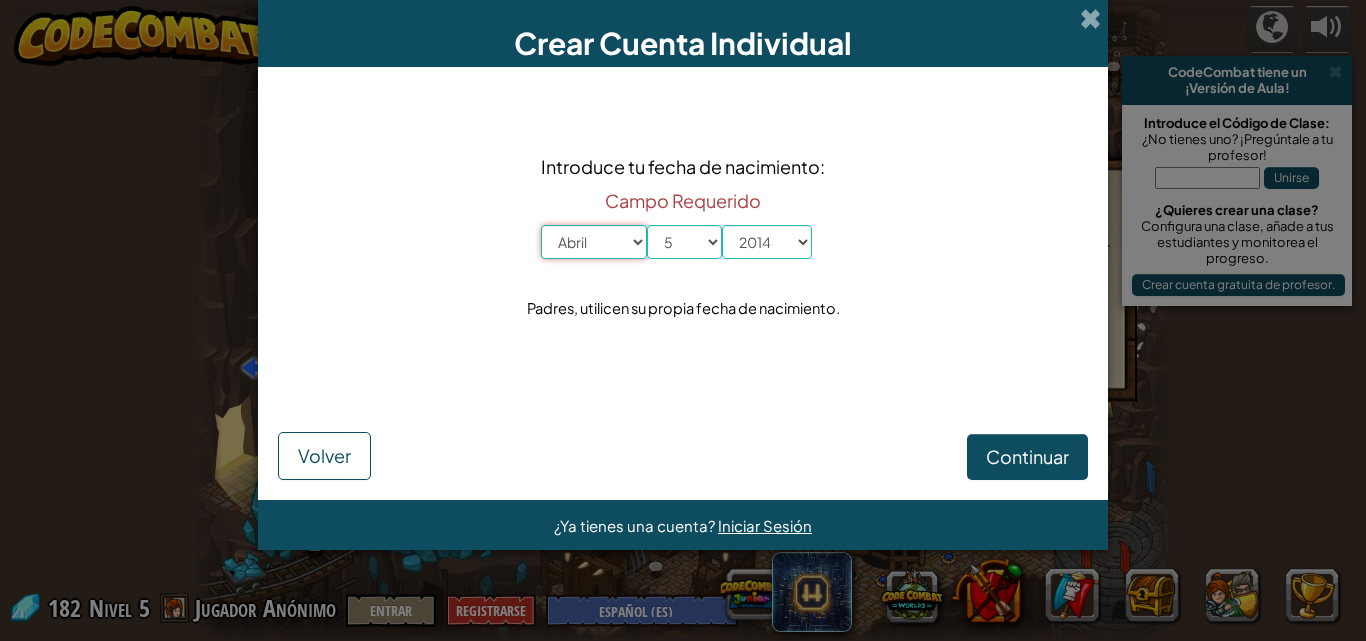 click on "Mes Enero Febrero Órdenes de marcha Abril Mayo Junio Julio Agosto Septiembre Octubre Noviembre Diciembre" at bounding box center [594, 242] 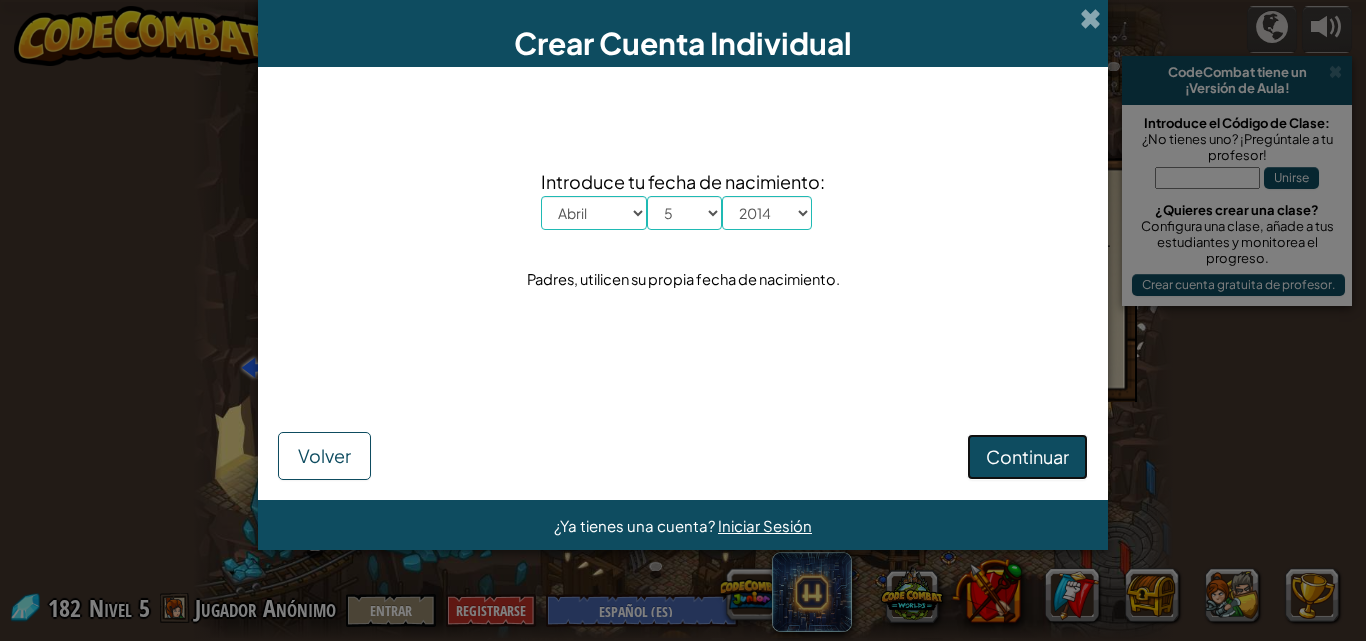 click on "Continuar" at bounding box center [1027, 456] 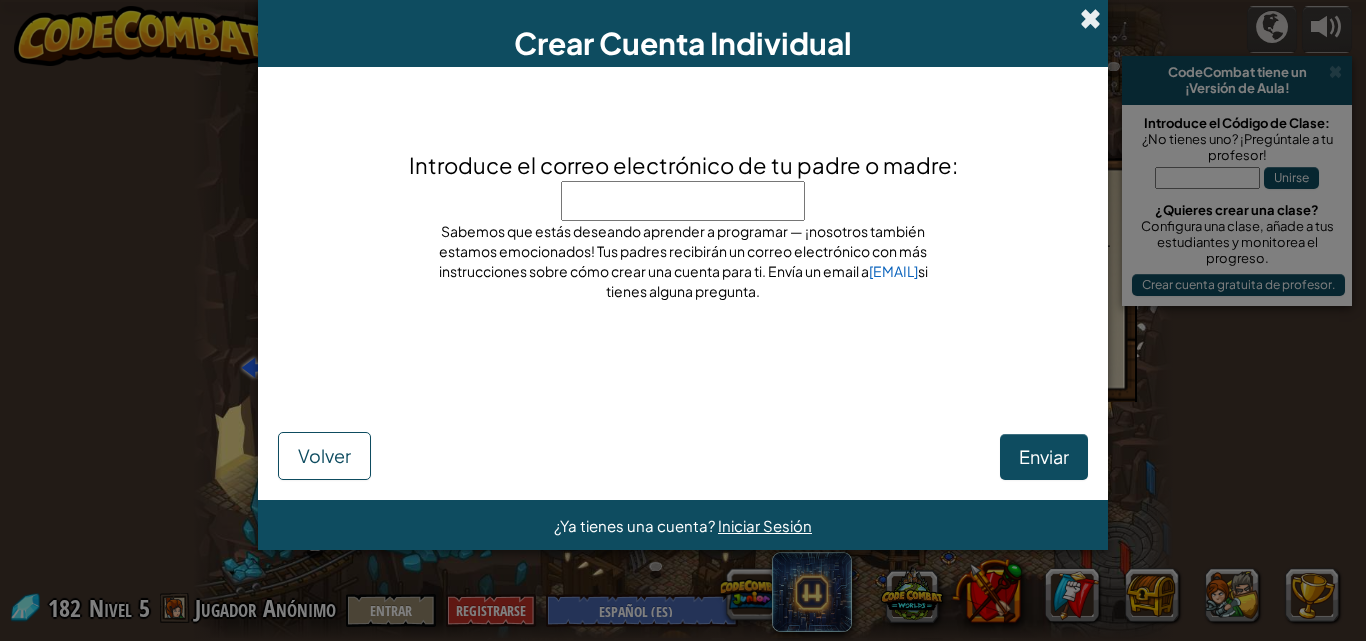 click at bounding box center [1090, 18] 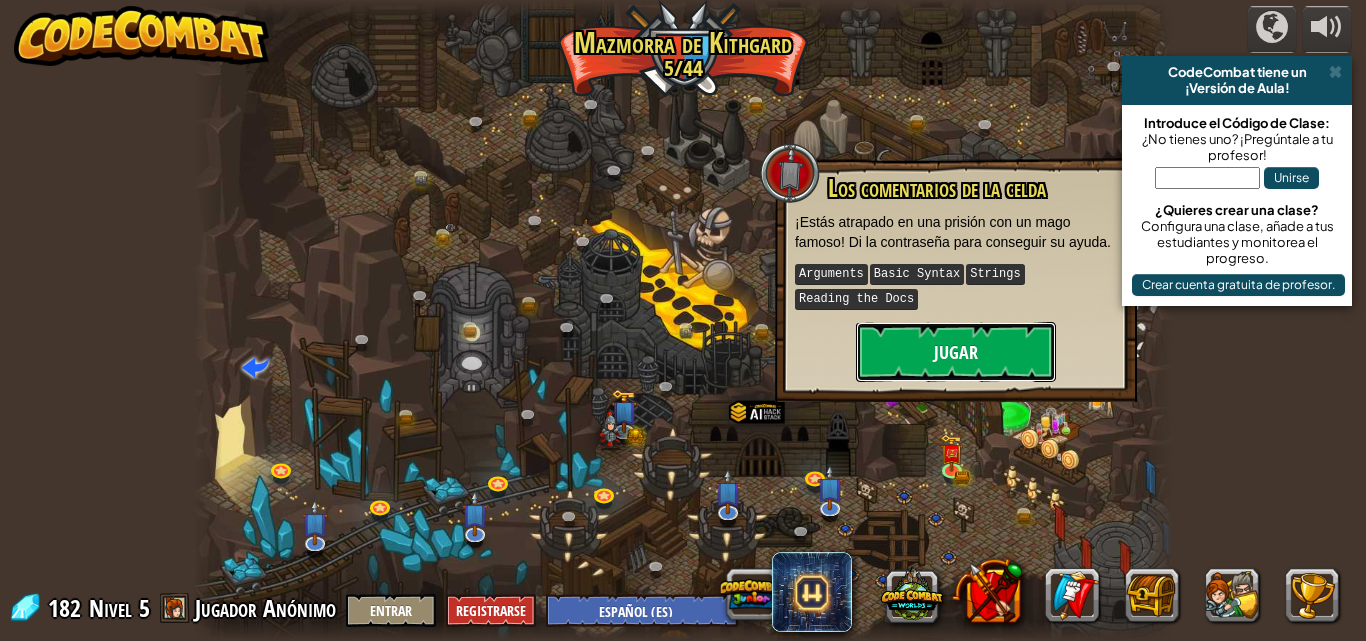 click on "Jugar" at bounding box center [956, 352] 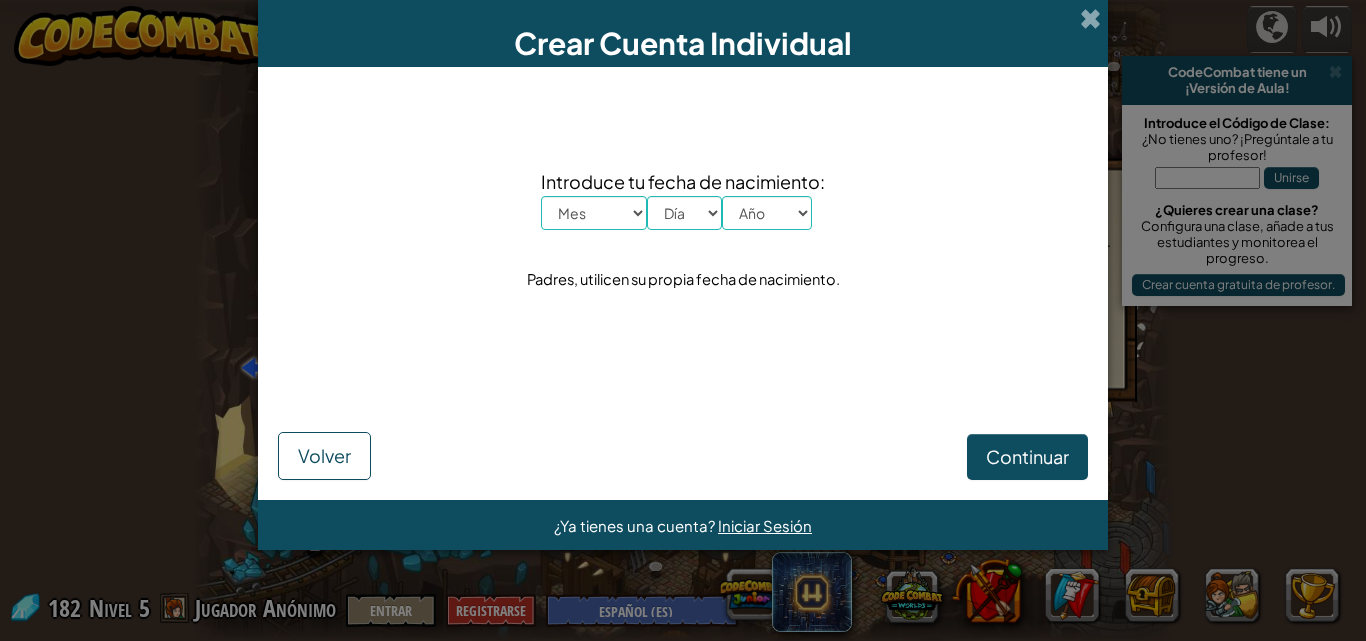 click on "Crear Cuenta Individual Introduce tu fecha de nacimiento: Mes Enero Febrero Órdenes de marcha Abril Mayo Junio Julio Agosto Septiembre Octubre Noviembre Diciembre Día 1 2 3 4 5 6 7 8 9 10 11 12 13 14 15 16 17 18 19 20 21 22 23 24 25 26 27 28 29 30 31 Año 2025 2024 2023 2022 2021 2020 2019 2018 2017 2016 2015 2014 2013 2012 2011 2010 2009 2008 2007 2006 2005 2004 2003 2002 2001 2000 1999 1998 1997 1996 1995 1994 1993 1992 1991 1990 1989 1988 1987 1986 1985 1984 1983 1982 1981 1980 1979 1978 1977 1976 1975 1974 1973 1972 1971 1970 1969 1968 1967 1966 1965 1964 1963 1962 1961 1960 1959 1958 1957 1956 1955 1954 1953 1952 1951 1950 1949 1948 1947 1946 1945 1944 1943 1942 1941 1940 1939 1938 1937 1936 1935 1934 1933 1932 1931 1930 1929 1928 1927 1926 Padres, utilicen su propia fecha de nacimiento. Continuar Volver ¿Ya tienes una cuenta? Iniciar Sesión" at bounding box center [683, 320] 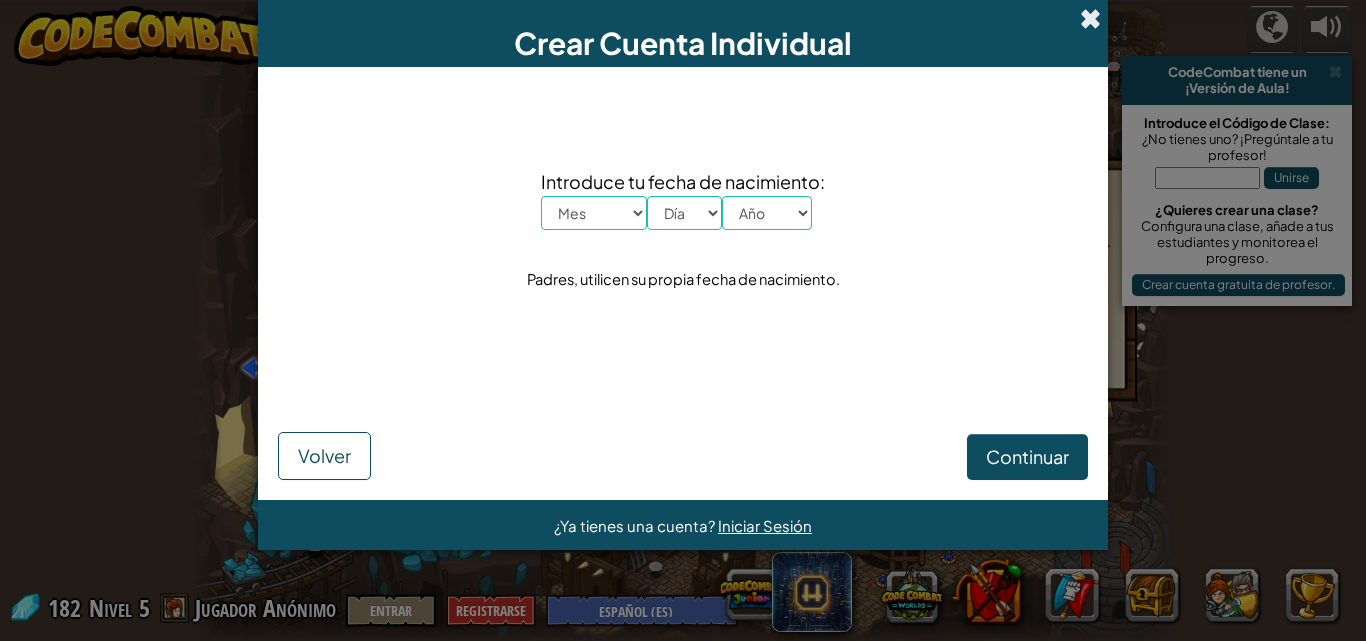 click at bounding box center (1090, 18) 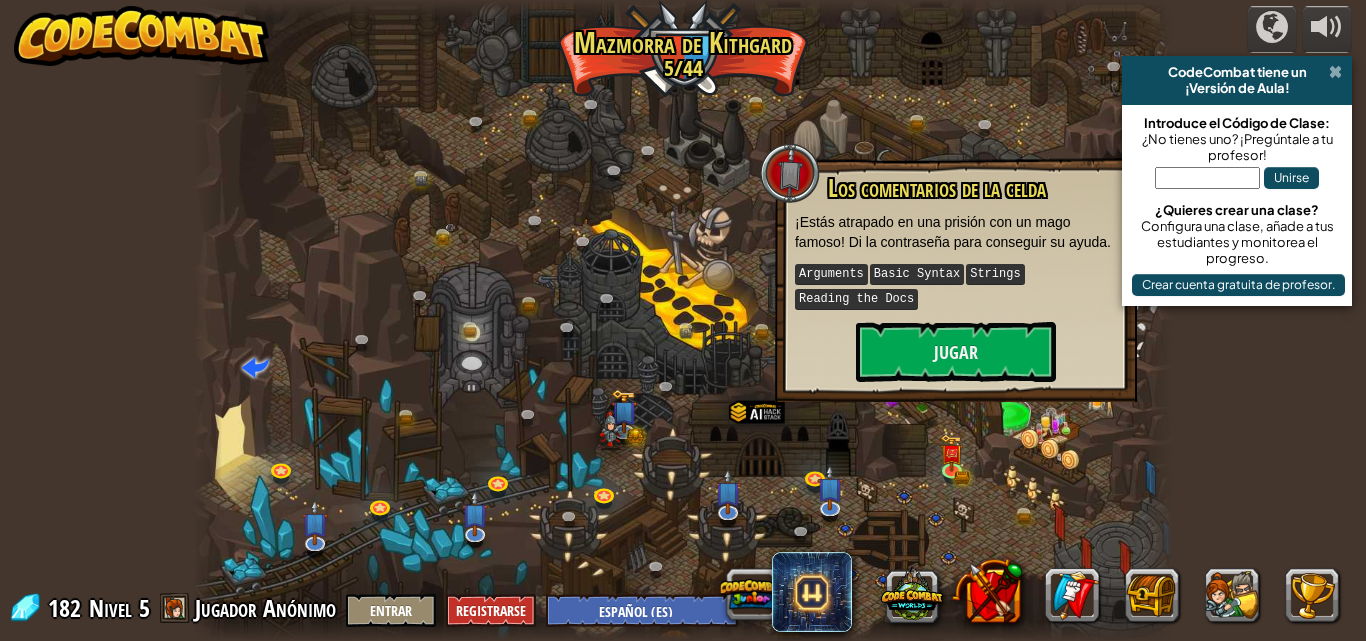 click at bounding box center (1335, 72) 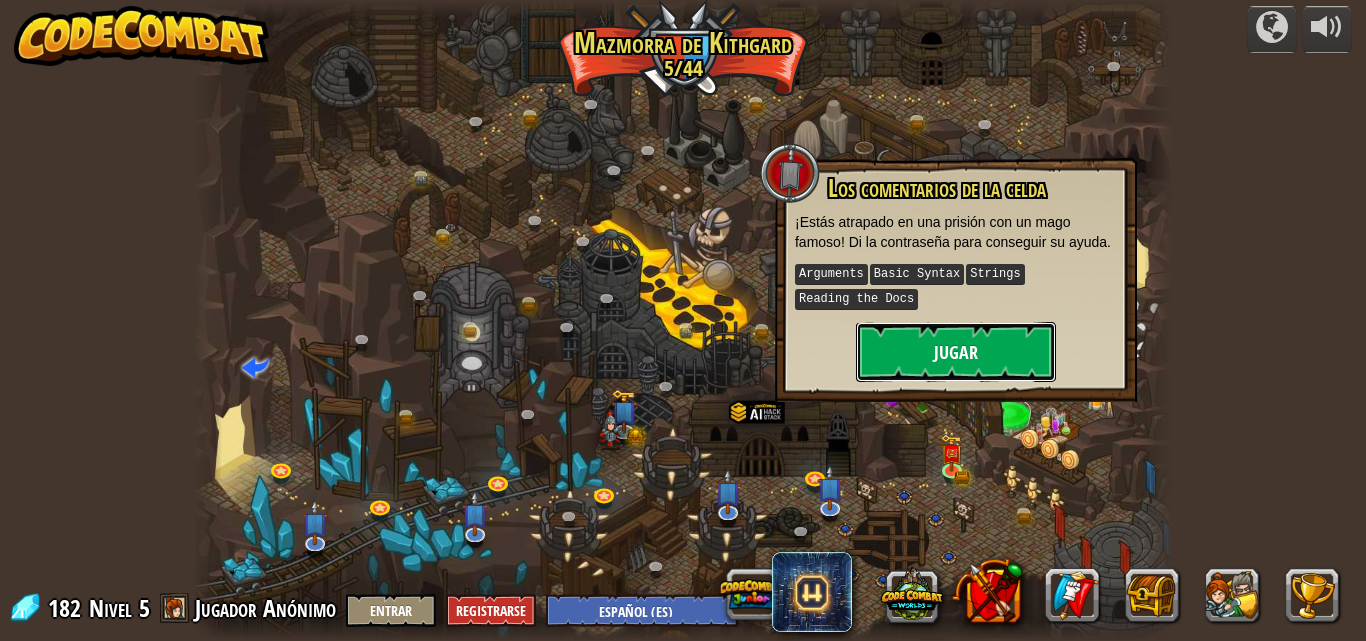 click on "Jugar" at bounding box center [956, 352] 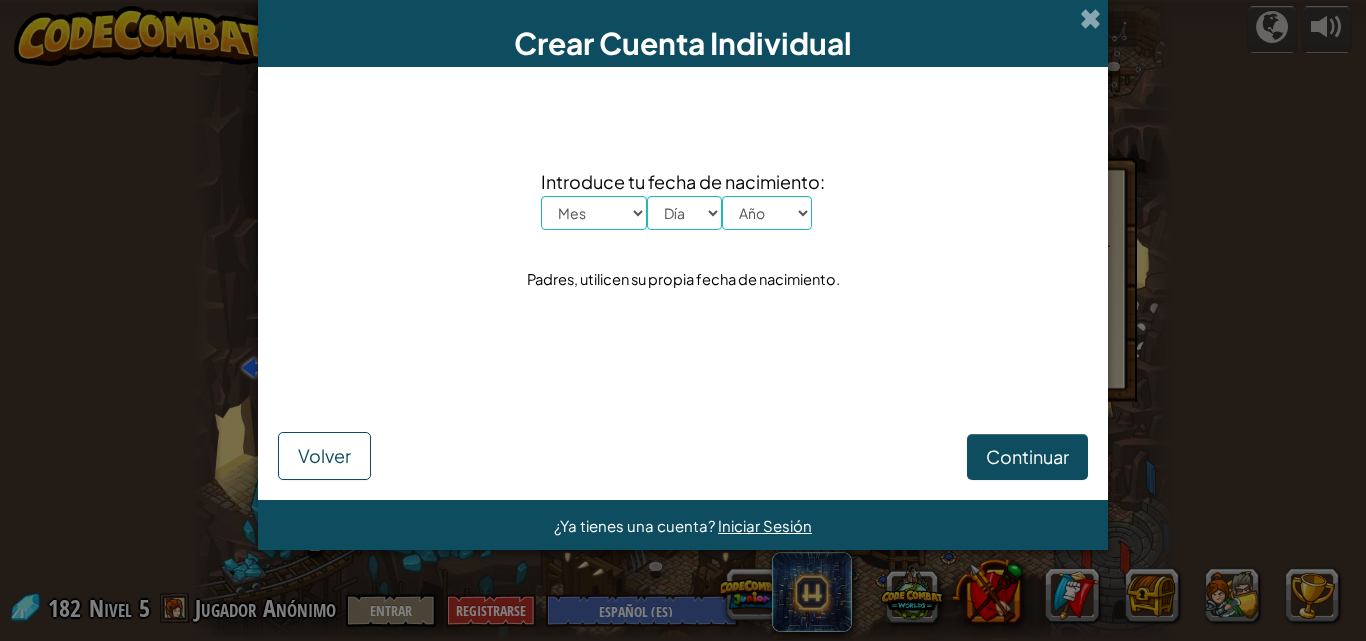 click on "Crear Cuenta Individual Introduce tu fecha de nacimiento: Mes Enero Febrero Órdenes de marcha Abril Mayo Junio Julio Agosto Septiembre Octubre Noviembre Diciembre Día 1 2 3 4 5 6 7 8 9 10 11 12 13 14 15 16 17 18 19 20 21 22 23 24 25 26 27 28 29 30 31 Año 2025 2024 2023 2022 2021 2020 2019 2018 2017 2016 2015 2014 2013 2012 2011 2010 2009 2008 2007 2006 2005 2004 2003 2002 2001 2000 1999 1998 1997 1996 1995 1994 1993 1992 1991 1990 1989 1988 1987 1986 1985 1984 1983 1982 1981 1980 1979 1978 1977 1976 1975 1974 1973 1972 1971 1970 1969 1968 1967 1966 1965 1964 1963 1962 1961 1960 1959 1958 1957 1956 1955 1954 1953 1952 1951 1950 1949 1948 1947 1946 1945 1944 1943 1942 1941 1940 1939 1938 1937 1936 1935 1934 1933 1932 1931 1930 1929 1928 1927 1926 Padres, utilicen su propia fecha de nacimiento. Continuar Volver ¿Ya tienes una cuenta? Iniciar Sesión" at bounding box center [683, 320] 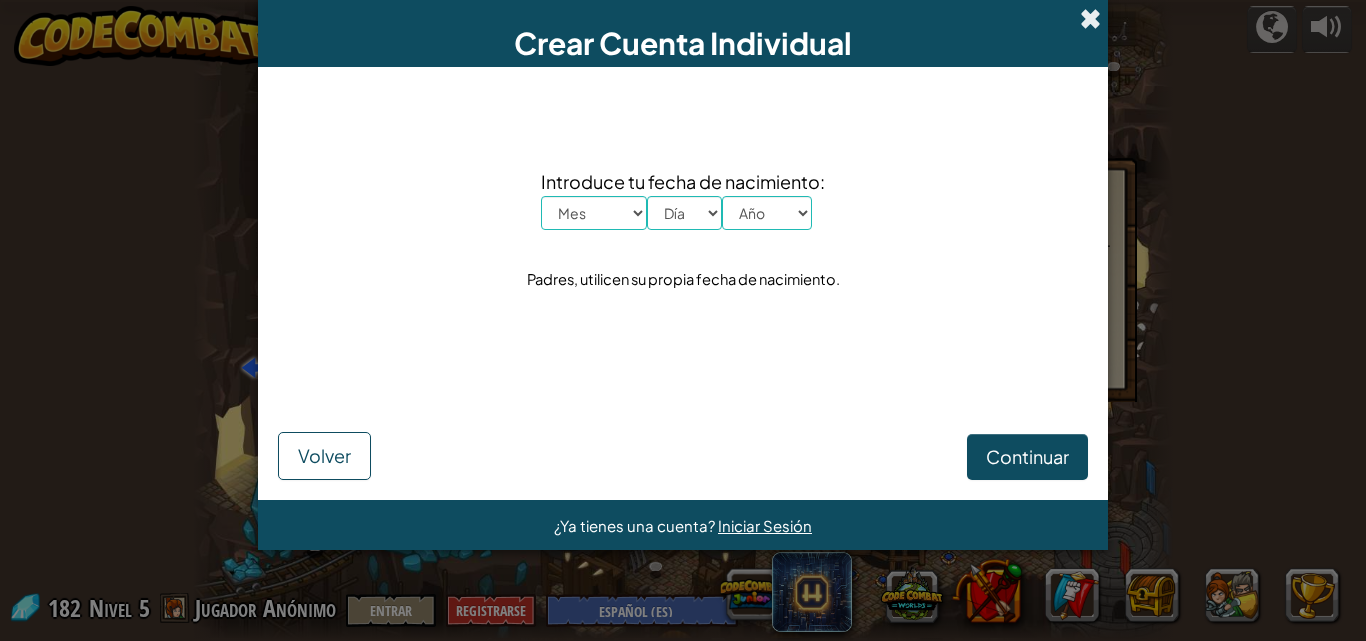 click at bounding box center (1090, 18) 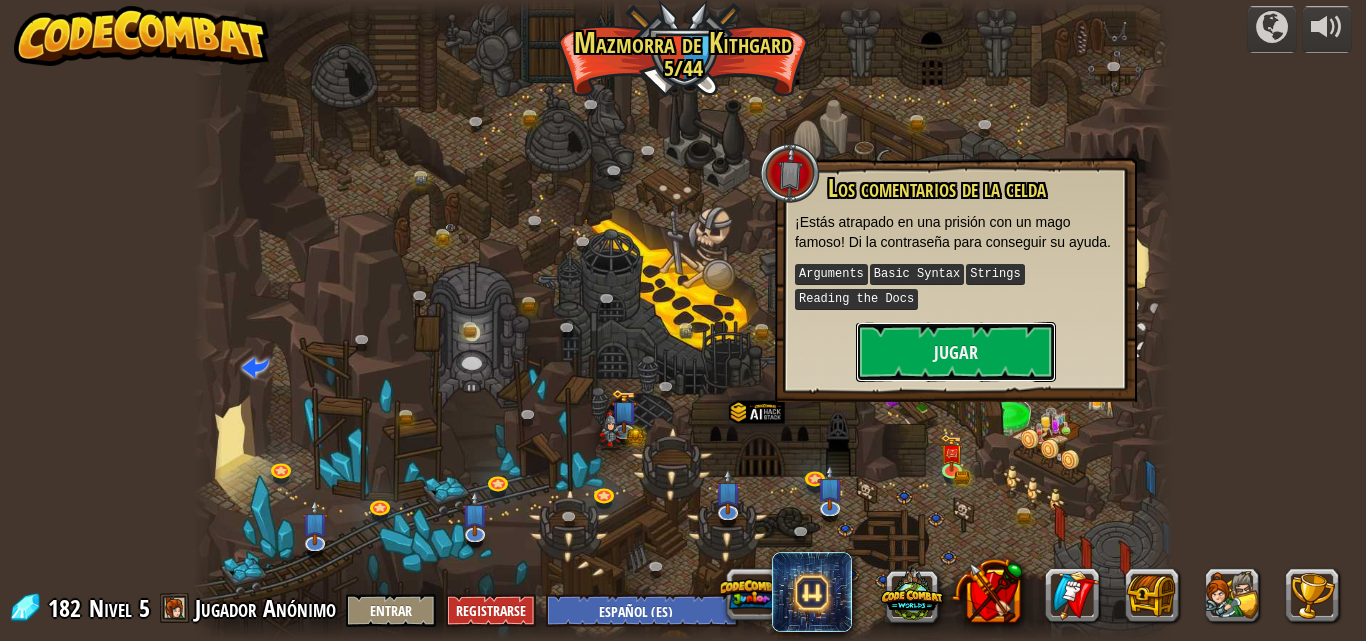 type 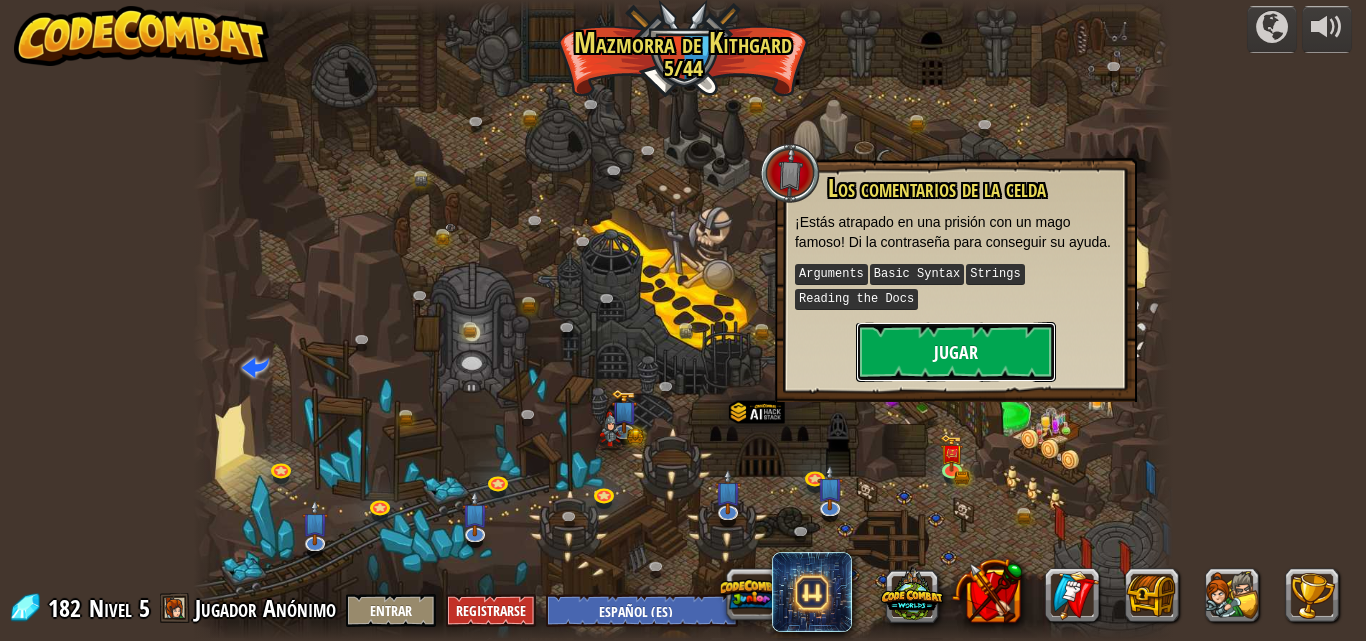 click on "Jugar" at bounding box center (956, 352) 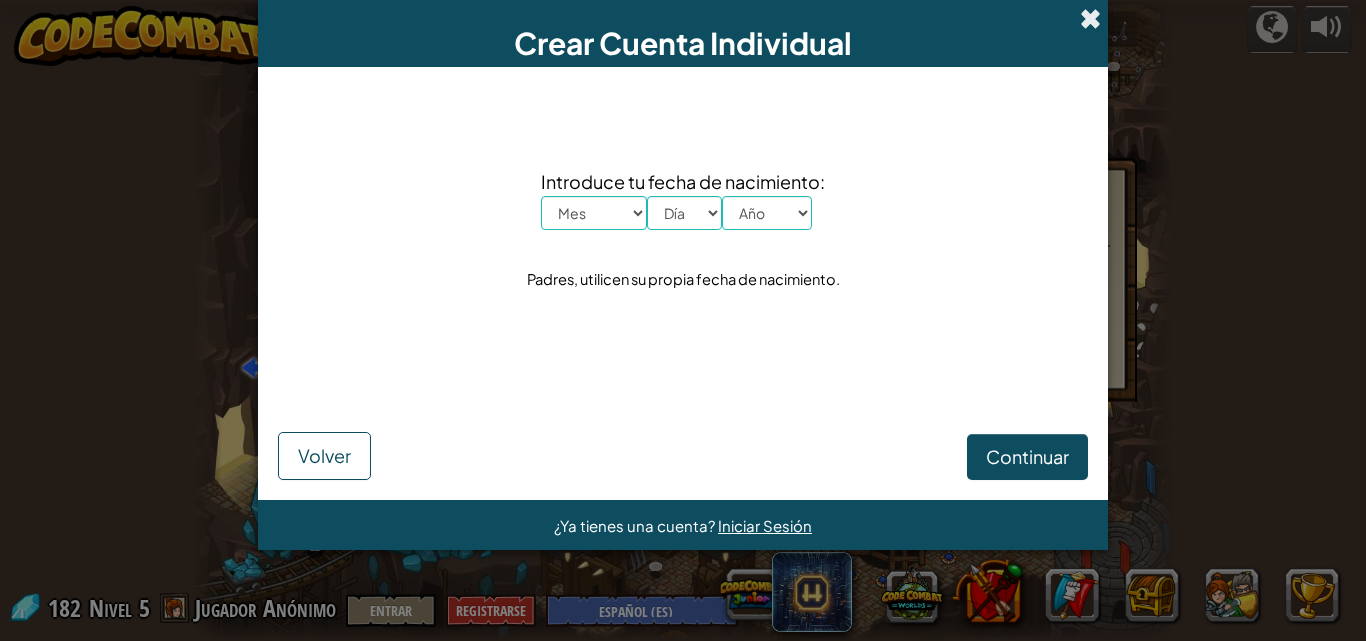 click at bounding box center [1090, 18] 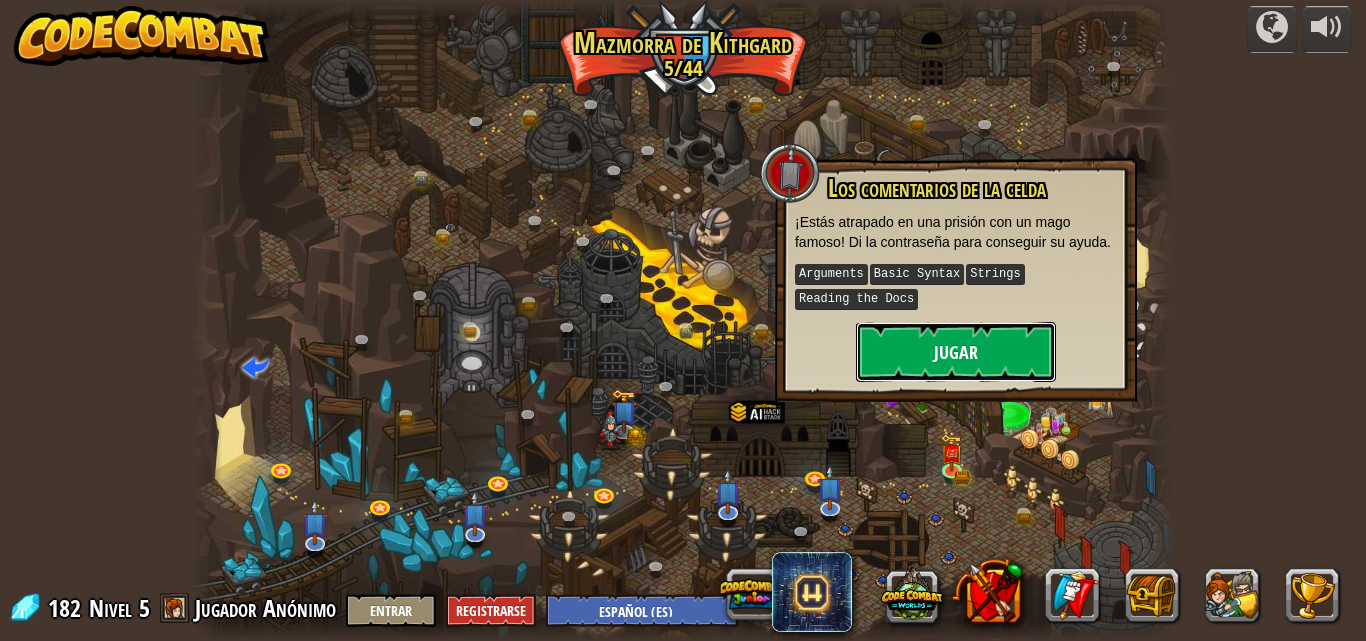 click on "Jugar" at bounding box center (956, 352) 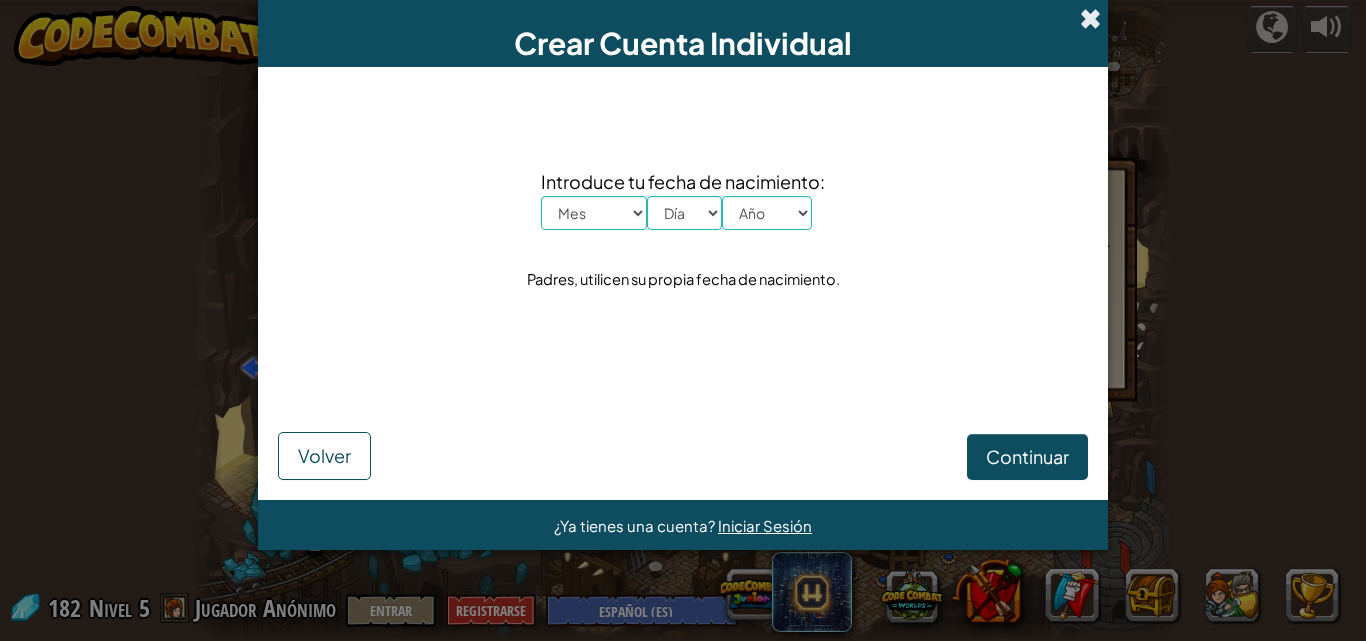 click at bounding box center (1090, 18) 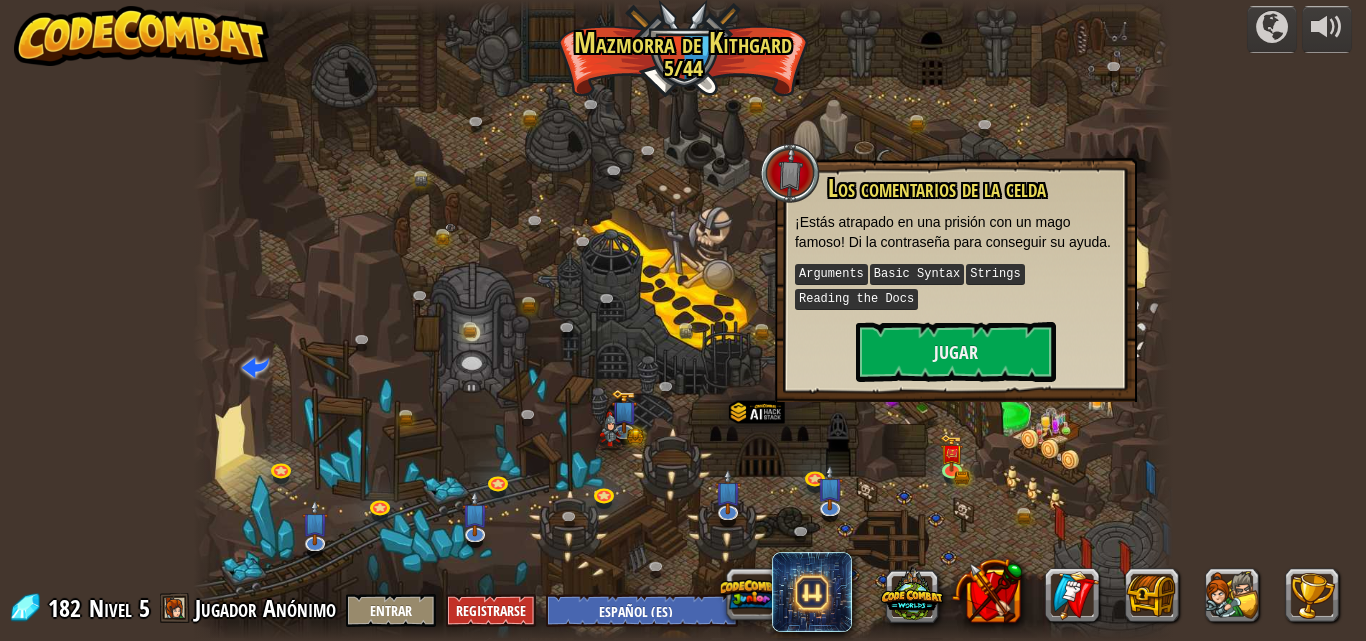 click on "CodeCombat AI League
powered by CodeCombat tiene un ¡Versión de Aula! Introduce el Código de Clase: ¿No tienes uno? ¡Pregúntale a tu profesor!   Unirse ¿Quieres crear una clase? Configura una clase, añade a tus estudiantes y monitorea el progreso. Crear cuenta gratuita de profesor. Cañón retorcido (Bloqueado) Desafío: recoge la mayor cantidad de oro posible usando todas las habilidades de programación que aprendiste hasta ahora.
Basic Syntax Bucles While   Strings Variables   Reading the Docs Enemigo Conocido (Bloqueado) Usando tu primera variable para alcanzar la victoria.
Arguments Basic Syntax Strings Variables   Hack y Dash (Bloqueado) Escapa del Objeto de la Mazmorra con ayuda de la poción de velocidad.
Arguments Basic Syntax Strings Bucles While   La puerta del terror (Bloqueado) Detrás de una puerta temible hay un cofre lleno de riquezas.
Arguments Basic Syntax Strings Bucles While   Maestro de Nombres (Bloqueado) Usa tus nuevos poderes de programación para apuntar a enemigos sin nombre.
Arguments" at bounding box center (683, 320) 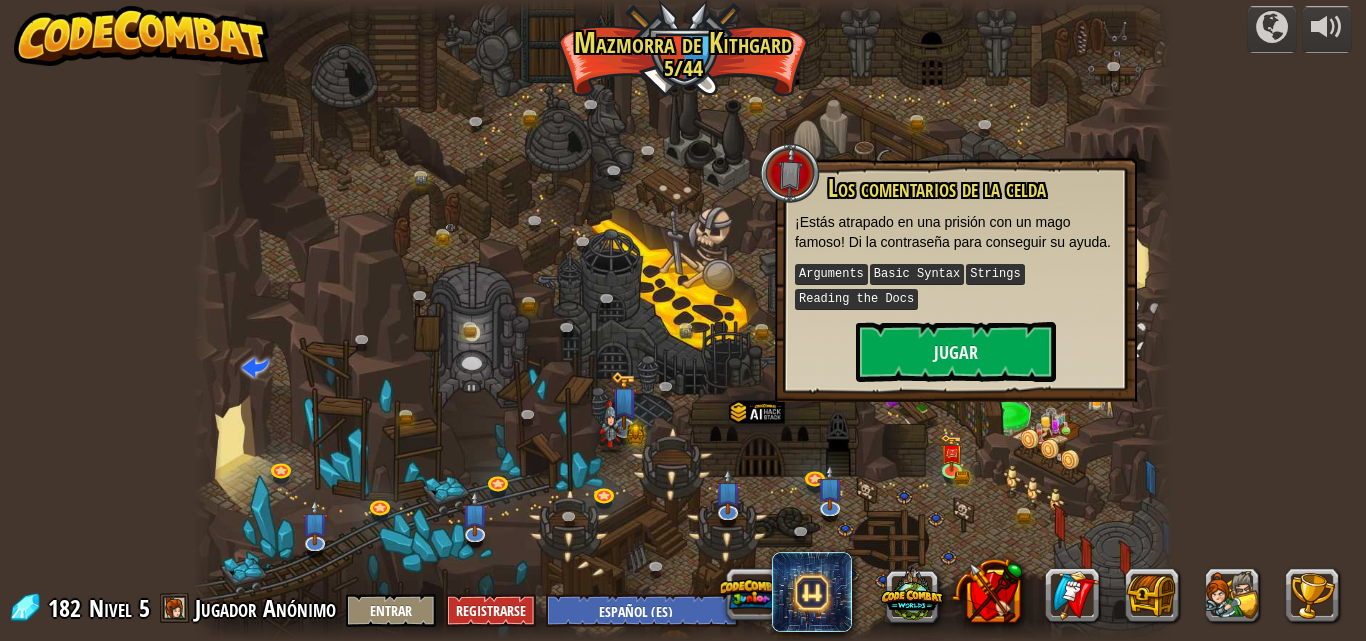 click at bounding box center (624, 400) 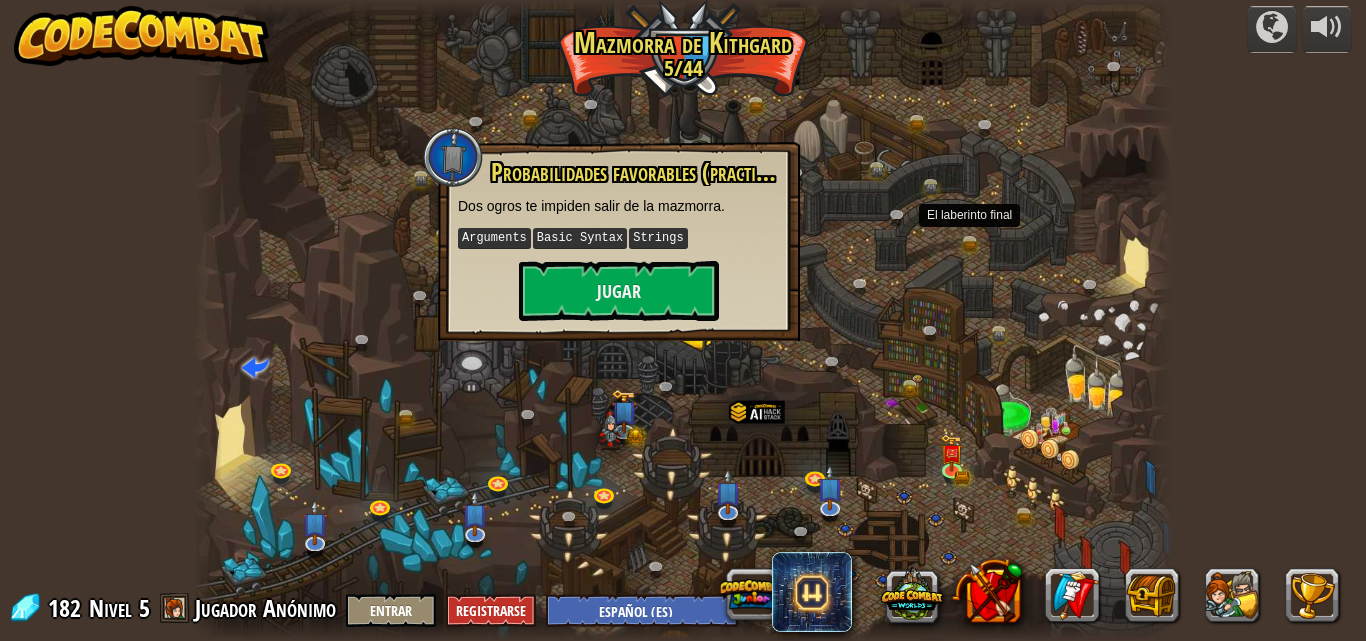 click at bounding box center [683, 320] 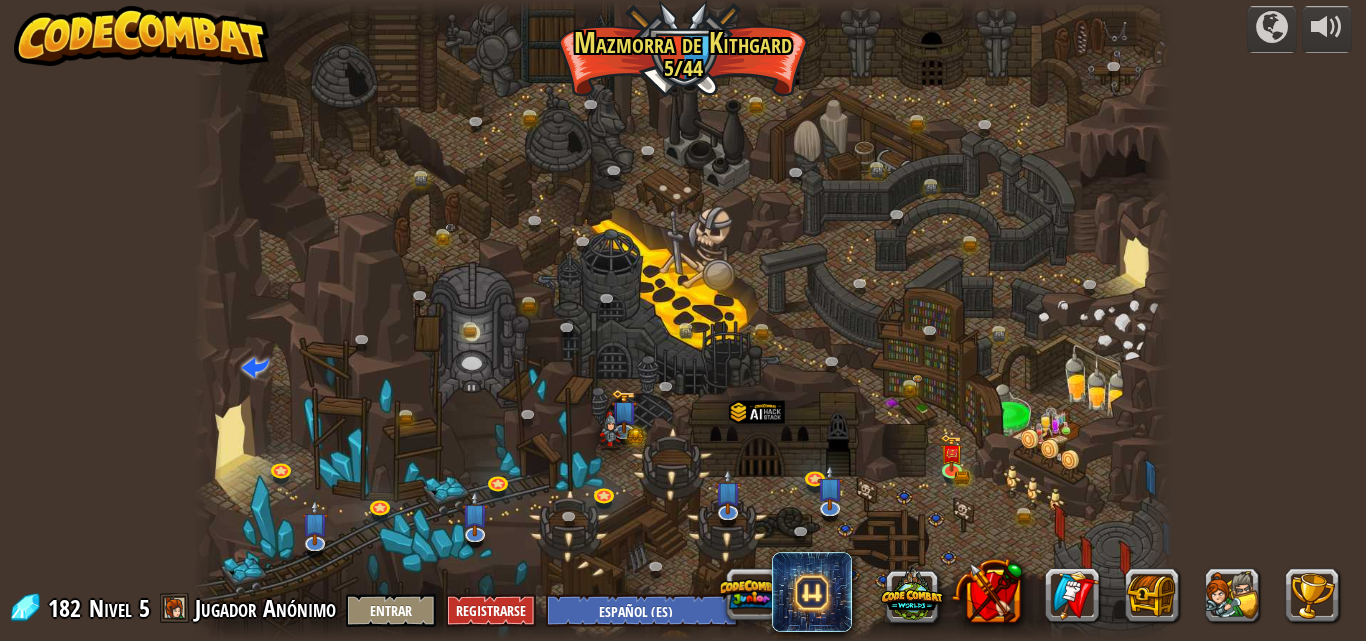 click at bounding box center (142, 36) 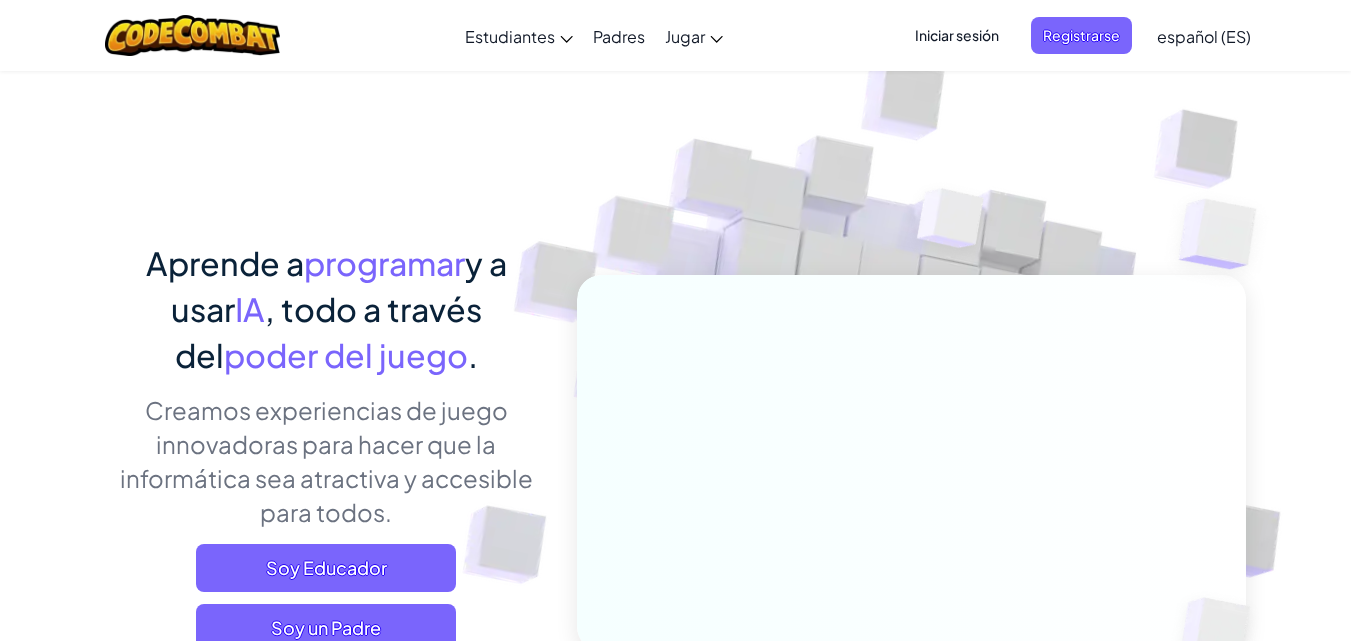 click on "Iniciar sesión" at bounding box center [957, 35] 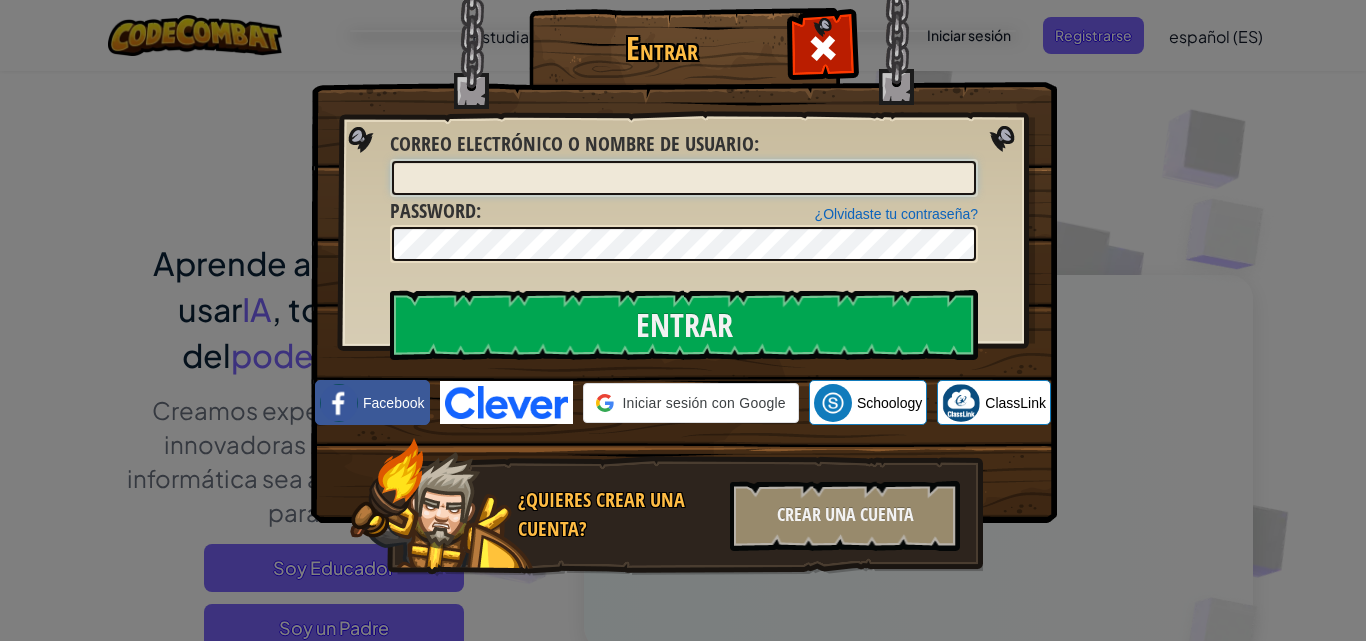 type on "[FIRST] [LAST] [LAST]" 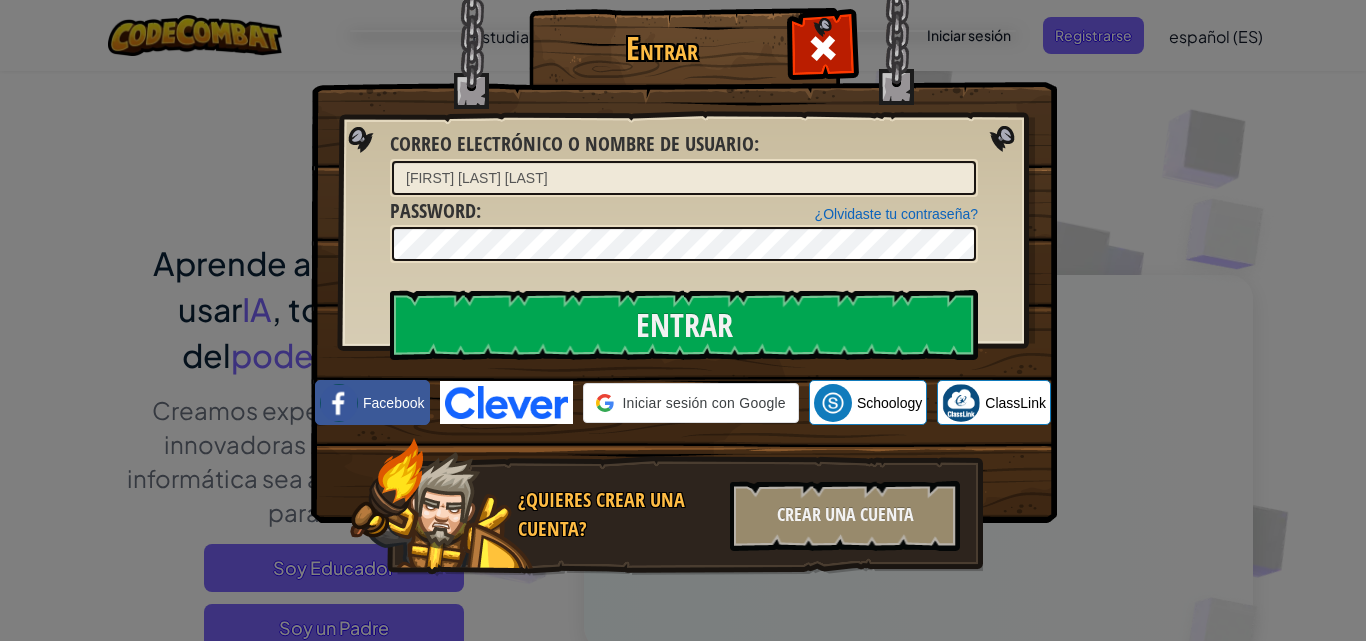 click on "[FIRST] [LAST] [LAST]" at bounding box center (684, 178) 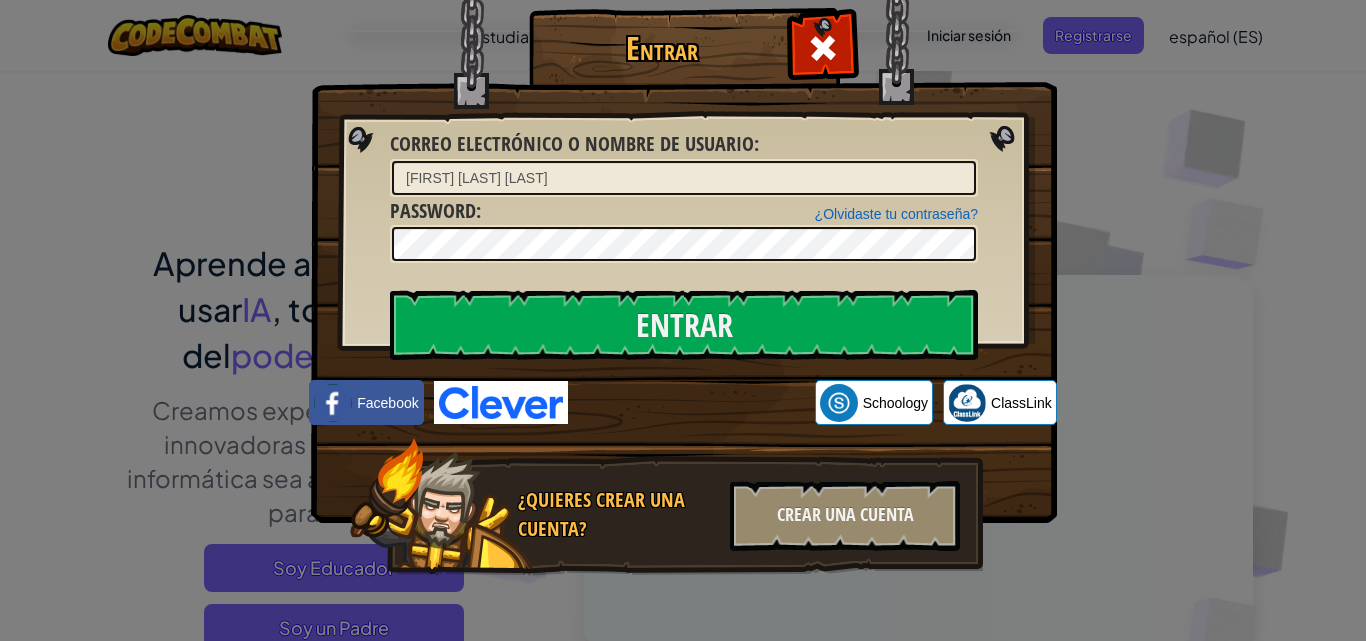 click at bounding box center [684, 232] 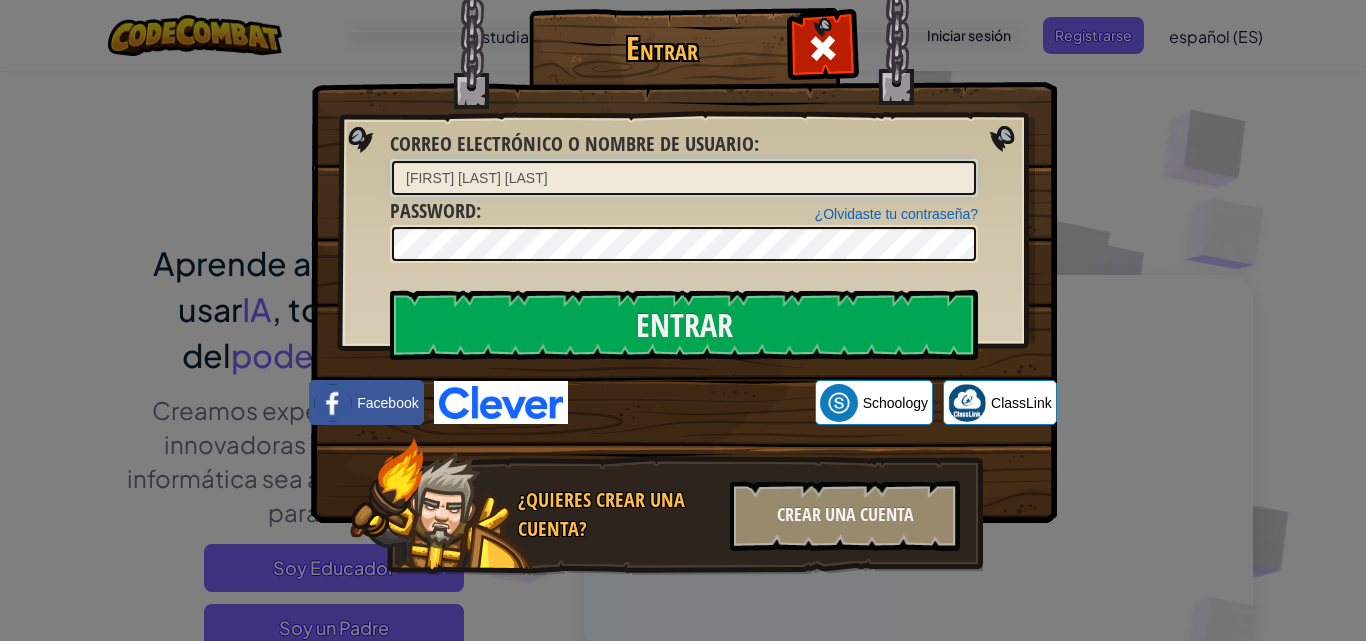 click on "[FIRST] [LAST] [LAST]" at bounding box center (684, 178) 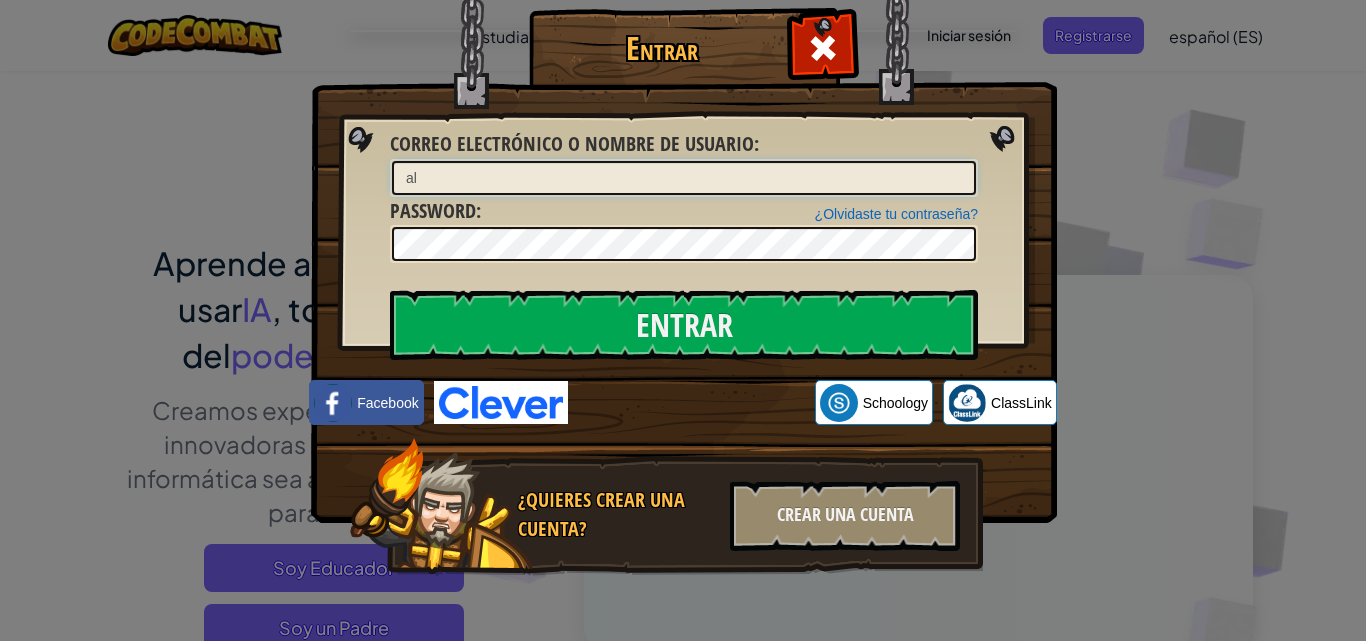 type on "a" 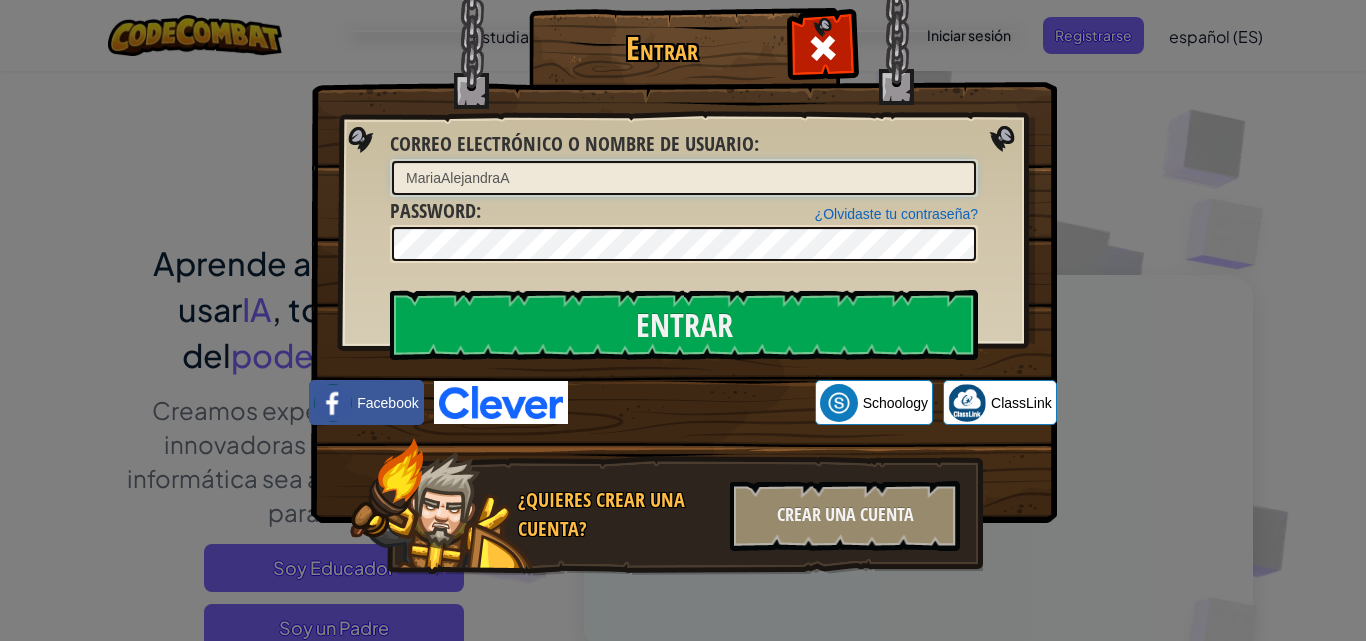 type on "MariaAlejandraA" 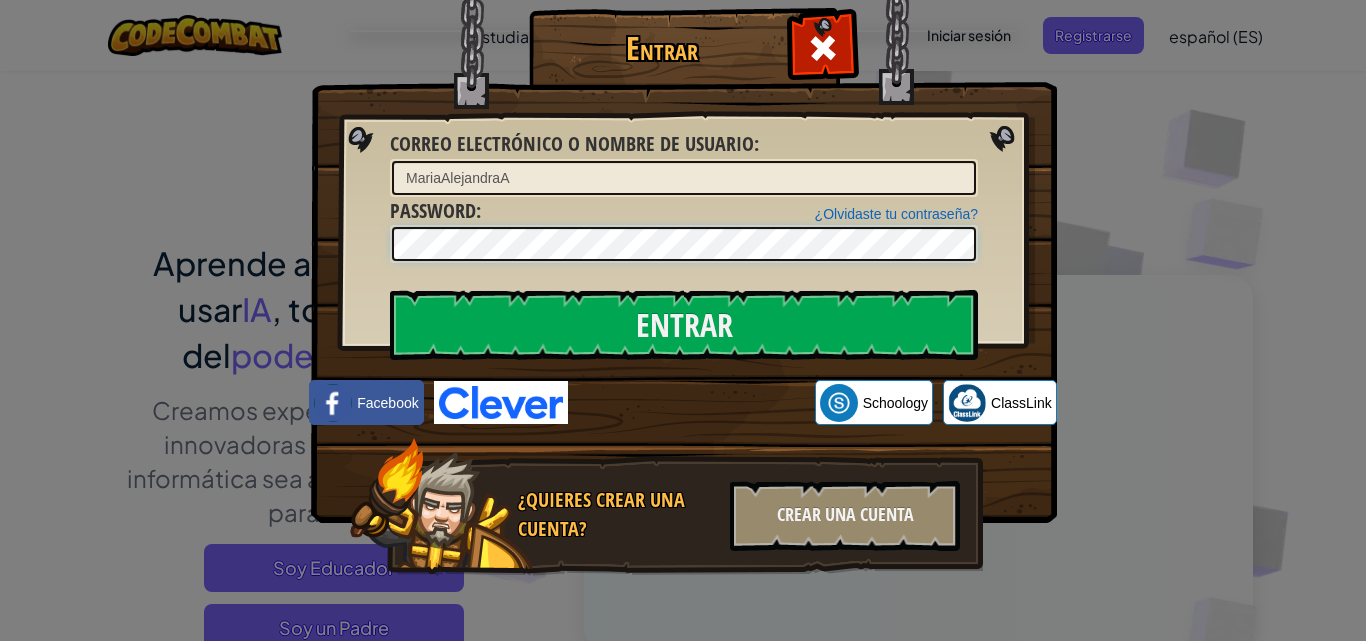 click on "Entrar" at bounding box center [684, 325] 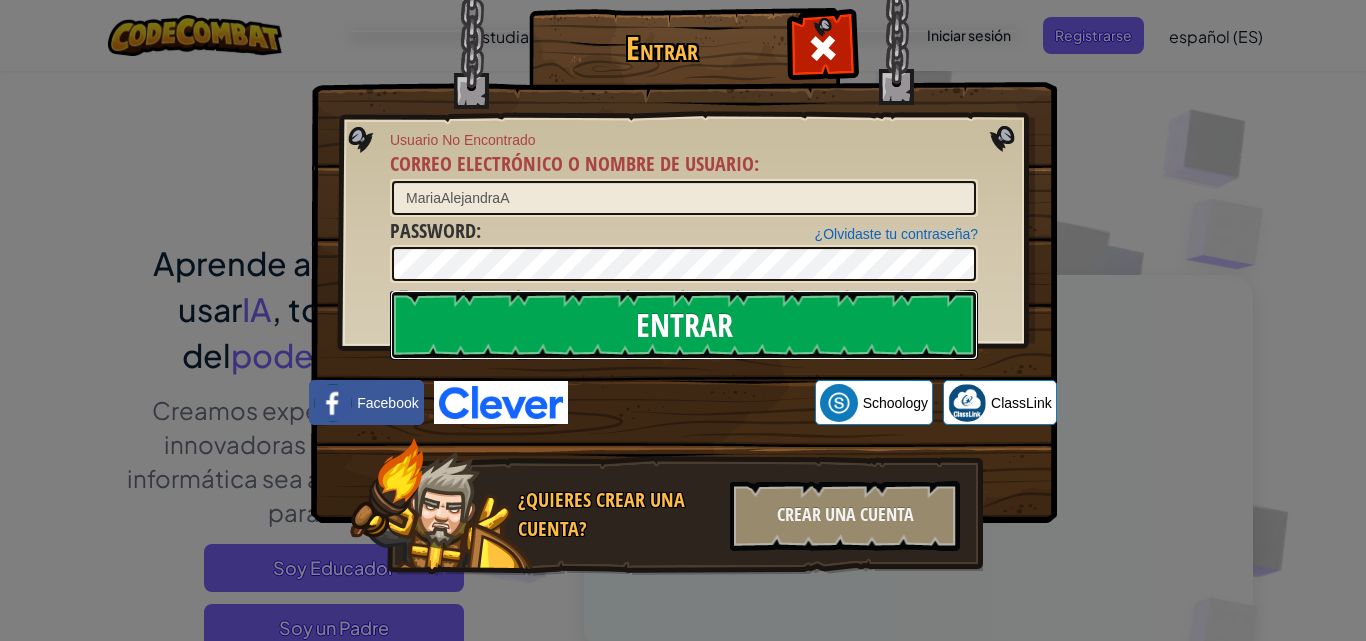 click on "Entrar" at bounding box center (684, 325) 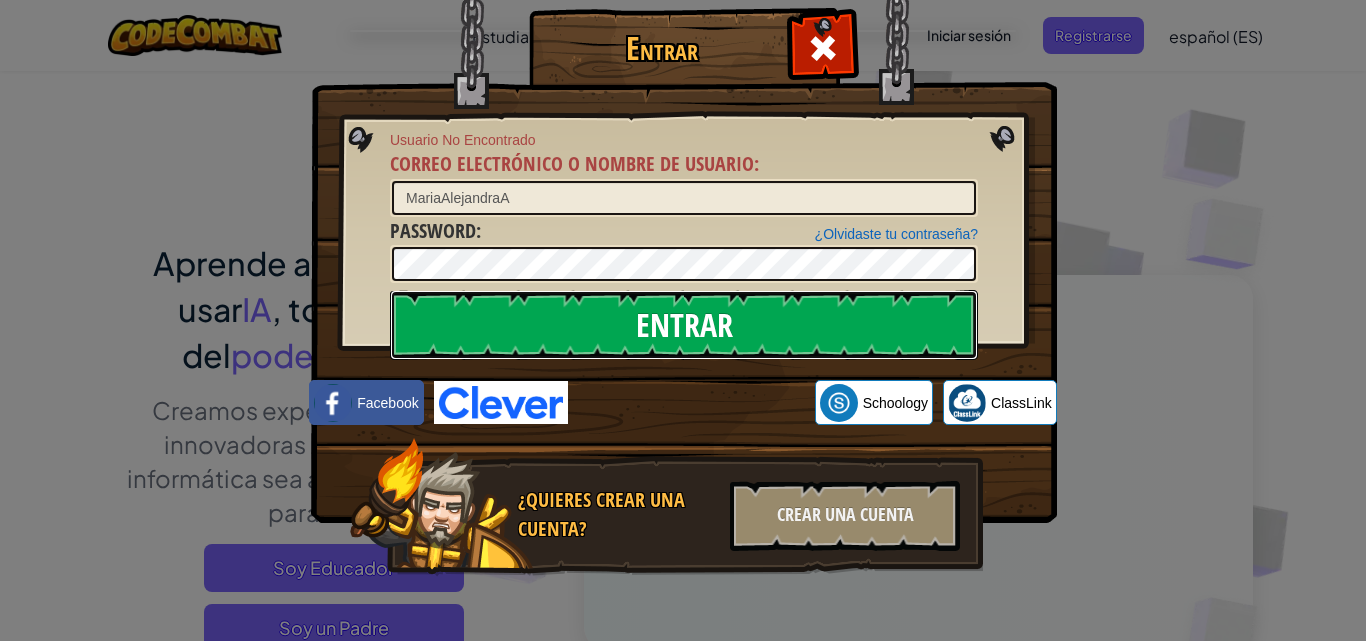 click on "Entrar" at bounding box center [684, 325] 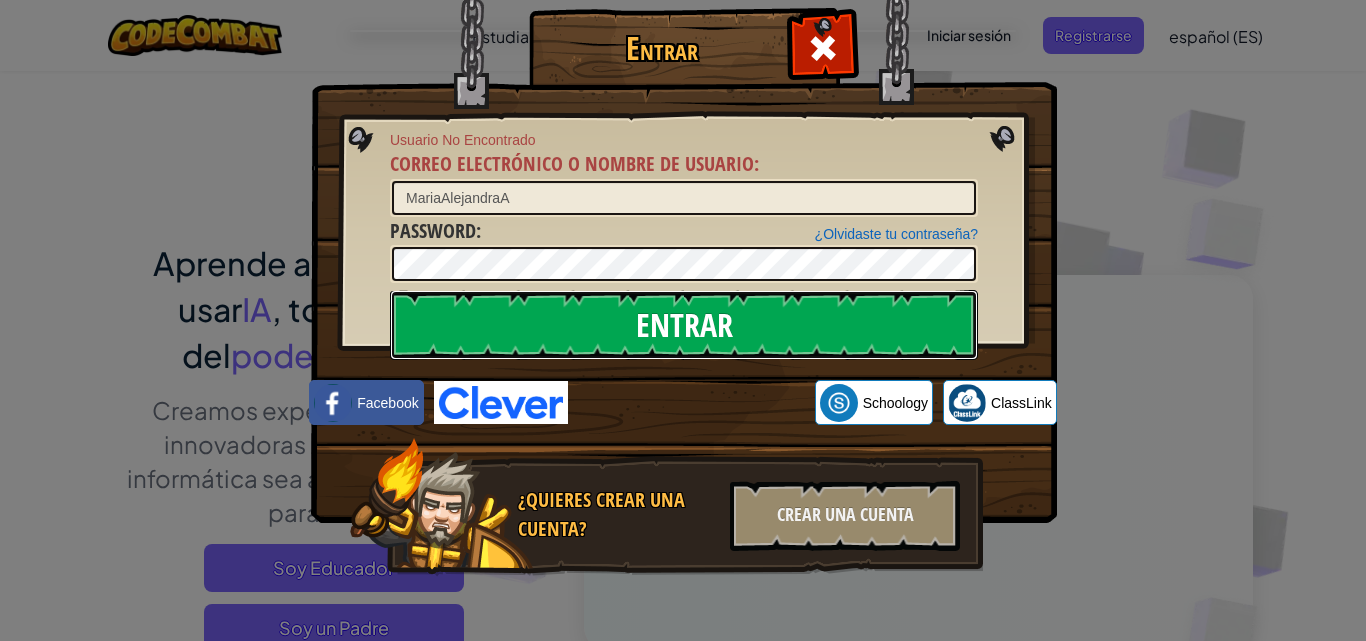 click on "Entrar" at bounding box center (684, 325) 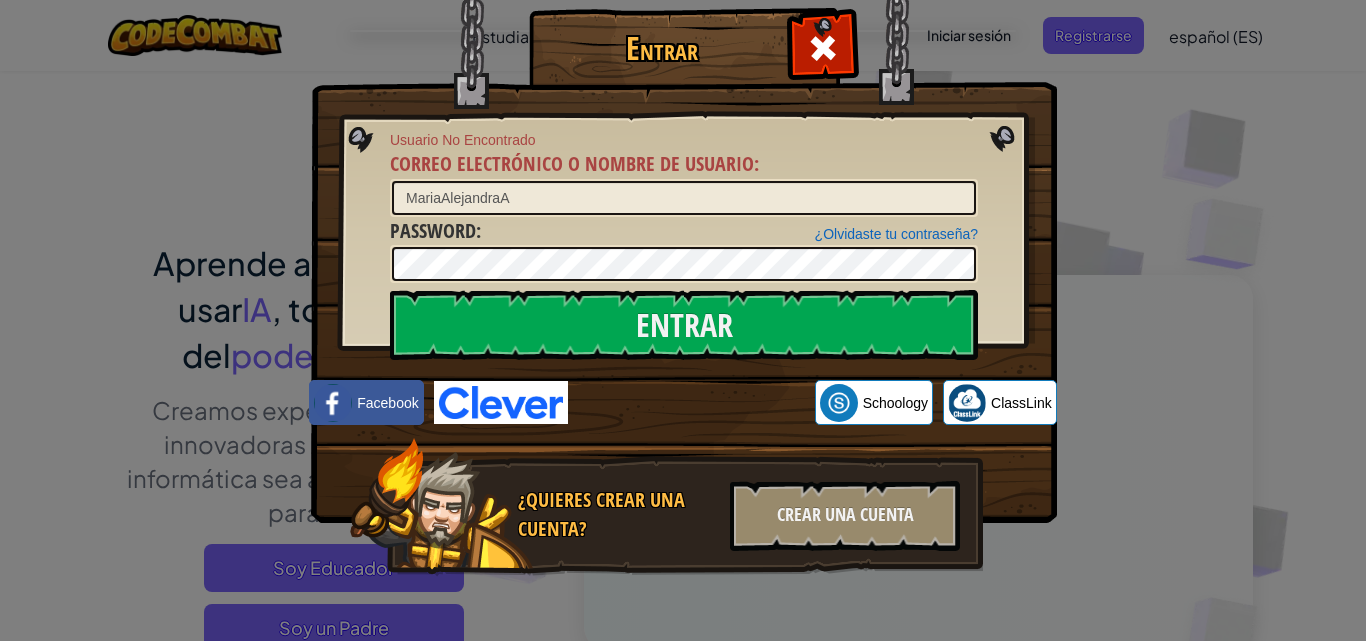 click on "¿Olvidaste tu contraseña? Password :" at bounding box center (684, 250) 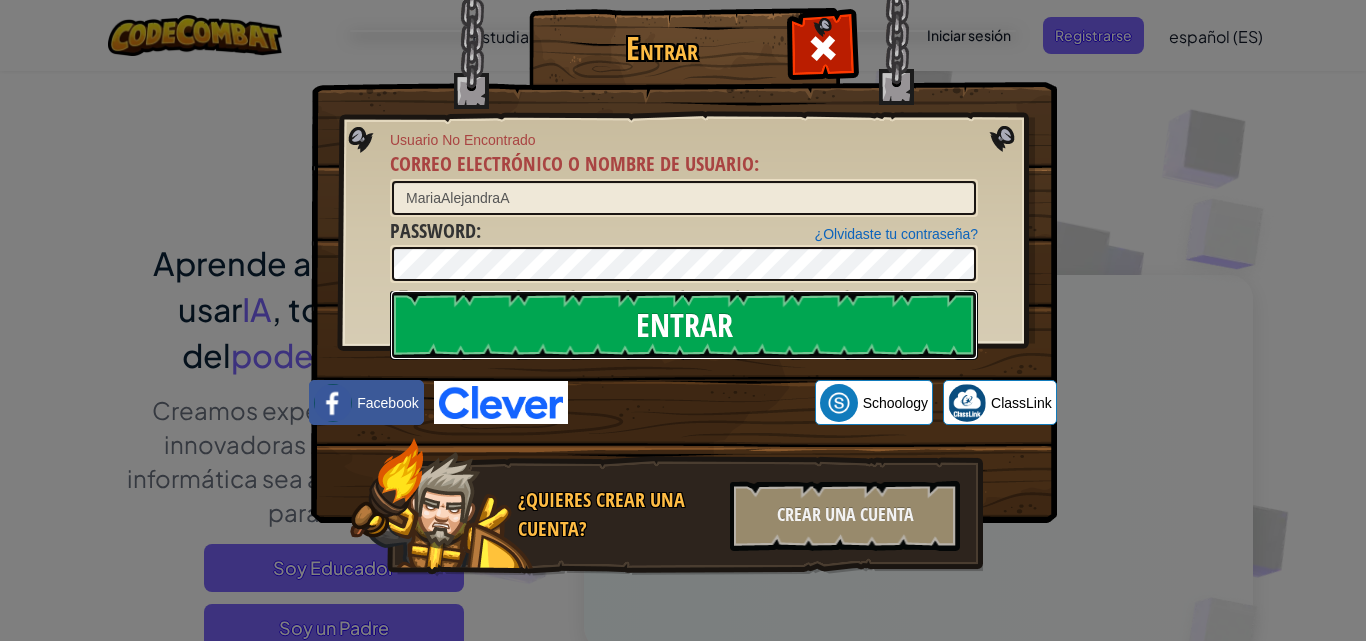 click on "Entrar" at bounding box center [684, 325] 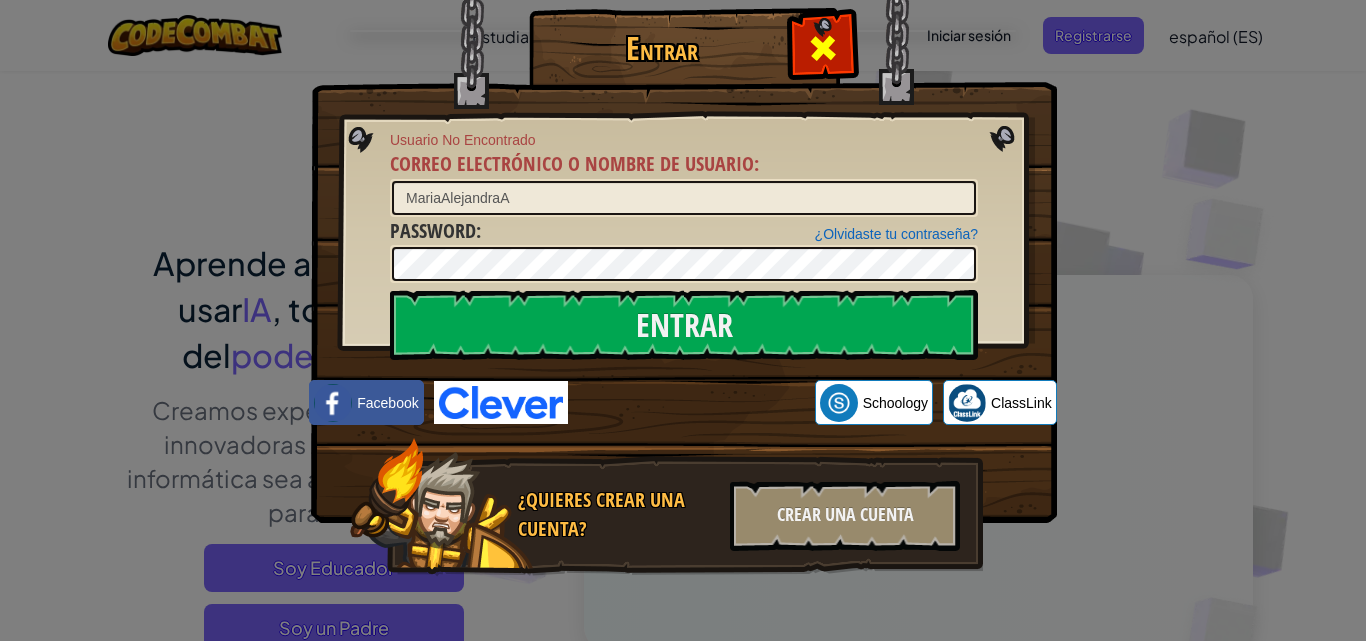 click at bounding box center (823, 48) 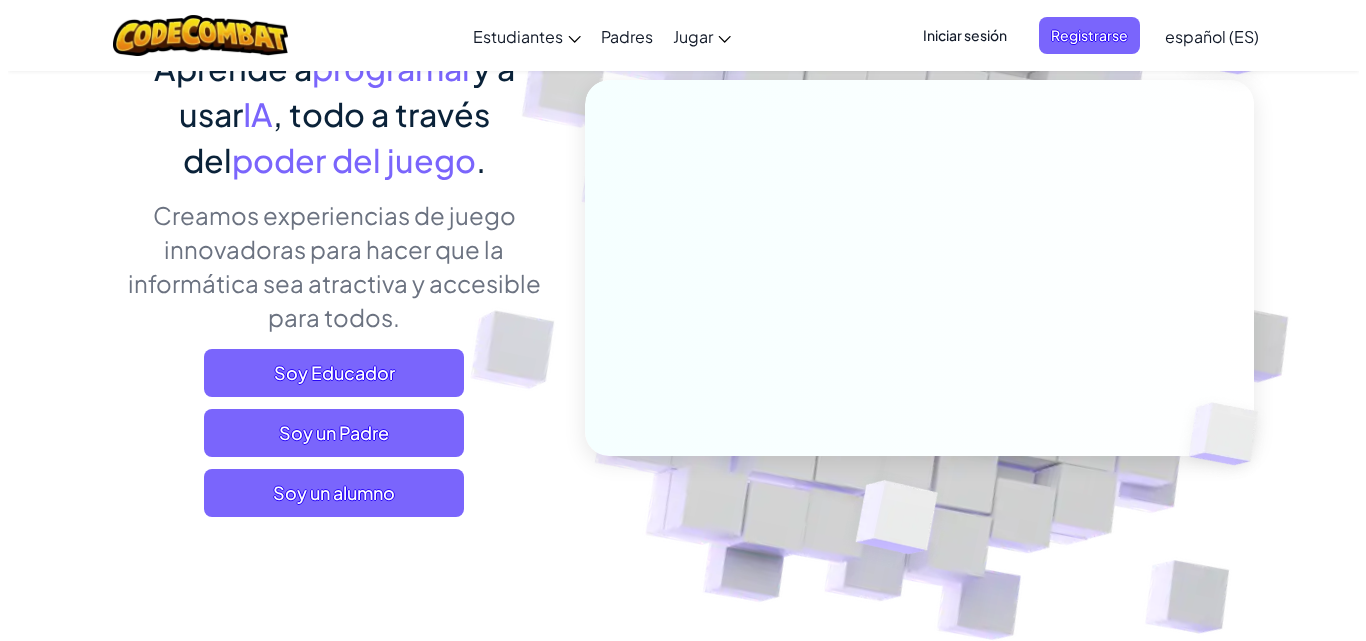 scroll, scrollTop: 200, scrollLeft: 0, axis: vertical 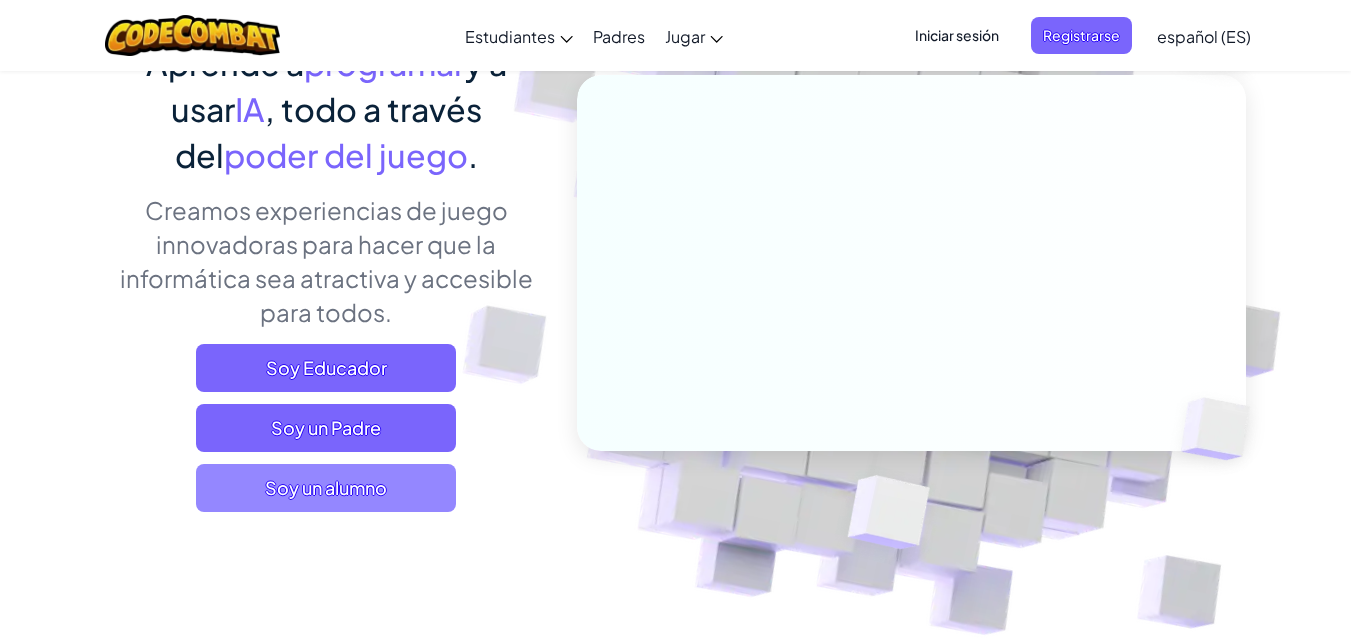 click on "Soy un alumno" at bounding box center (326, 488) 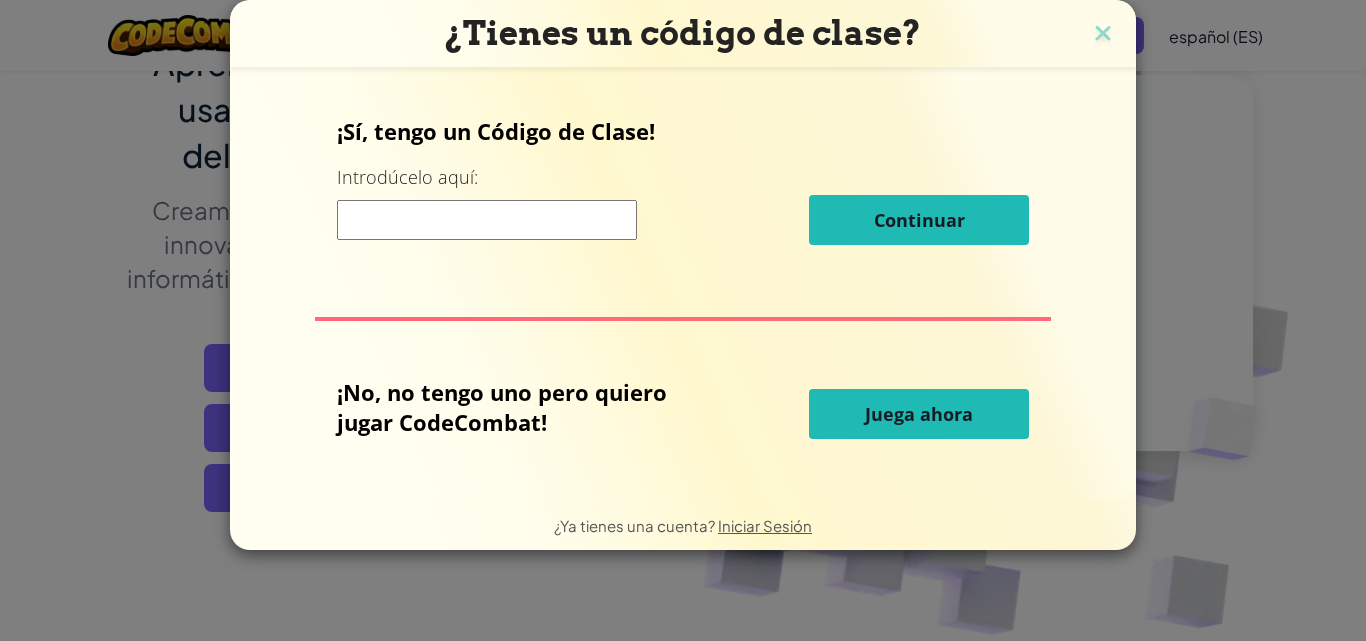 click at bounding box center [487, 220] 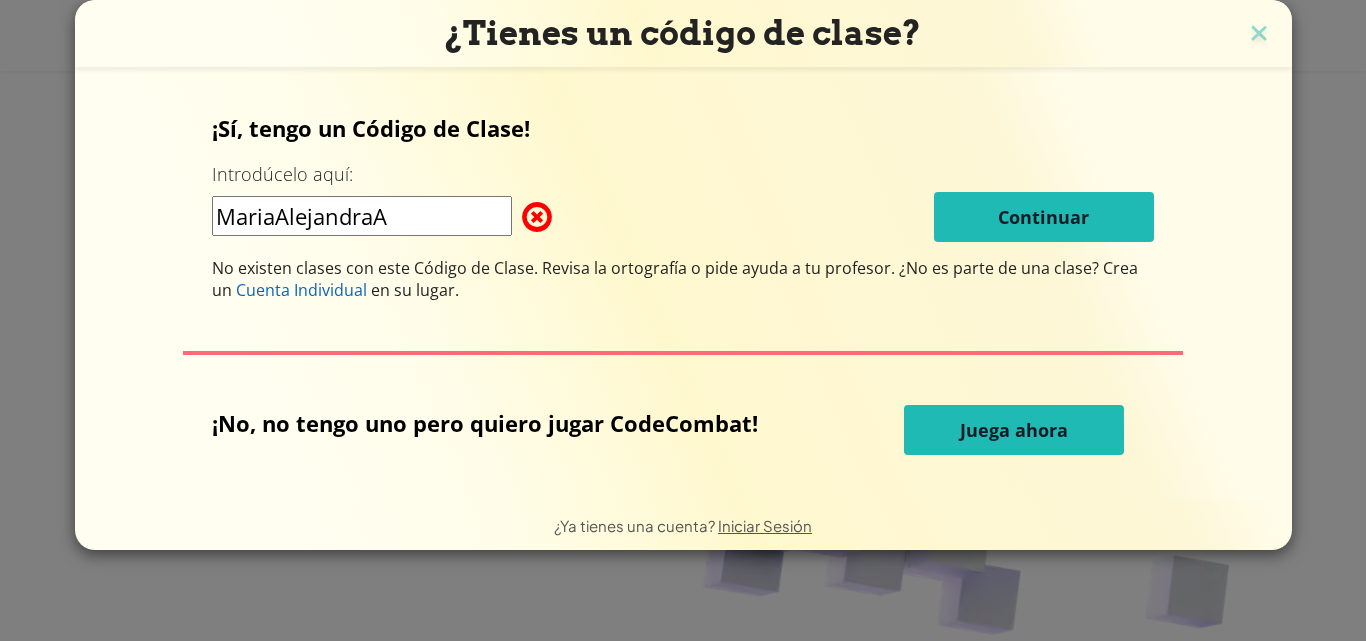 click on "Juega ahora" at bounding box center [1014, 430] 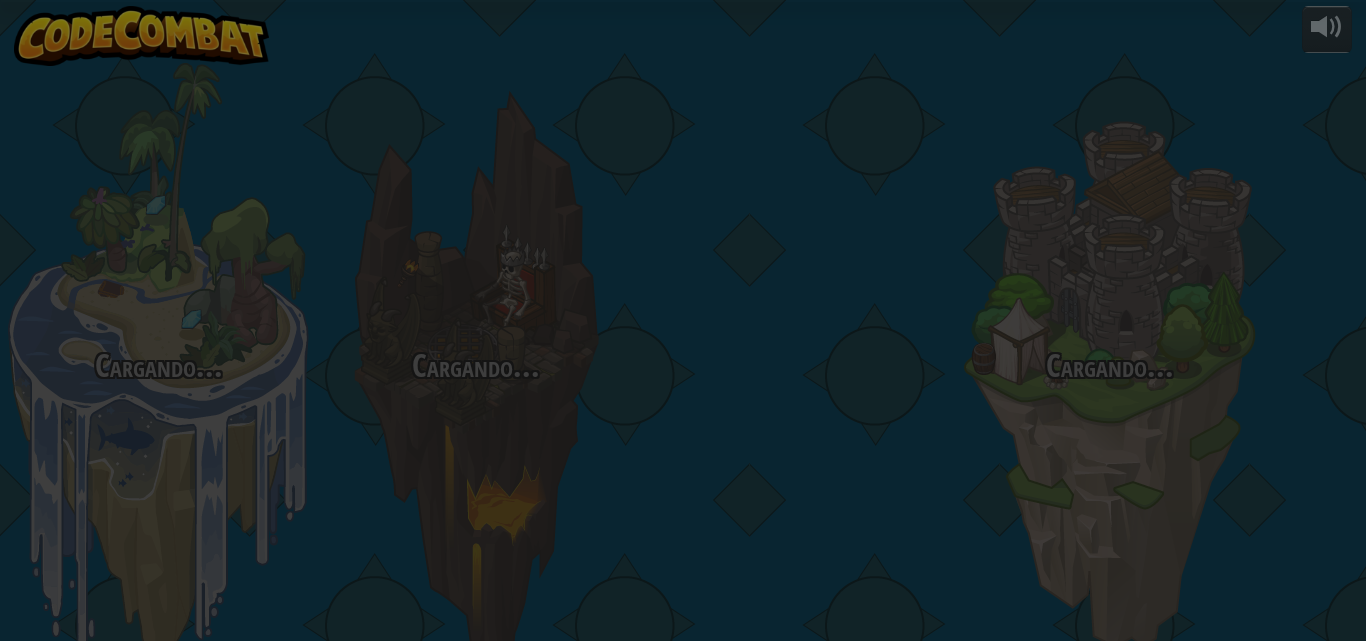 scroll, scrollTop: 0, scrollLeft: 0, axis: both 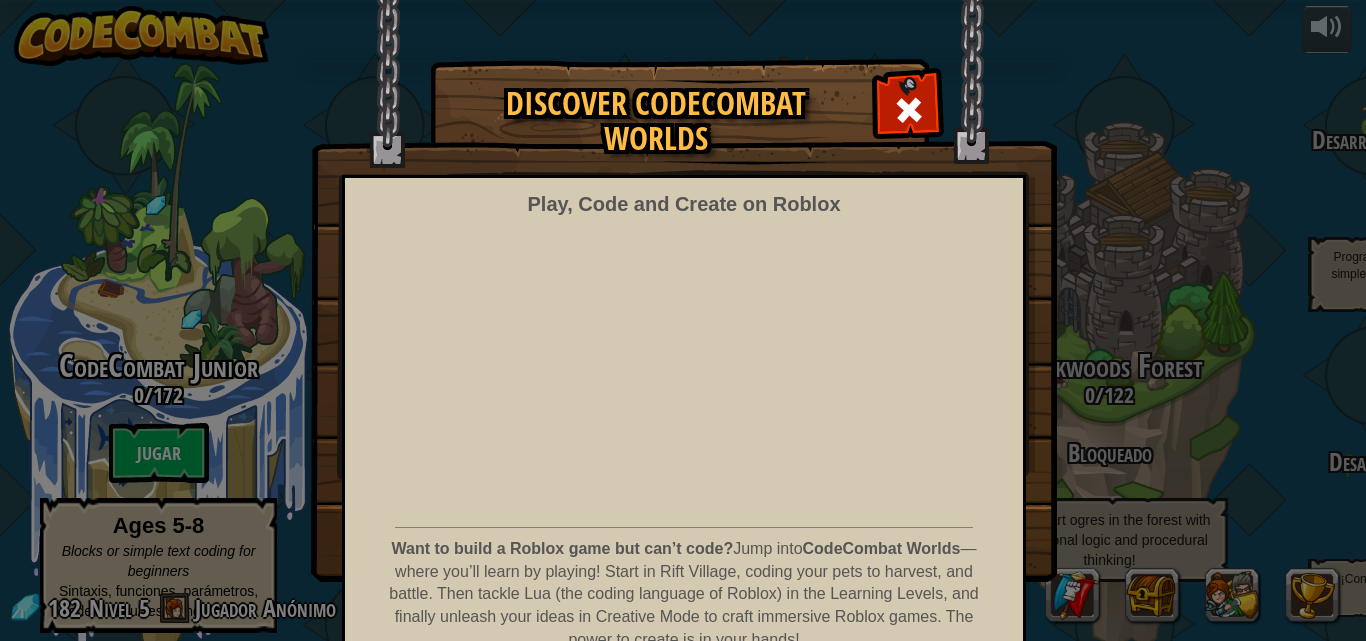 drag, startPoint x: 879, startPoint y: 104, endPoint x: 898, endPoint y: 94, distance: 21.470911 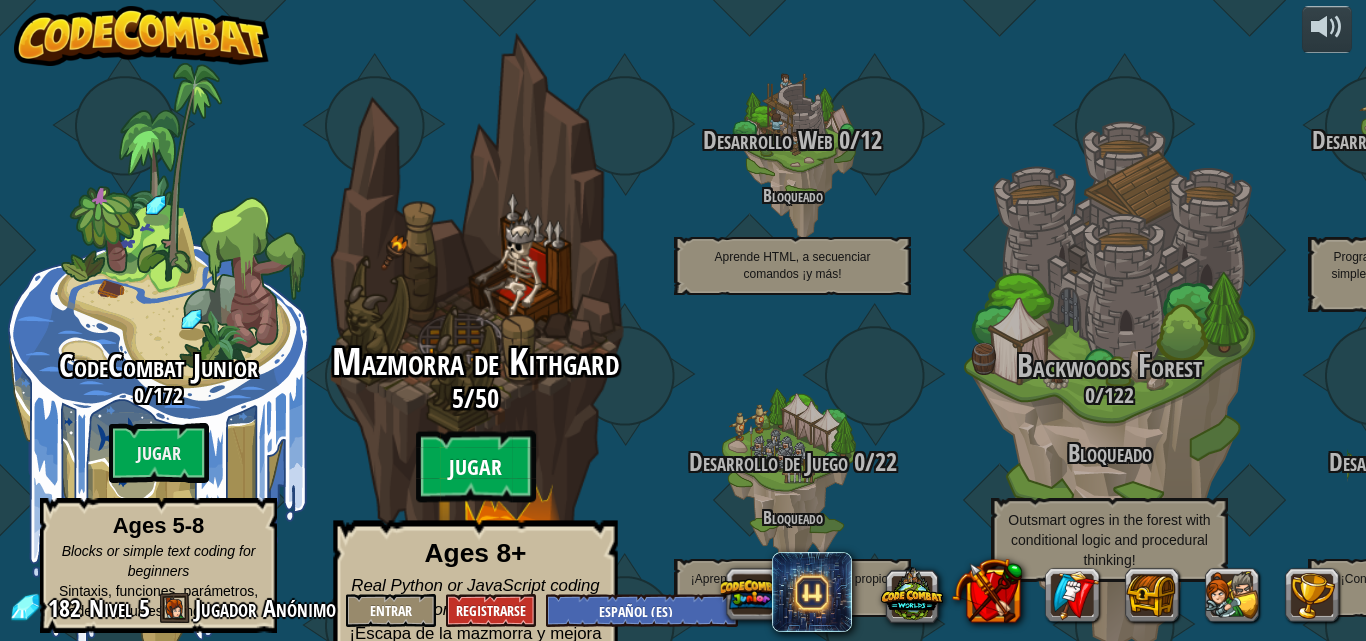 click on "Jugar" at bounding box center (476, 467) 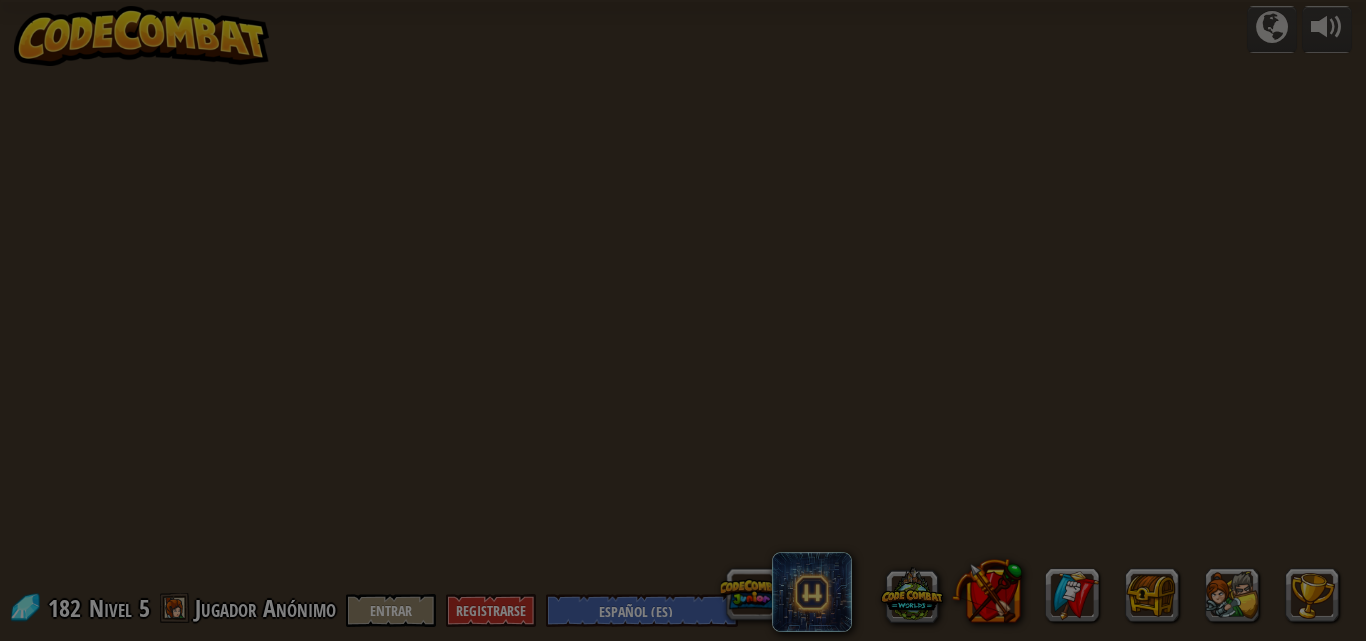 select on "es-ES" 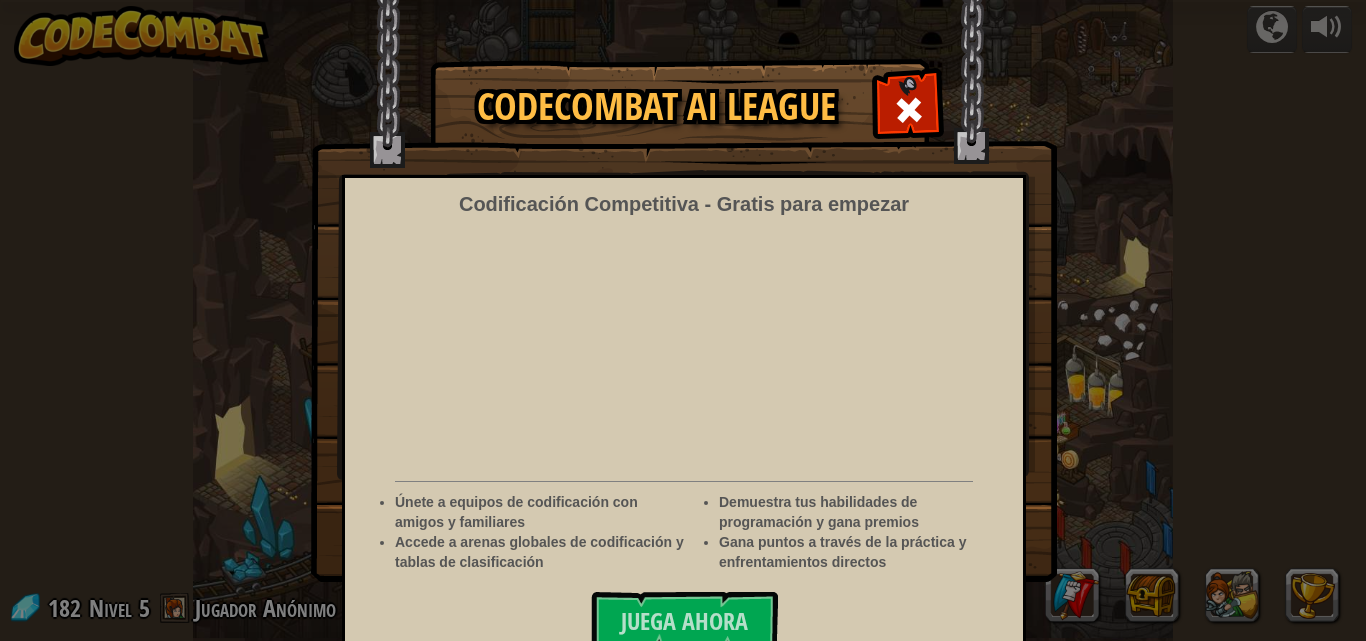 select on "es-ES" 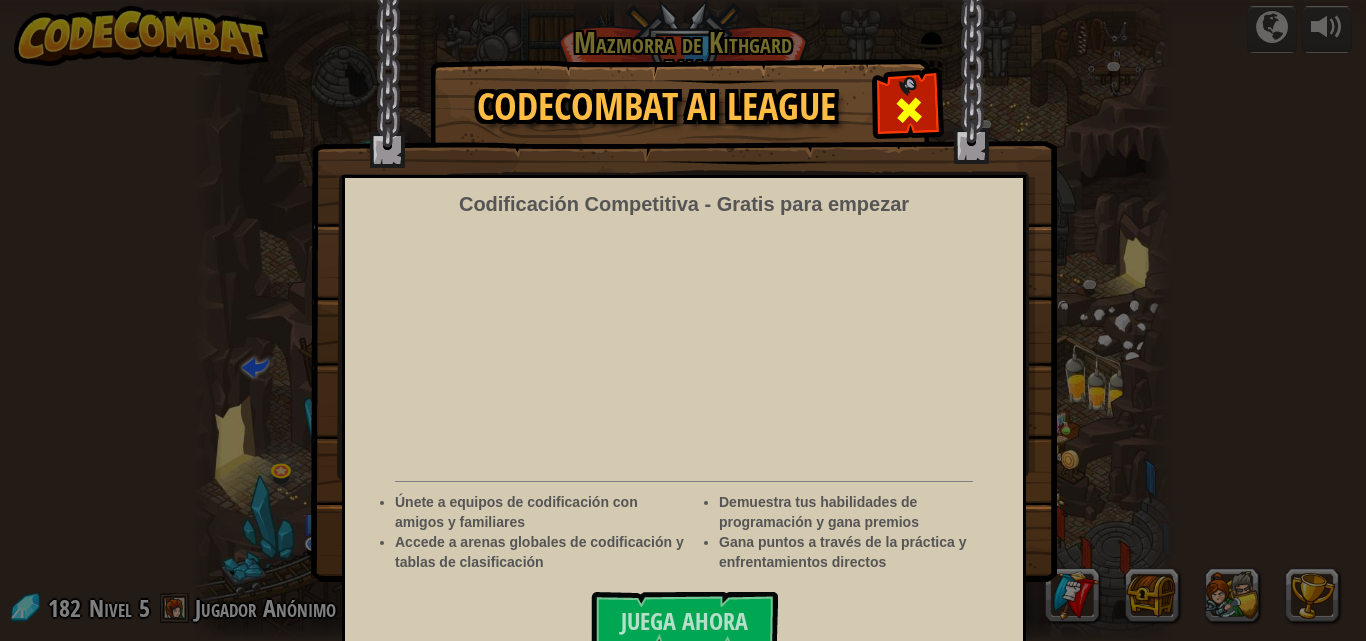 click at bounding box center (909, 110) 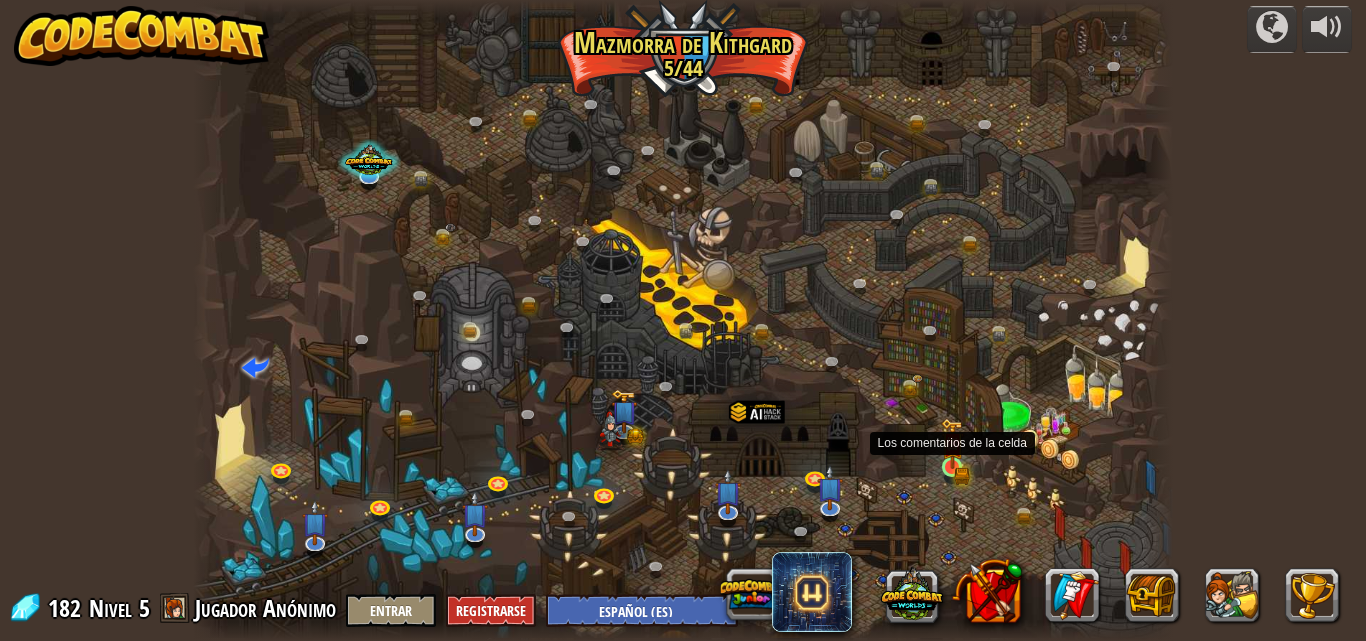click at bounding box center (952, 443) 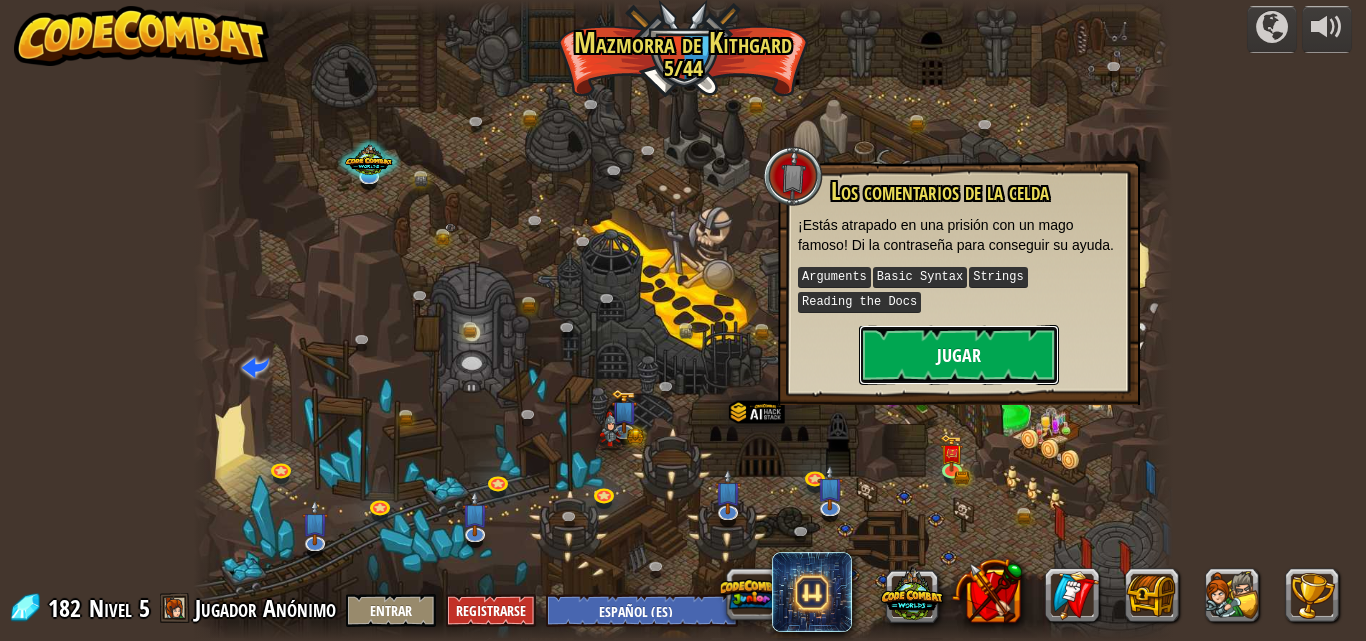 click on "Jugar" at bounding box center (959, 355) 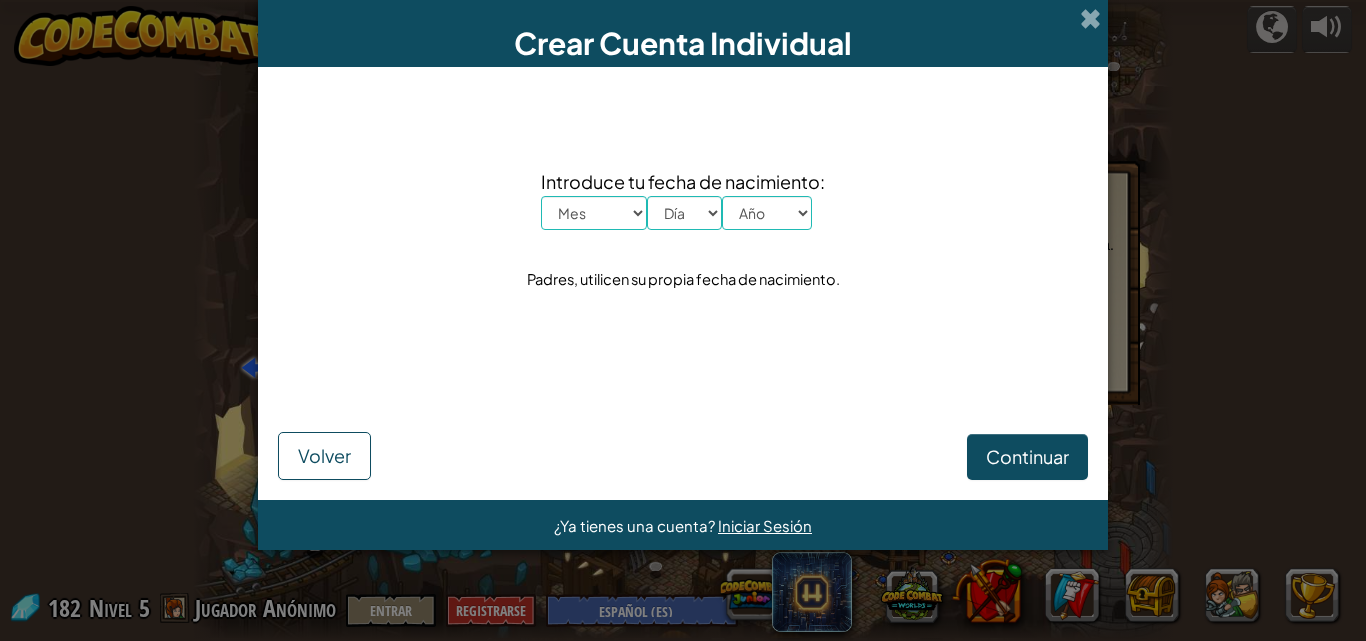 click on "Crear Cuenta Individual" at bounding box center [683, 33] 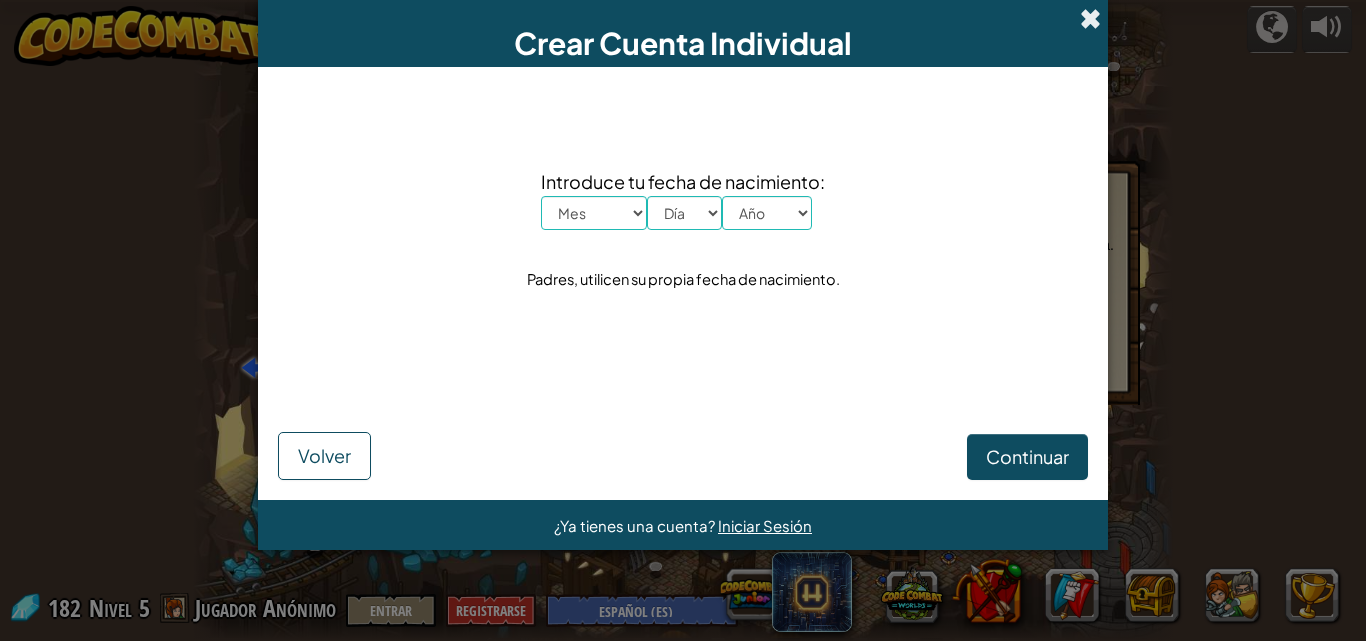 click at bounding box center (1090, 18) 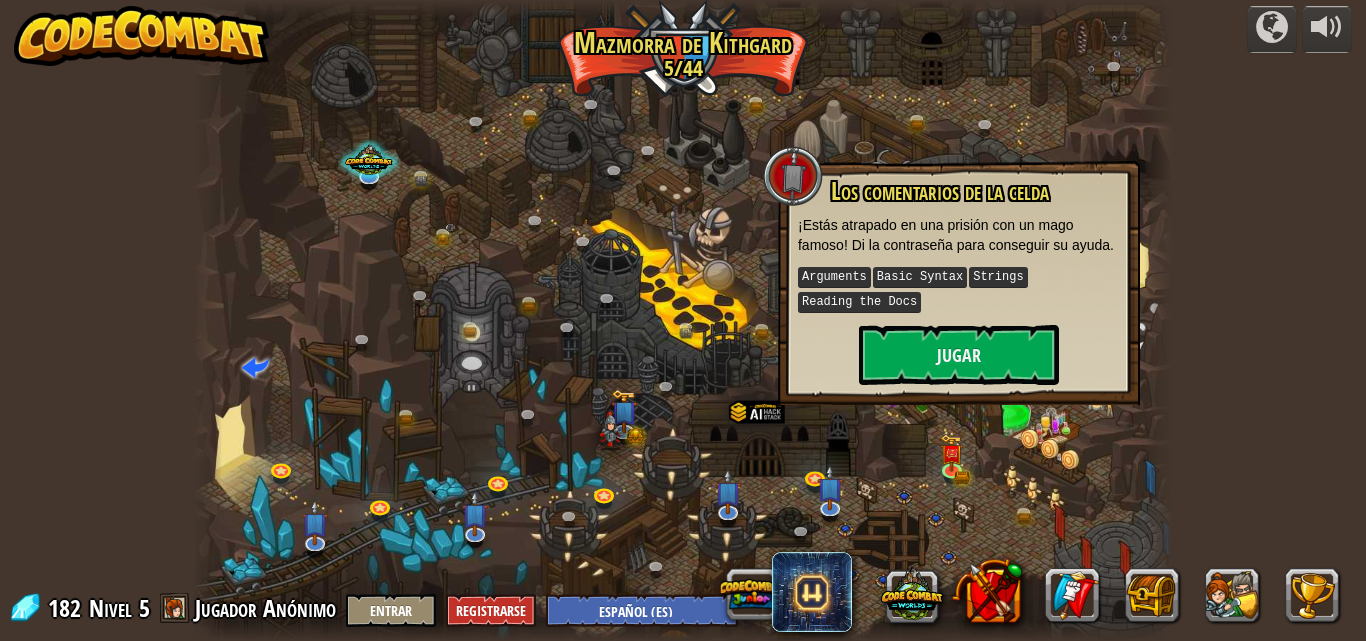click at bounding box center [793, 176] 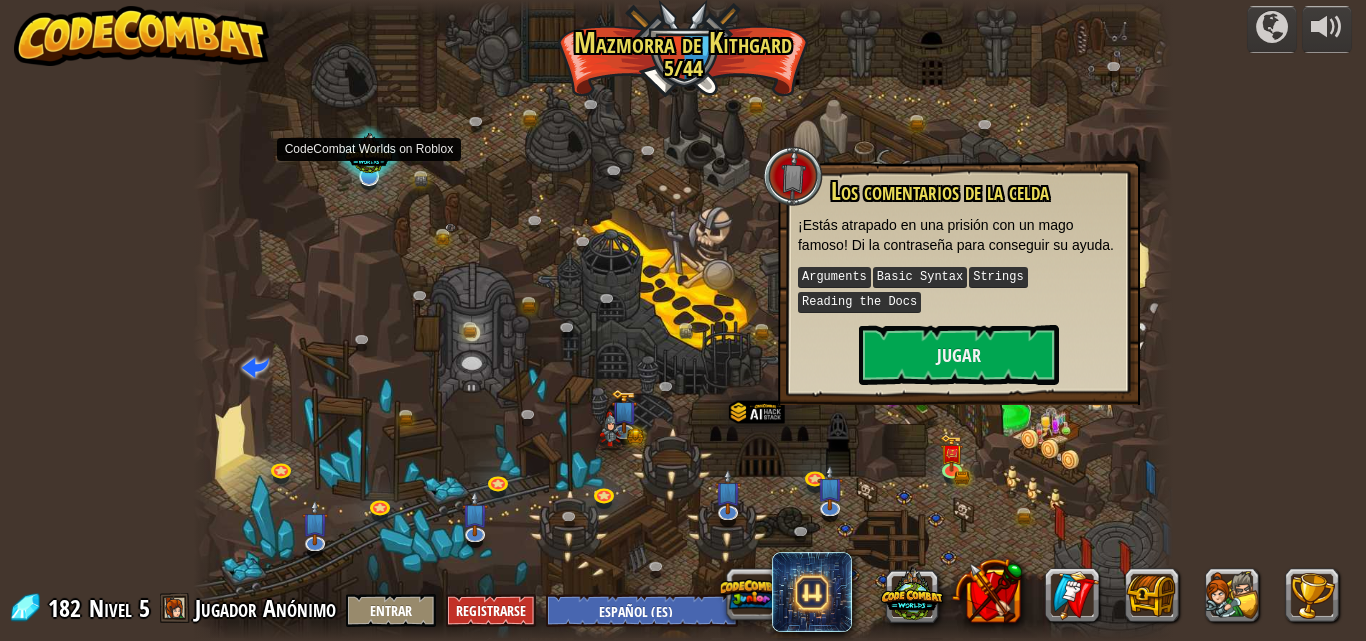 click at bounding box center [369, 156] 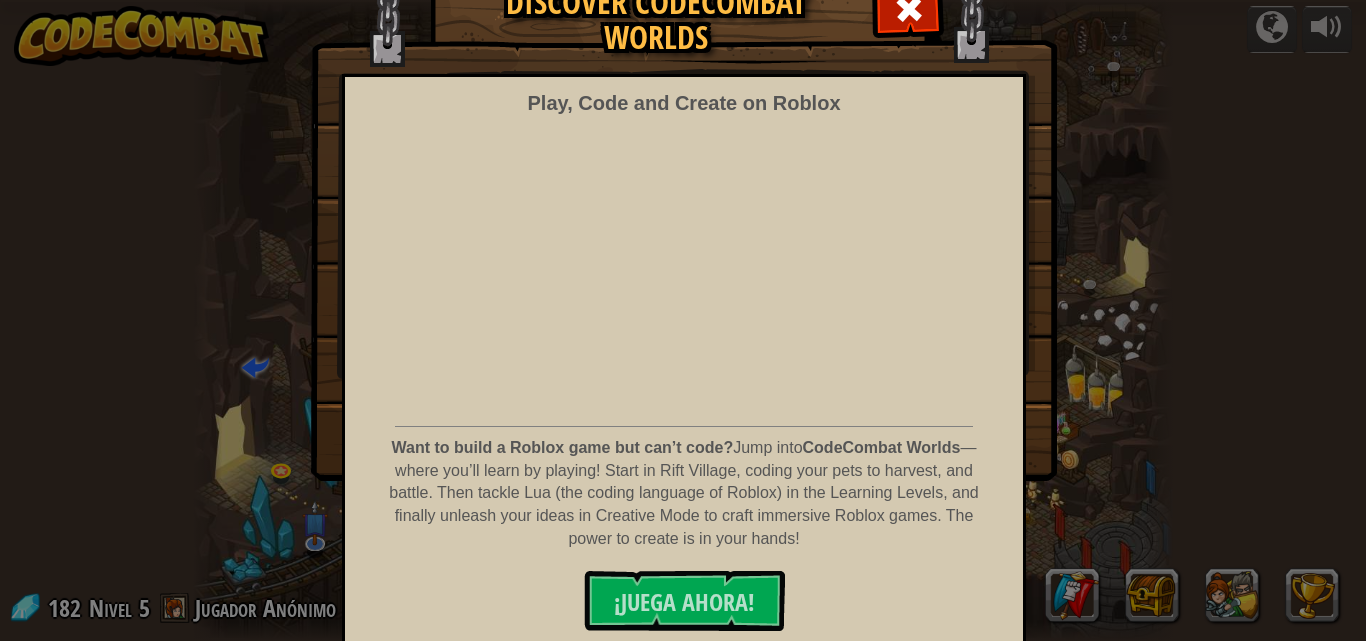 scroll, scrollTop: 104, scrollLeft: 0, axis: vertical 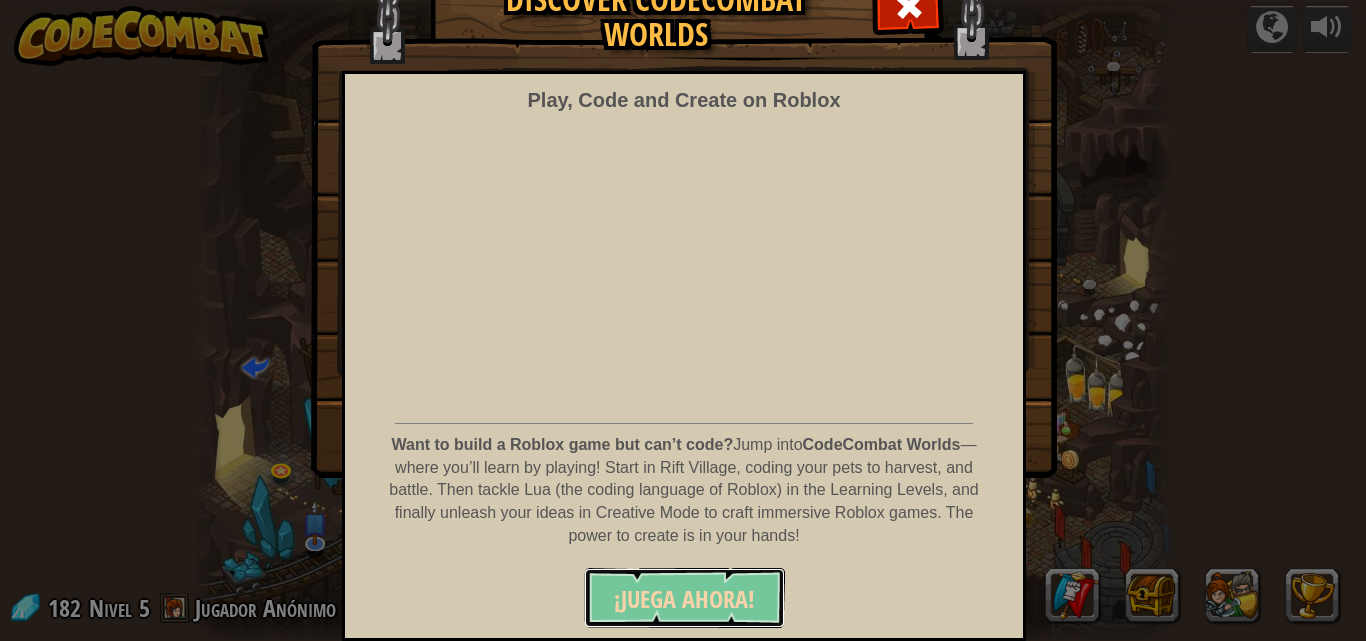 click on "¡JUEGA AHORA!" at bounding box center [684, 599] 